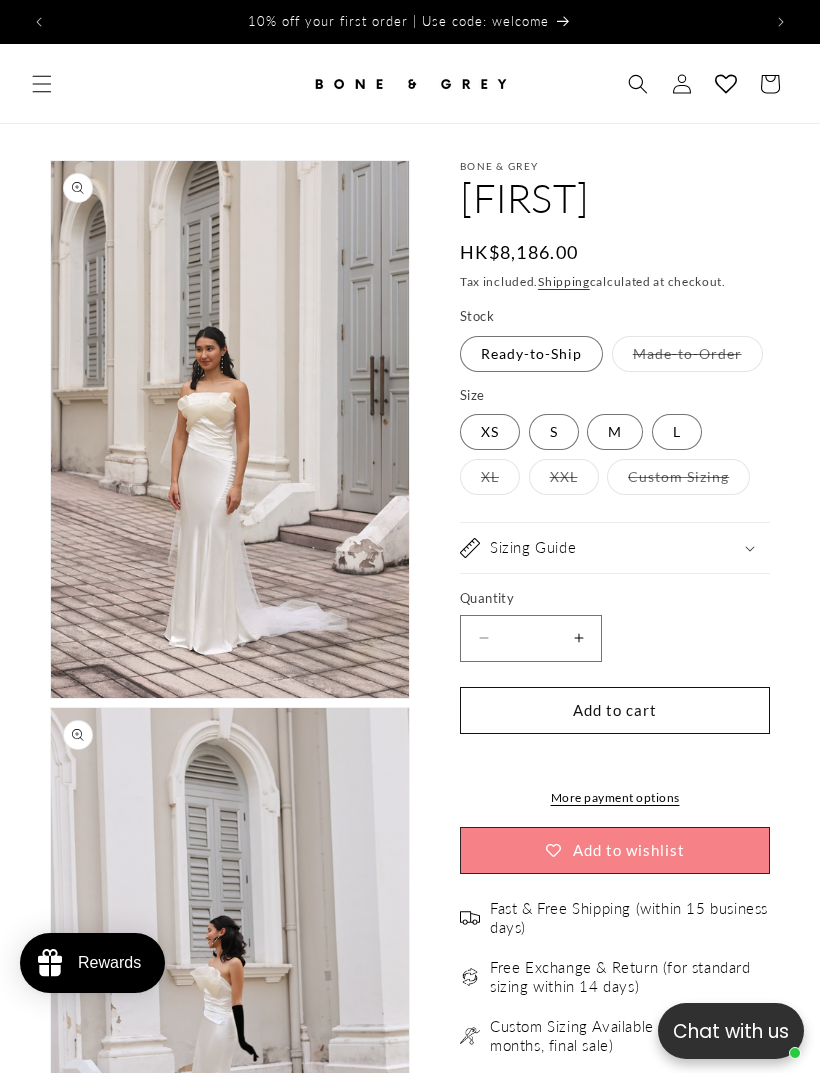 scroll, scrollTop: 0, scrollLeft: 0, axis: both 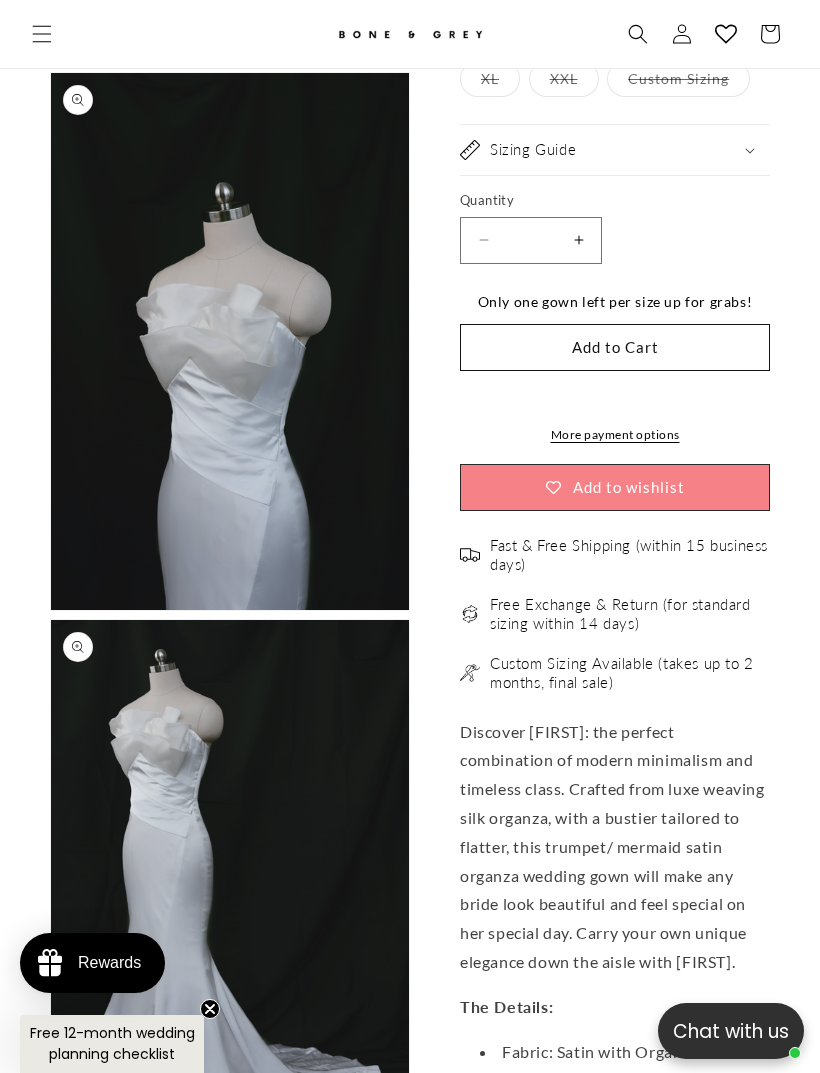 click on "Open media 10 in modal" at bounding box center (51, 1157) 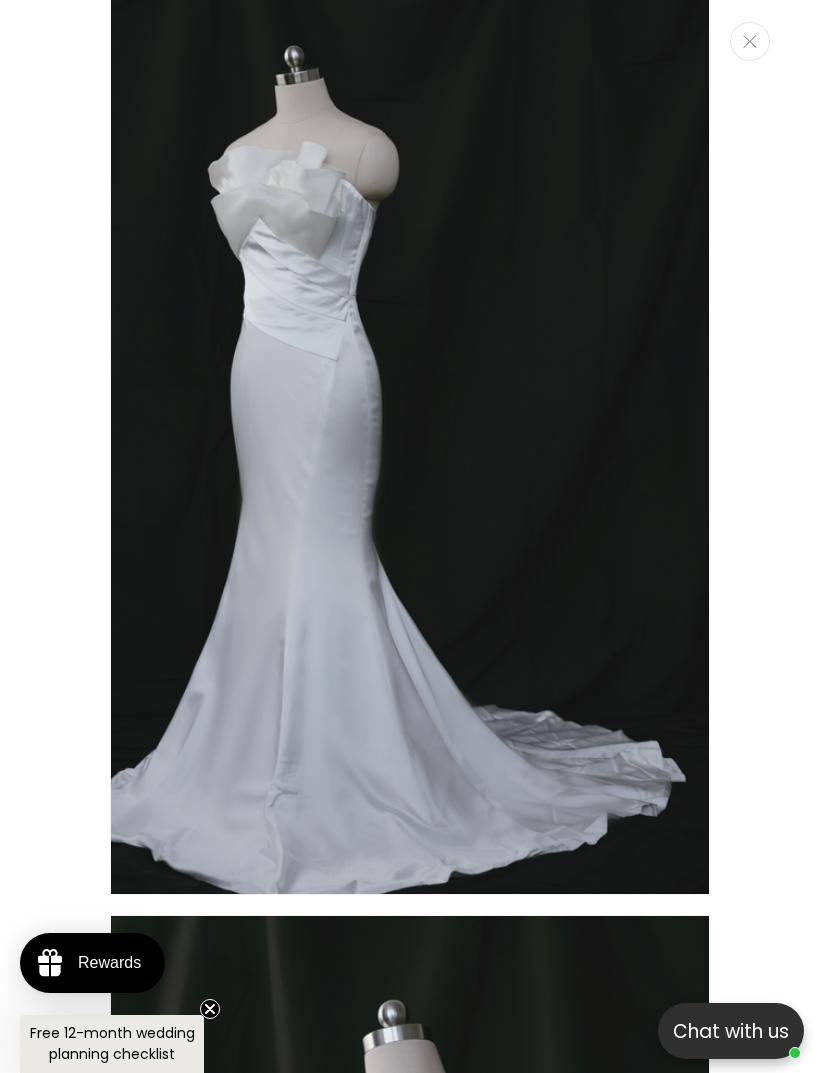 scroll, scrollTop: 0, scrollLeft: 1412, axis: horizontal 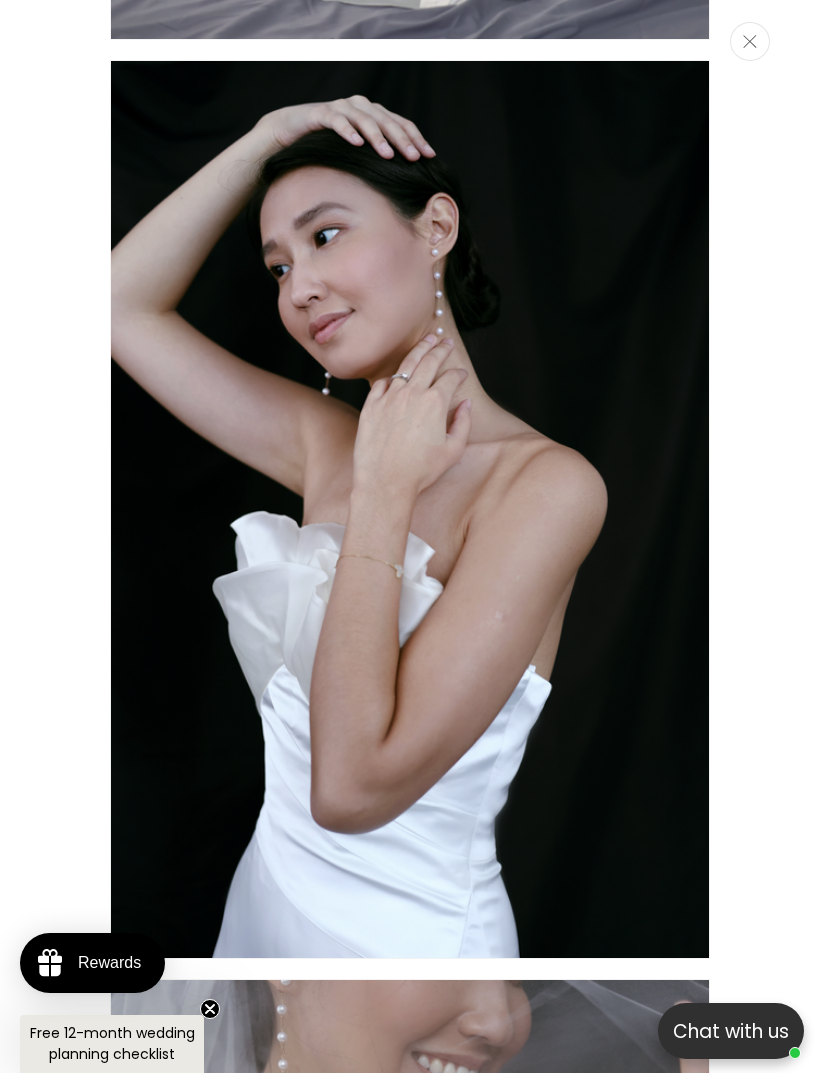 click 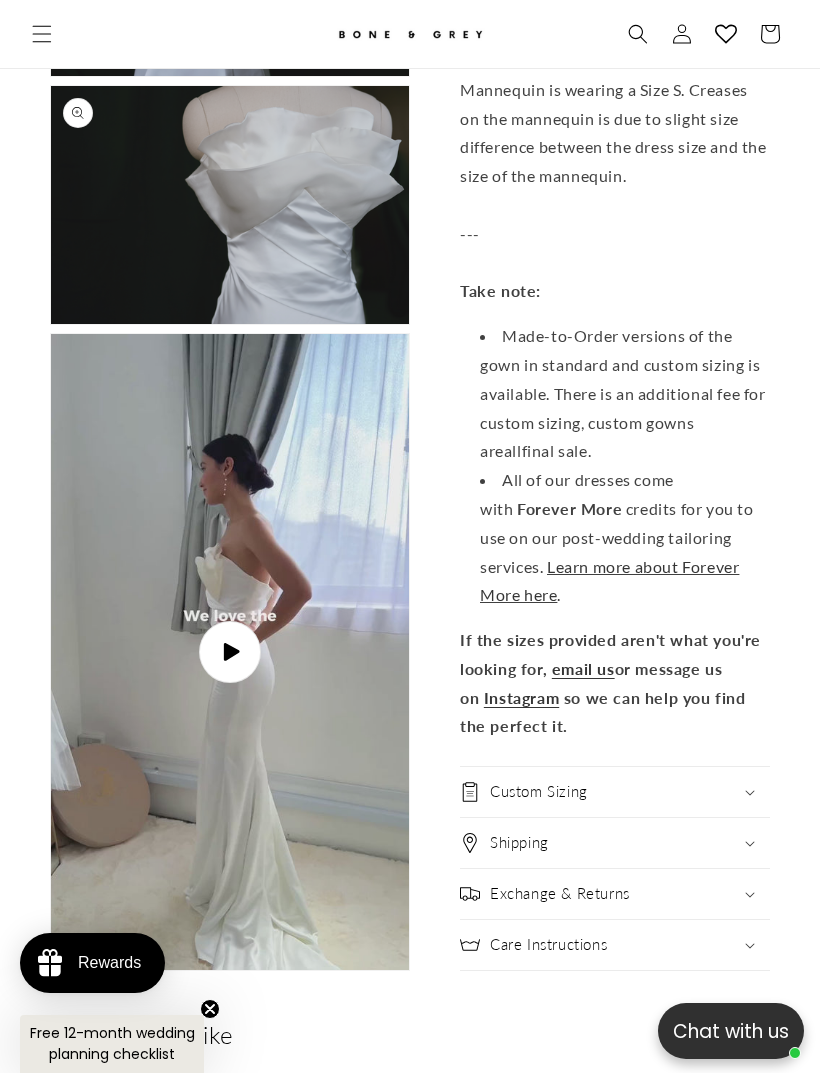 scroll, scrollTop: 5474, scrollLeft: 0, axis: vertical 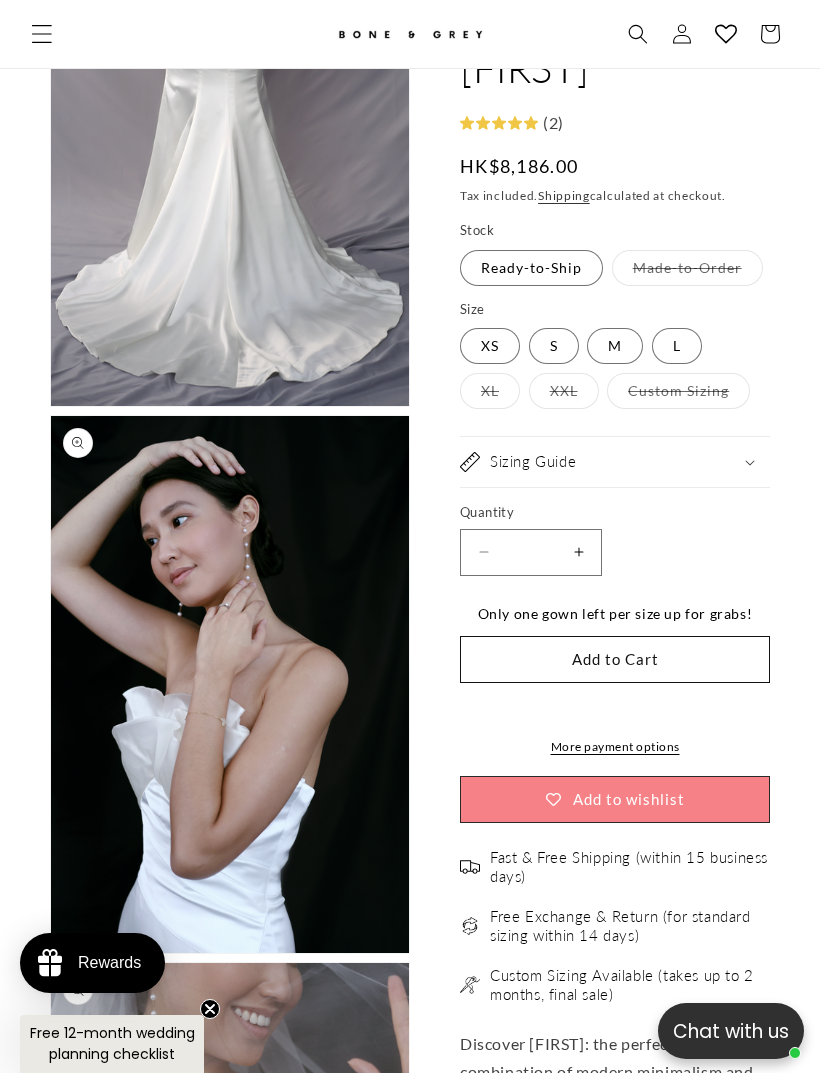 click at bounding box center [42, 34] 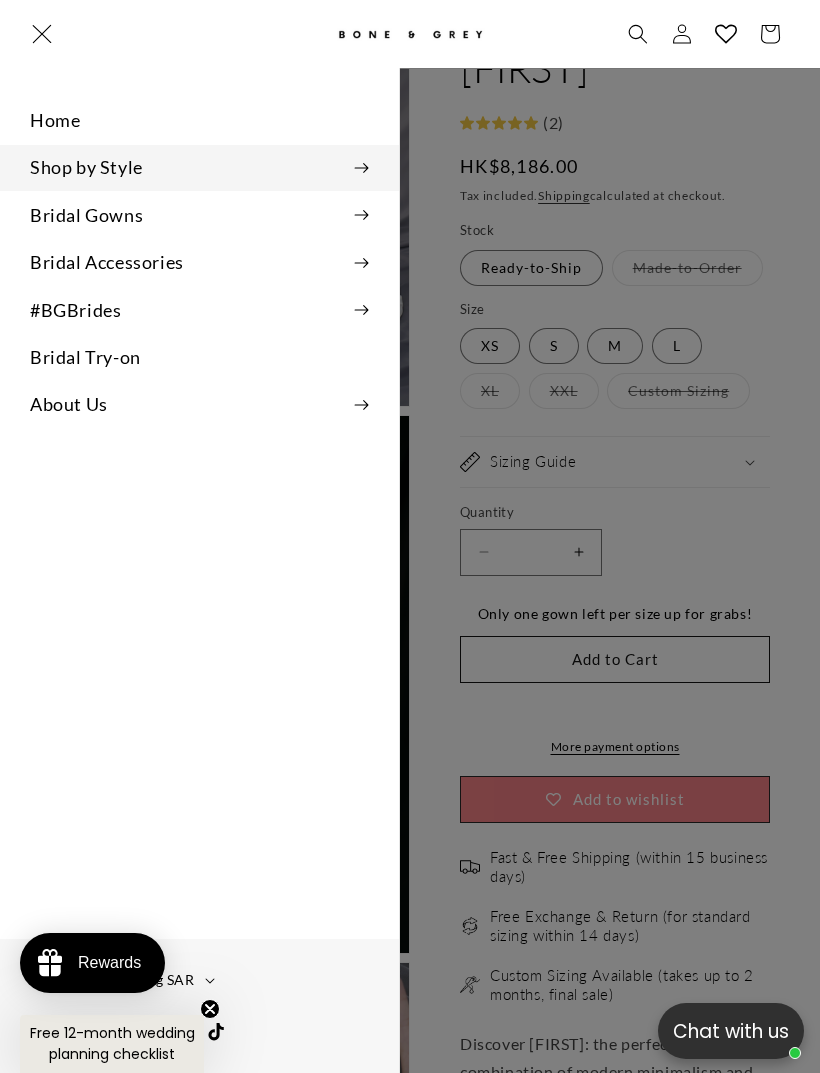 click 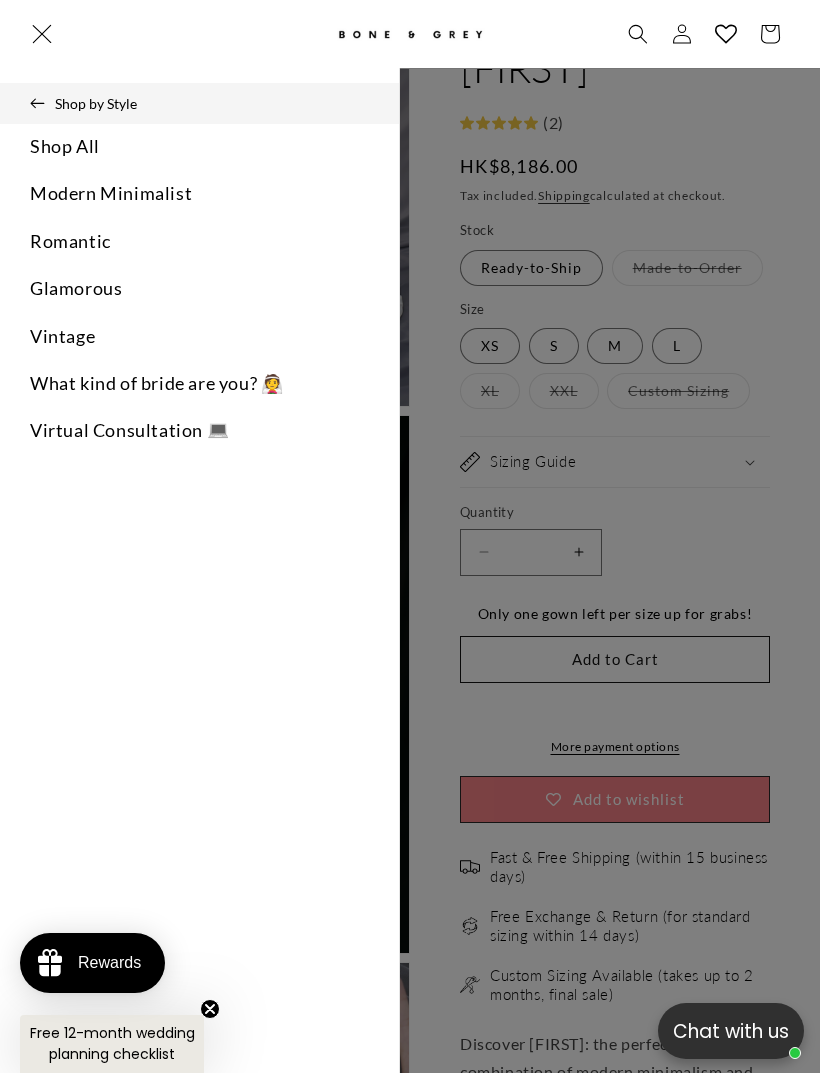 scroll, scrollTop: 0, scrollLeft: 706, axis: horizontal 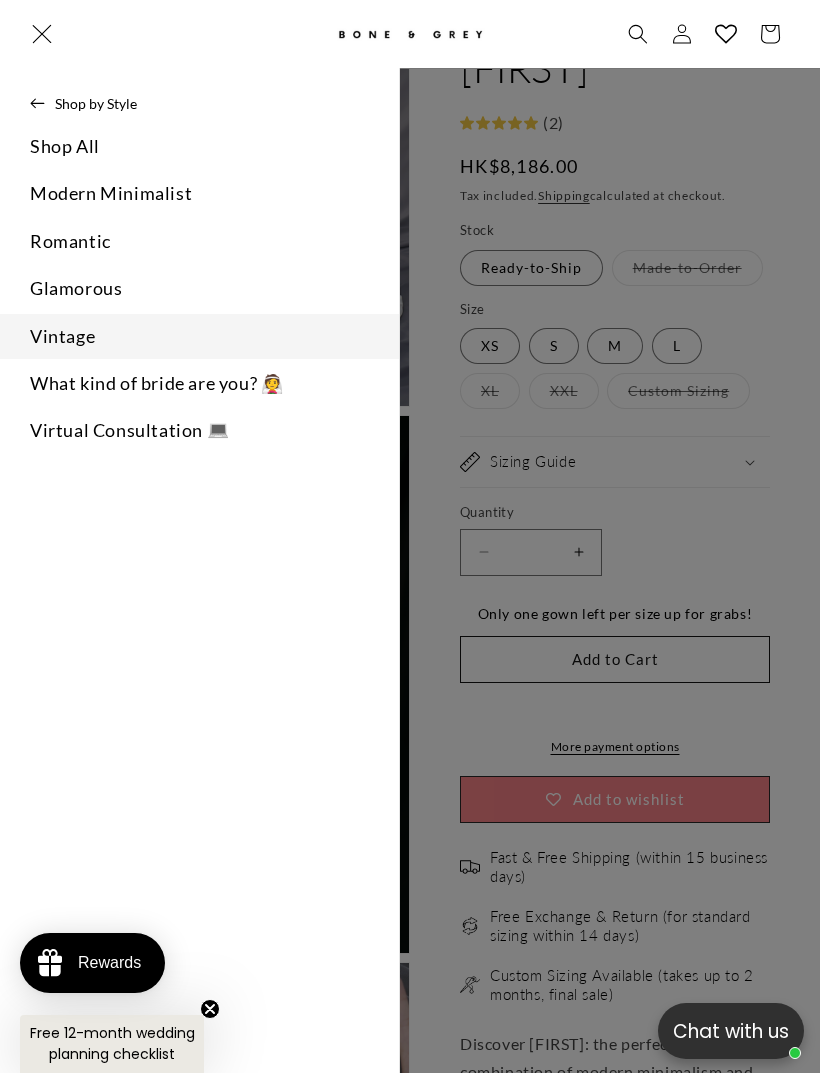 click on "Vintage" at bounding box center [199, 336] 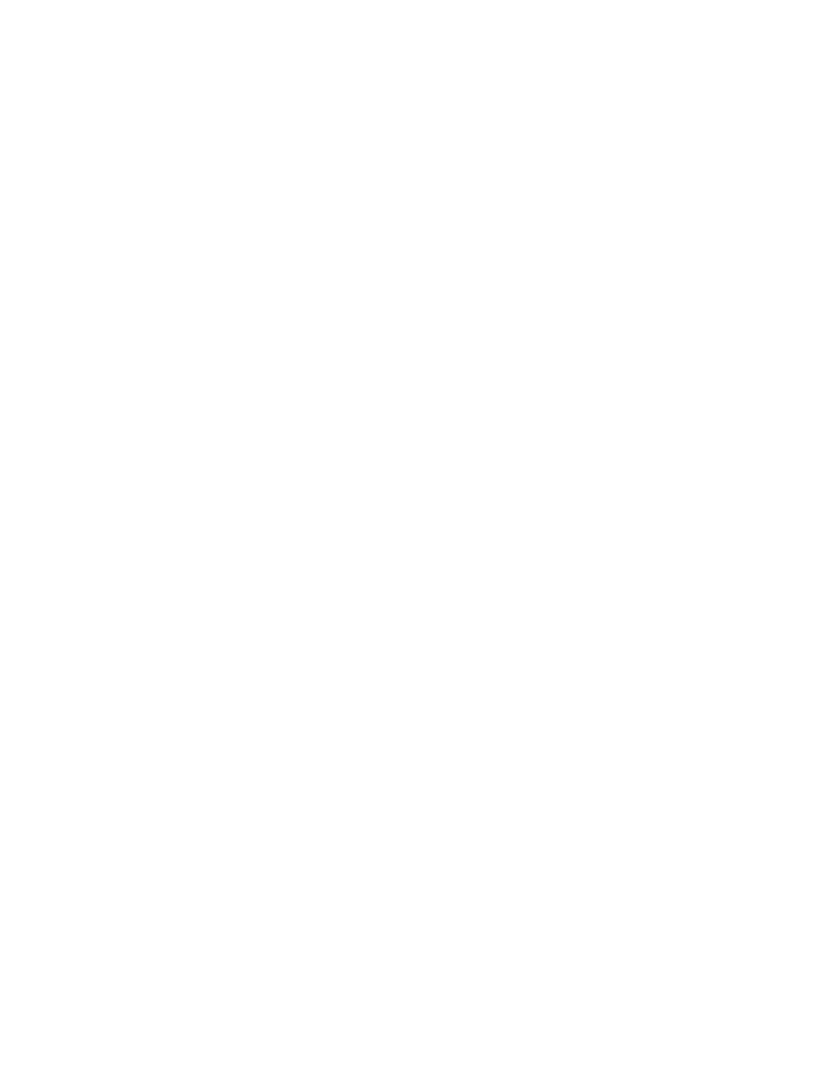 scroll, scrollTop: 0, scrollLeft: 0, axis: both 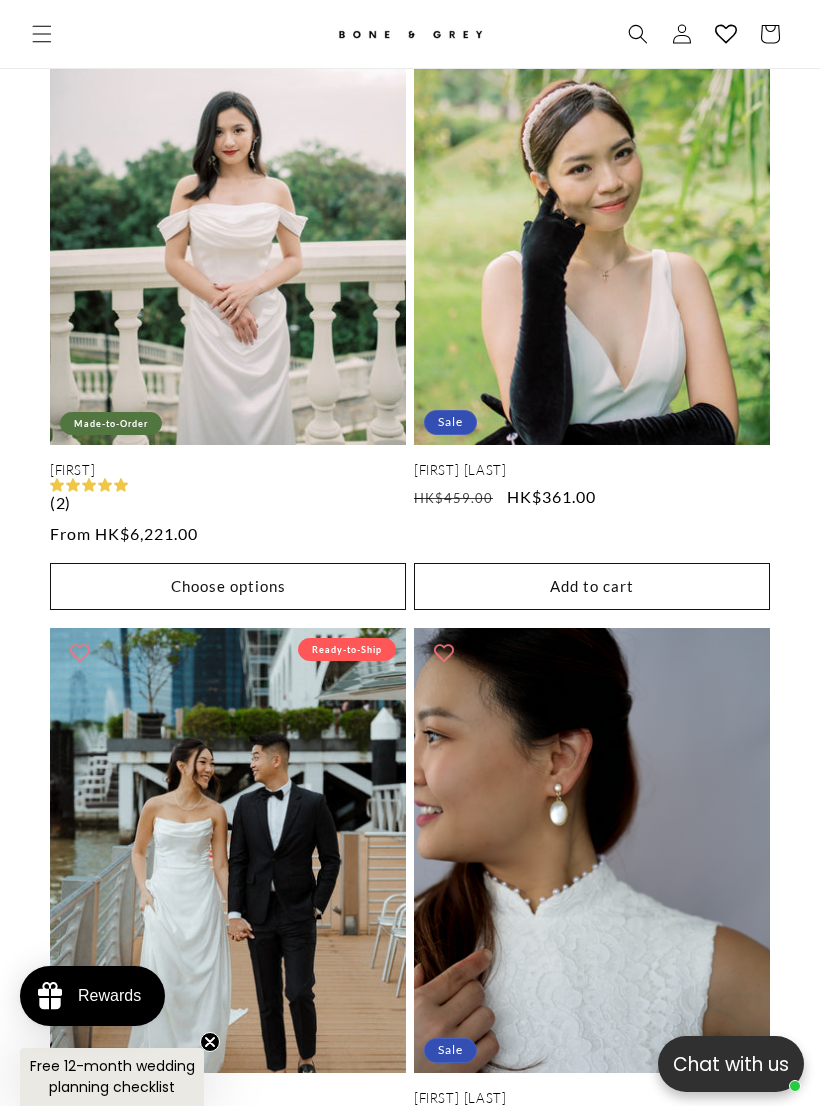 click on "Ida" at bounding box center [228, 470] 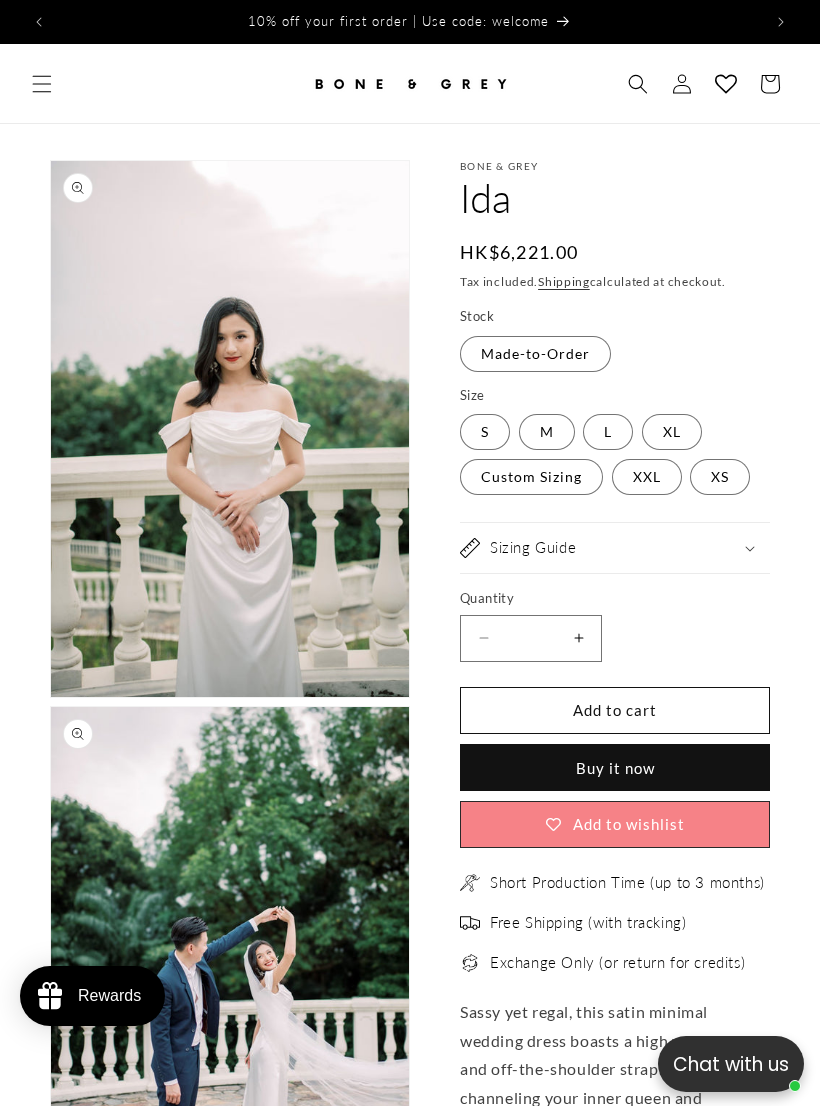 scroll, scrollTop: 0, scrollLeft: 0, axis: both 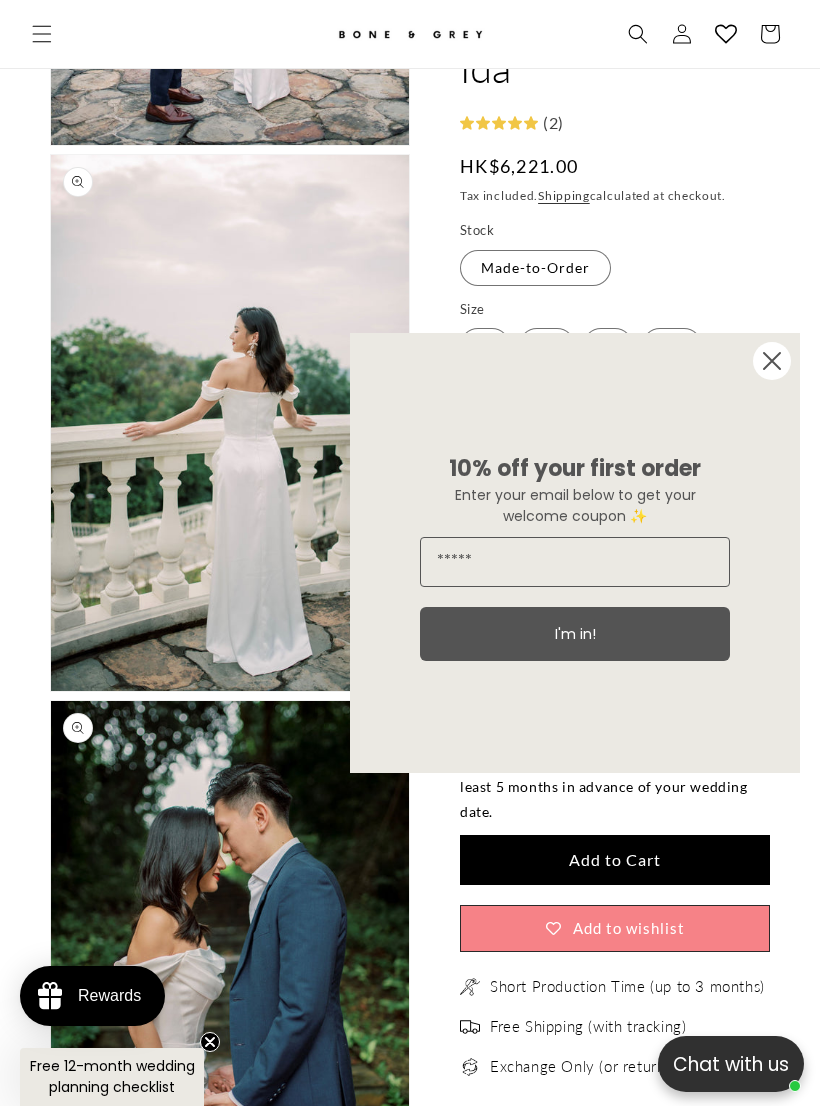 click 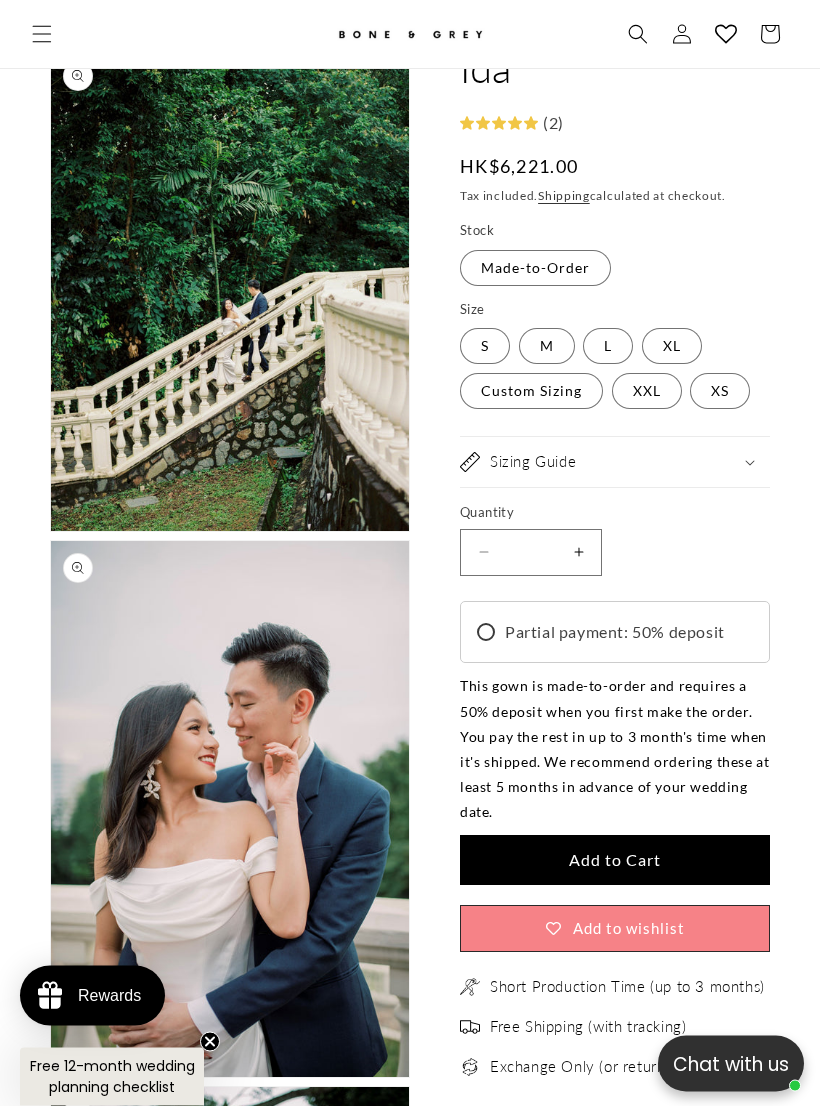 scroll, scrollTop: 2324, scrollLeft: 0, axis: vertical 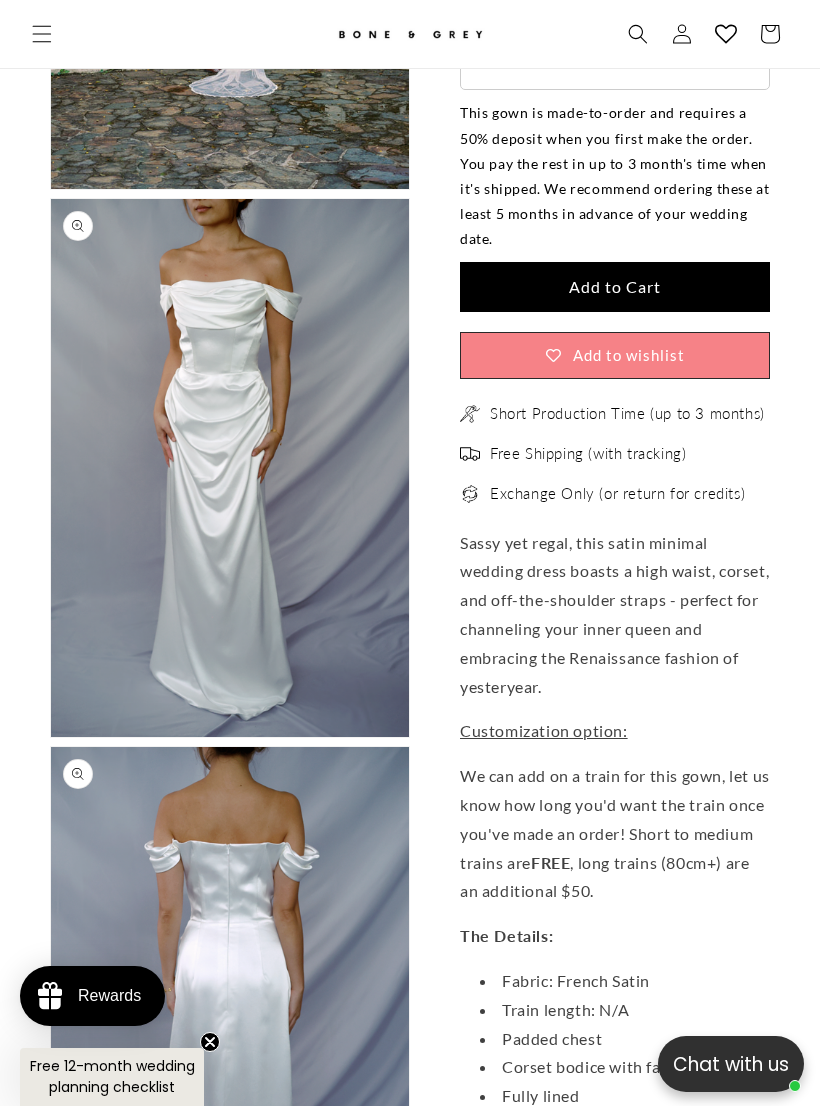 click on "Open media 10 in modal" at bounding box center (51, 737) 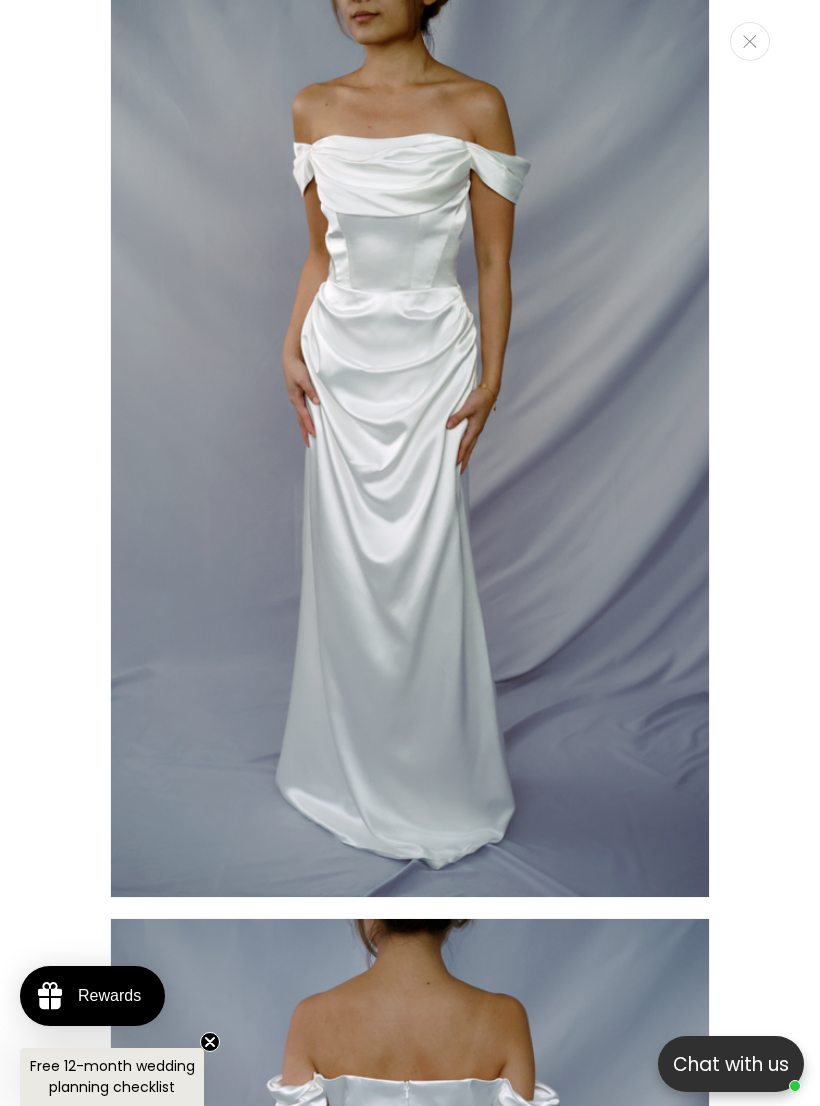 scroll, scrollTop: 0, scrollLeft: 1412, axis: horizontal 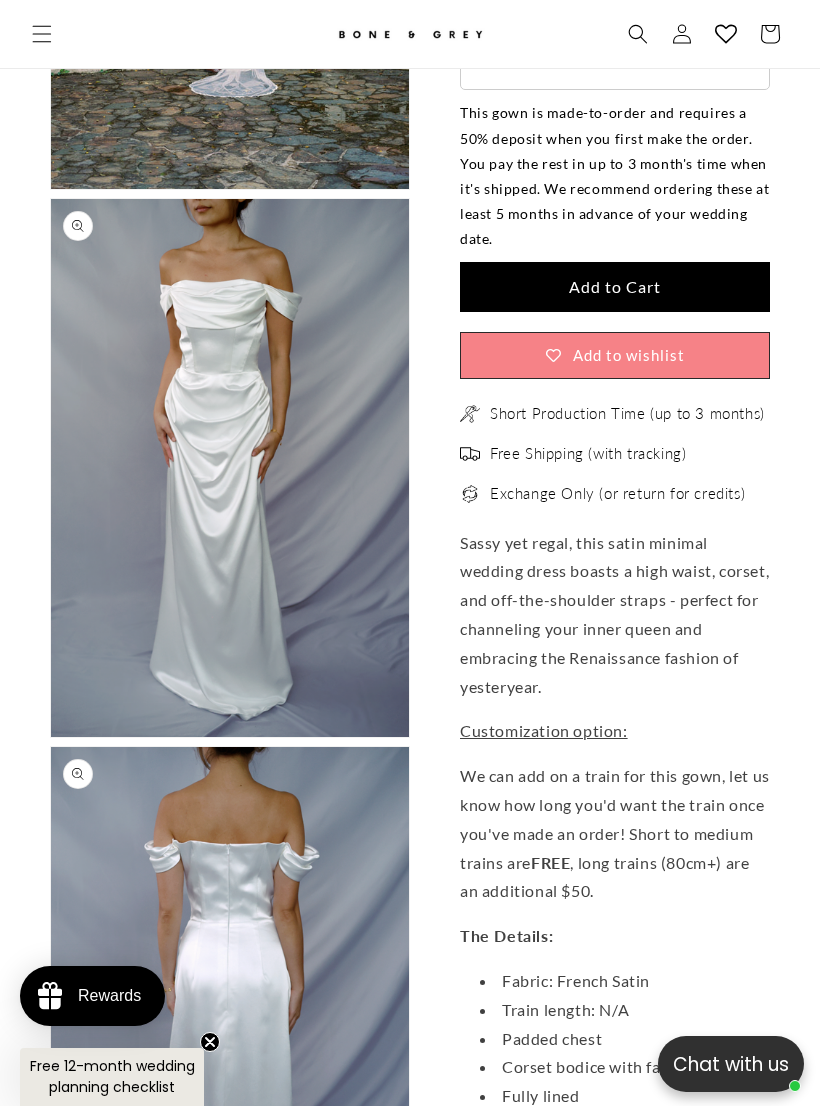 click at bounding box center (42, 34) 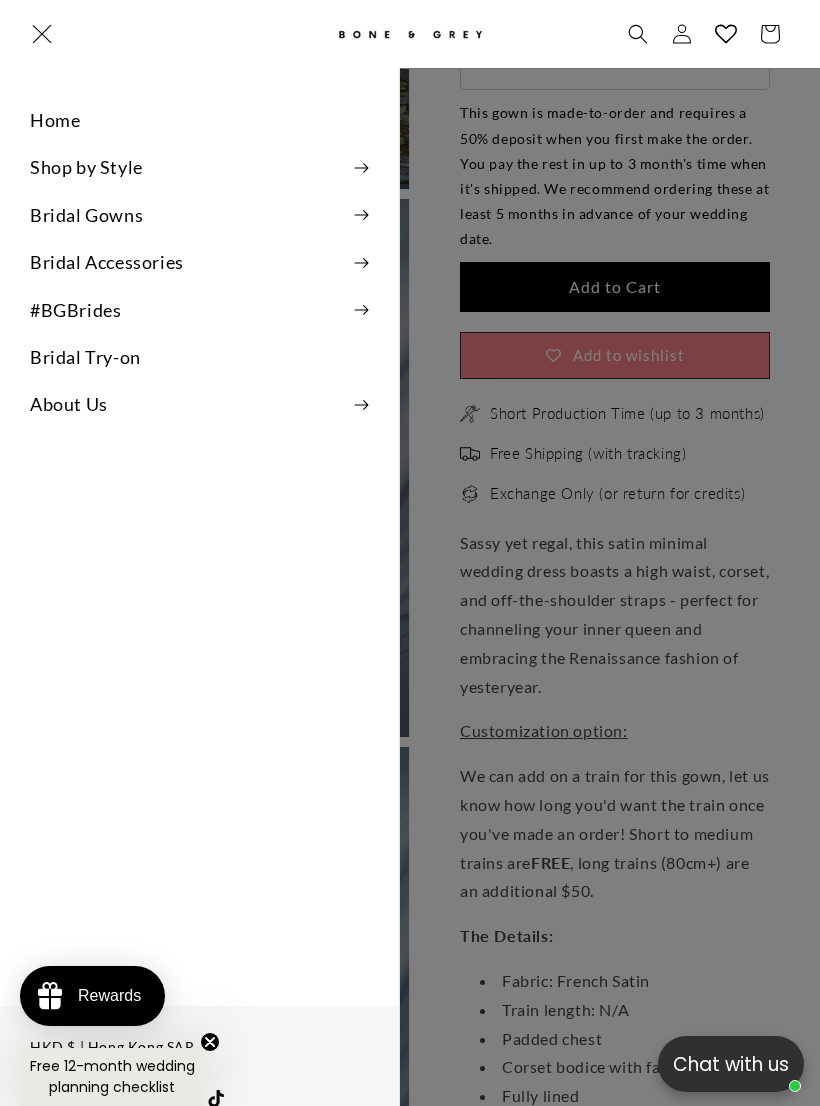 scroll, scrollTop: 0, scrollLeft: 0, axis: both 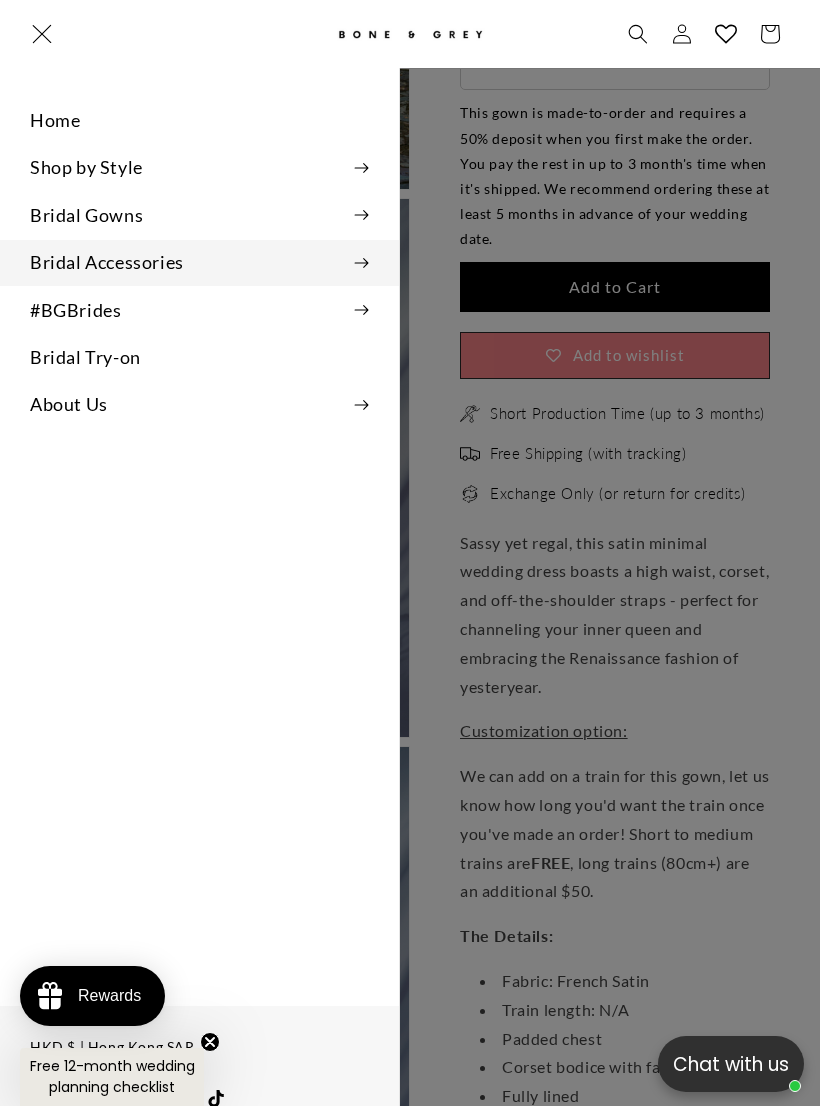 click on "Bridal Accessories" at bounding box center (199, 262) 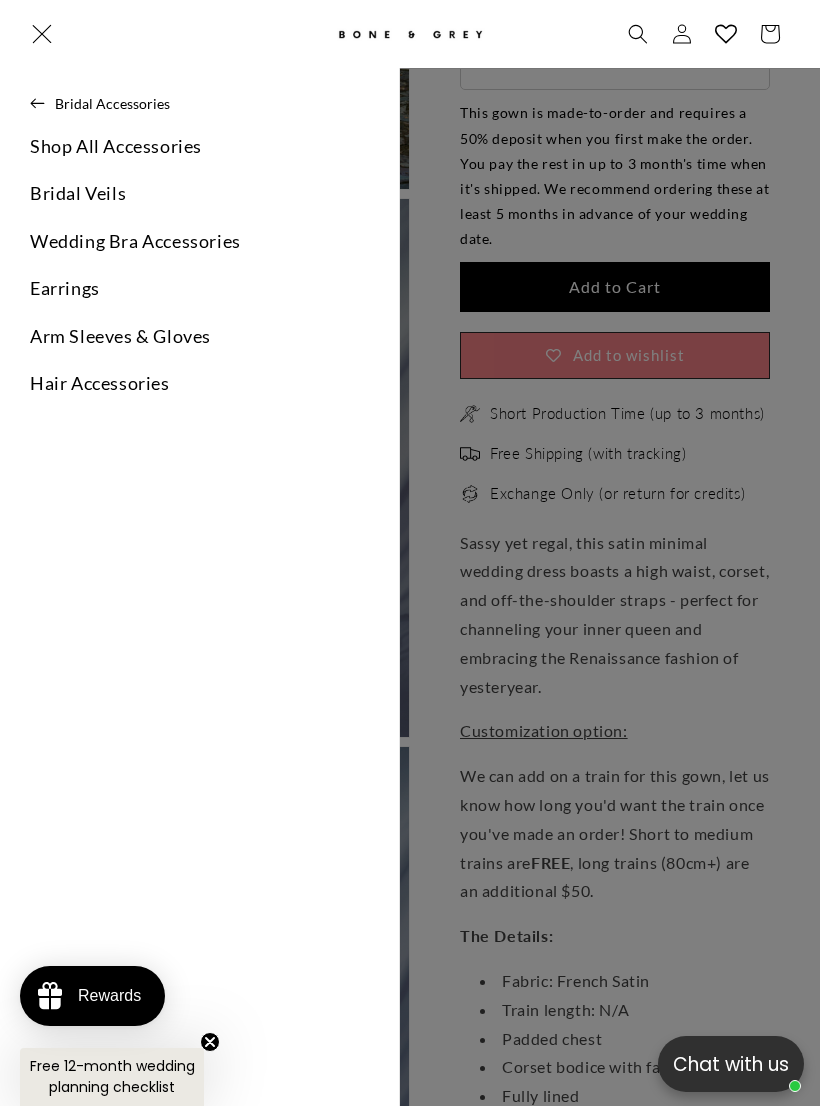 click on "Bridal Accessories" at bounding box center [199, 103] 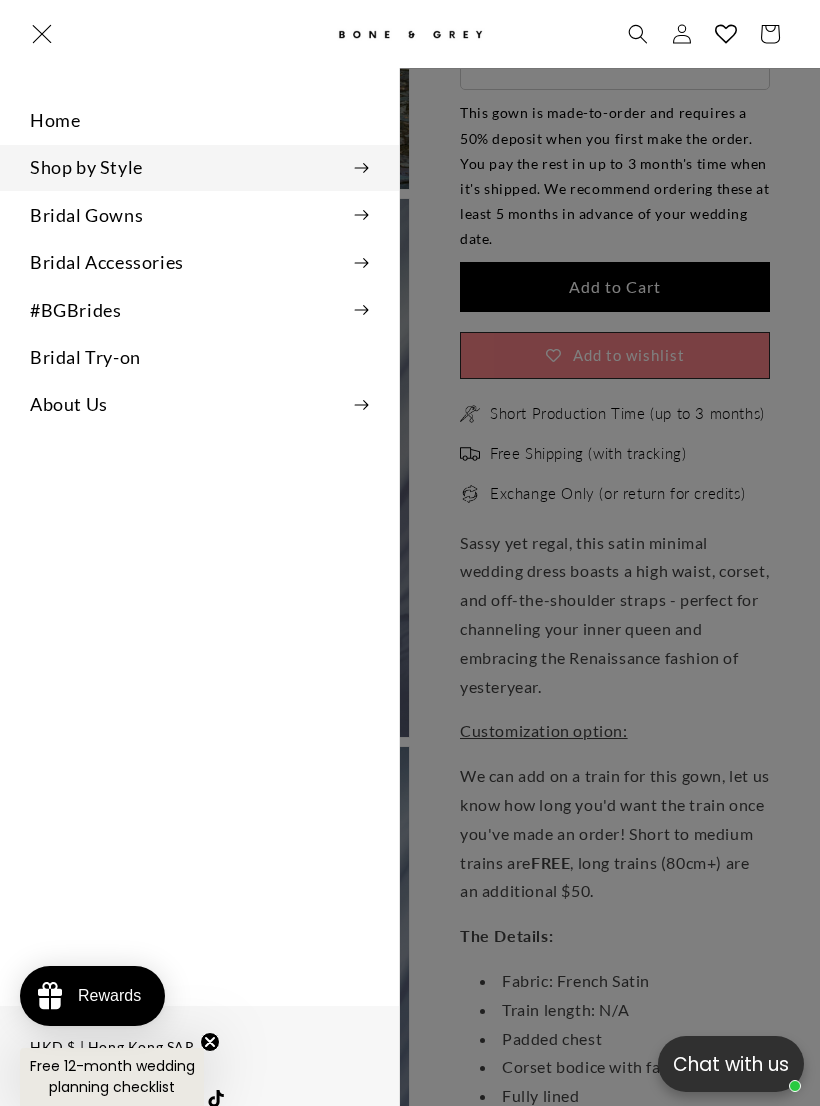 click 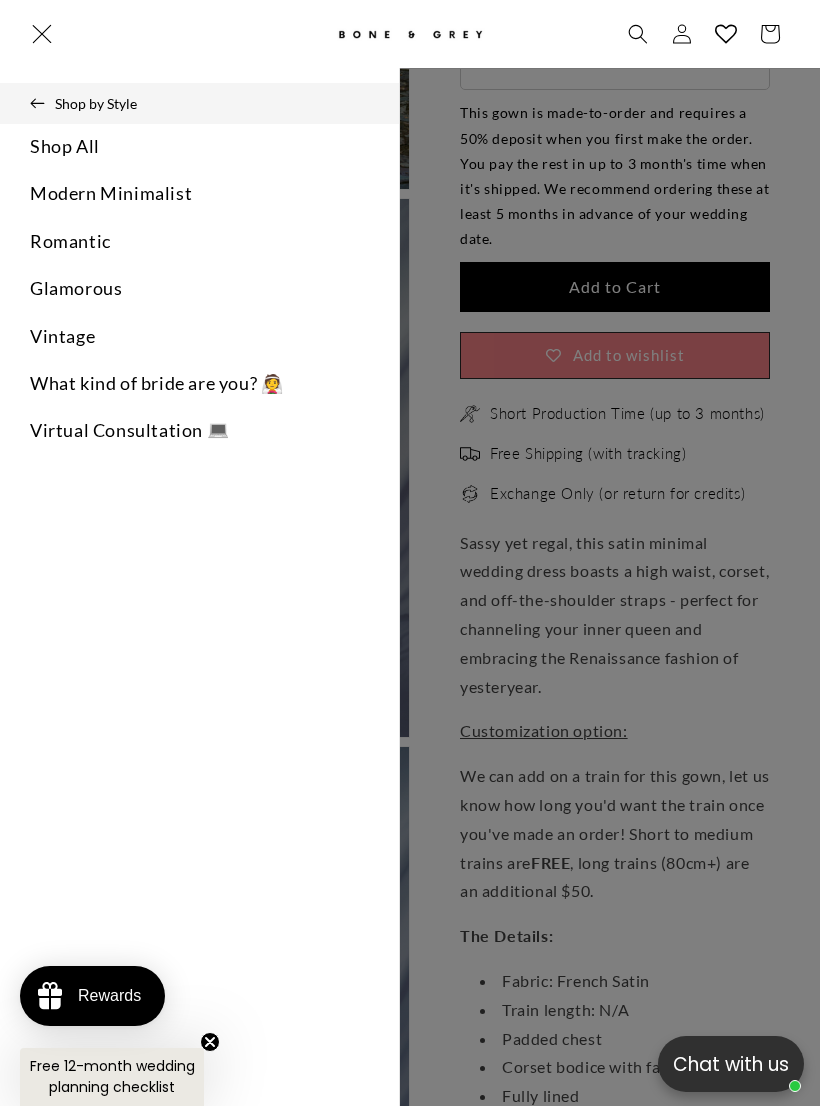scroll, scrollTop: 0, scrollLeft: 706, axis: horizontal 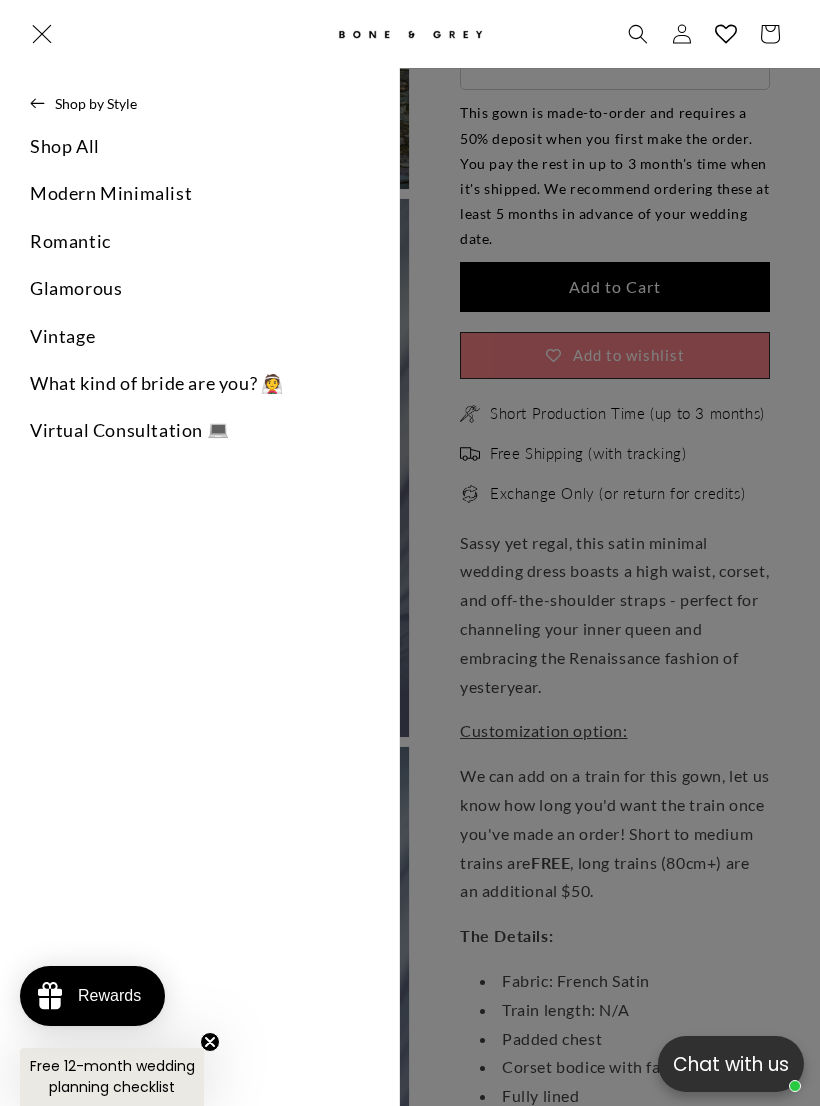 click on "Modern Minimalist" at bounding box center [199, 193] 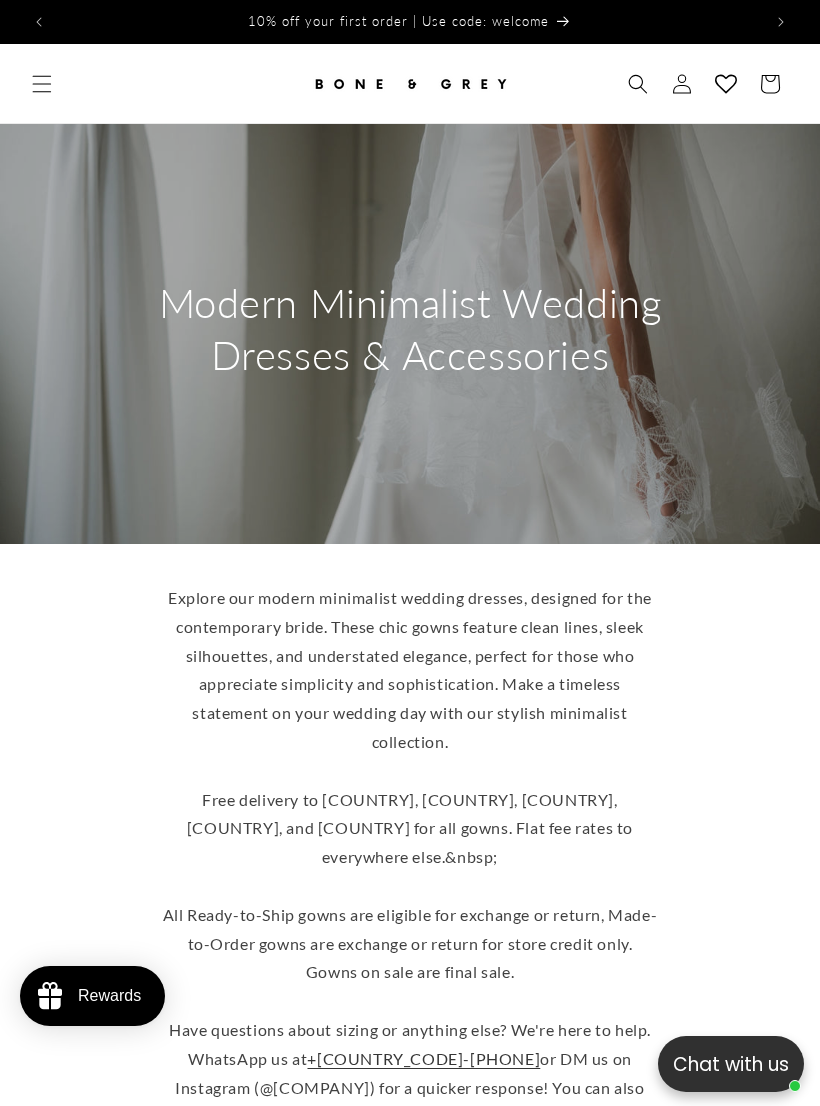 scroll, scrollTop: 0, scrollLeft: 0, axis: both 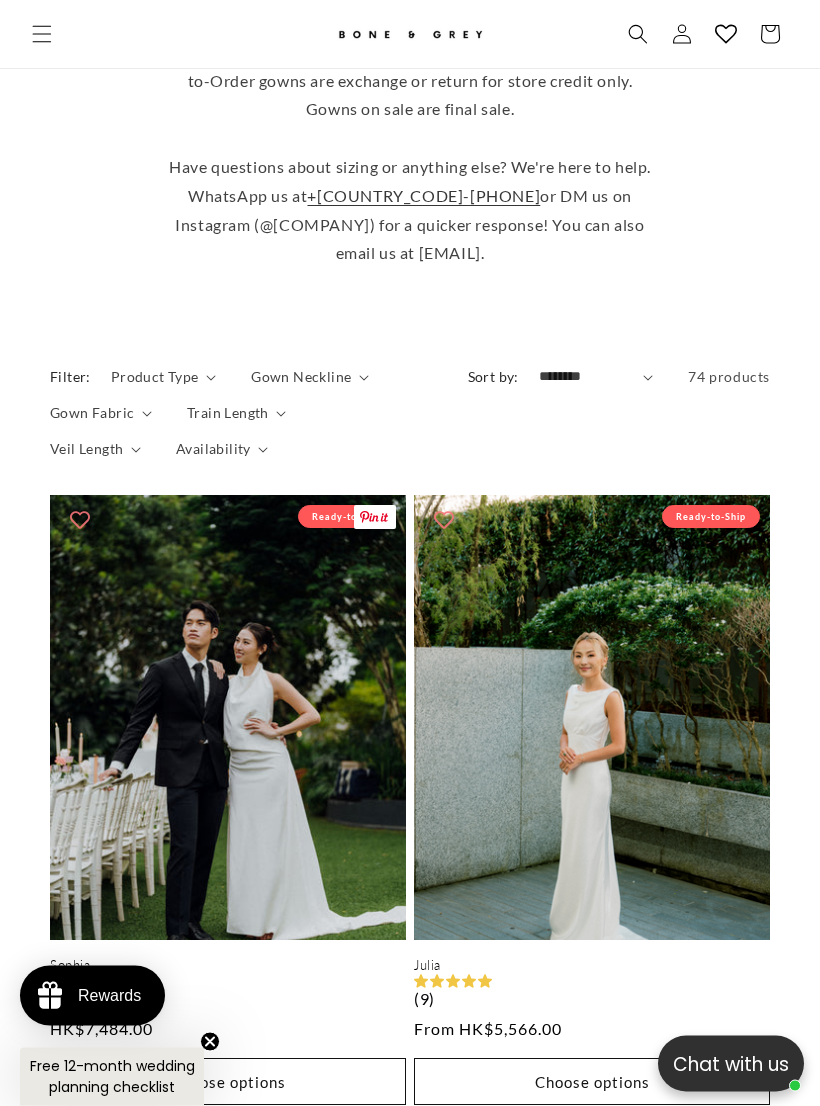 click on "Sophia" at bounding box center (228, 966) 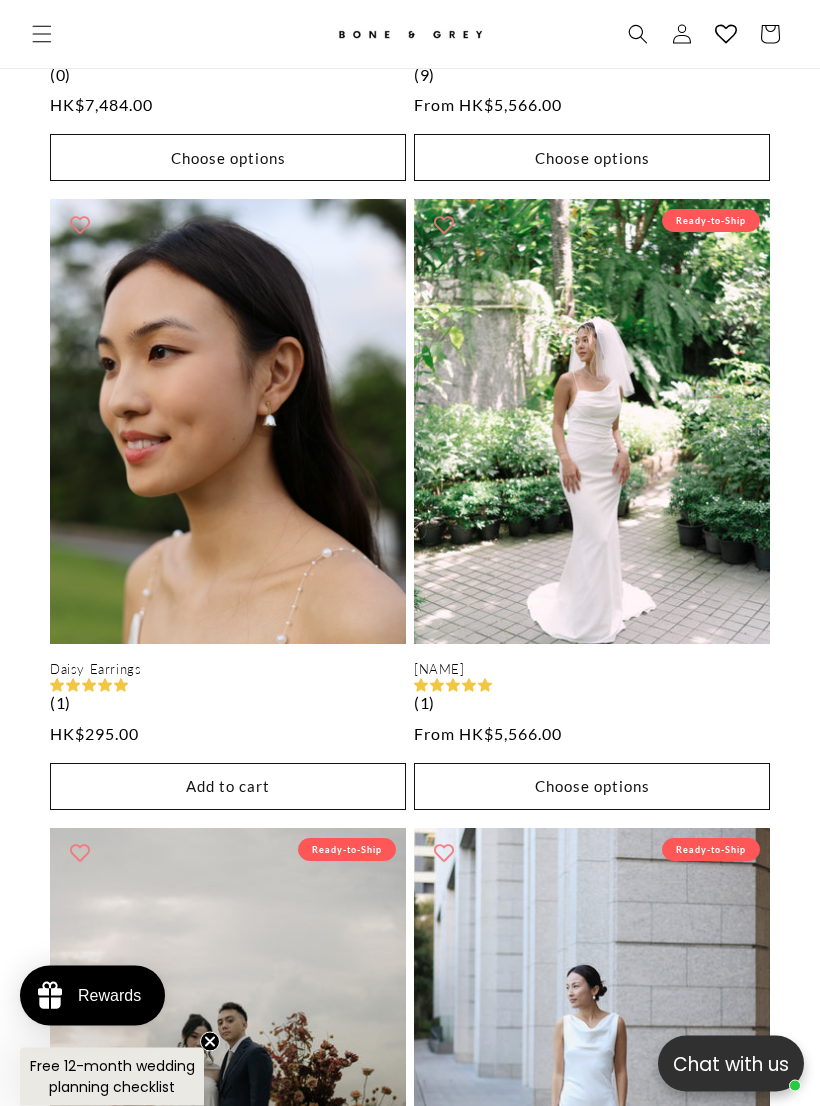 scroll, scrollTop: 1776, scrollLeft: 0, axis: vertical 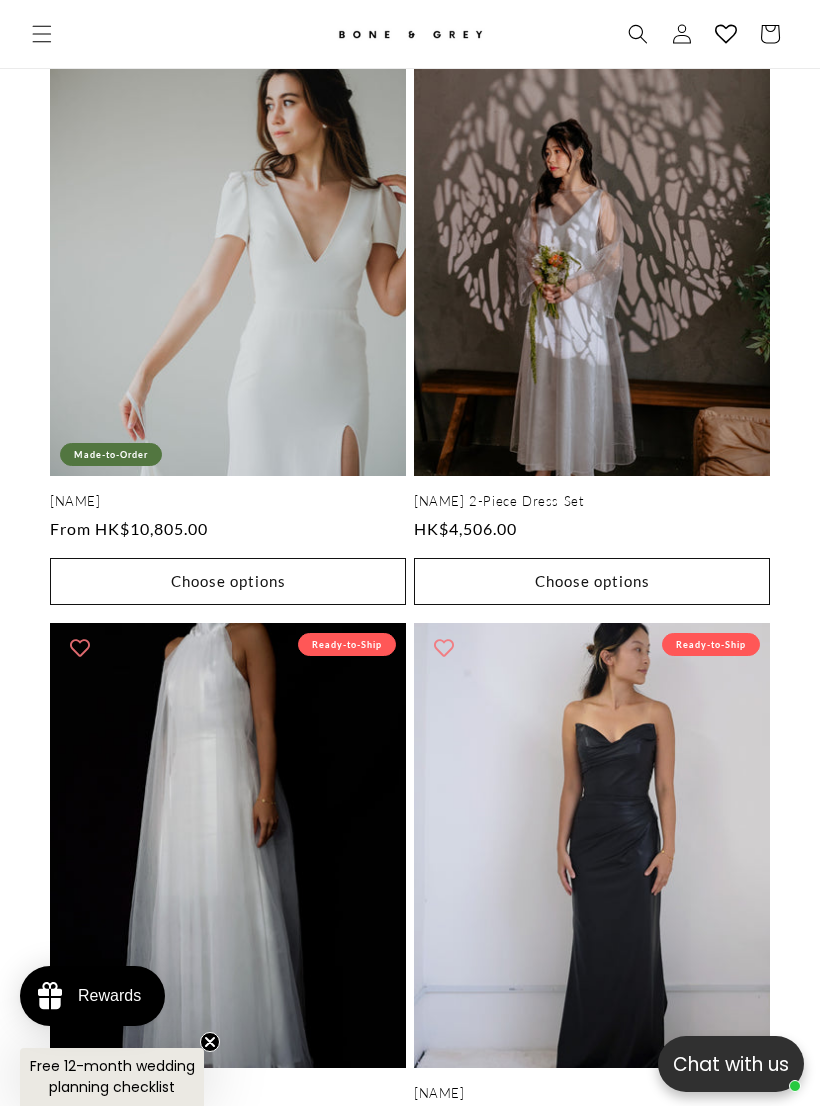 click on "Yvette" at bounding box center (228, 501) 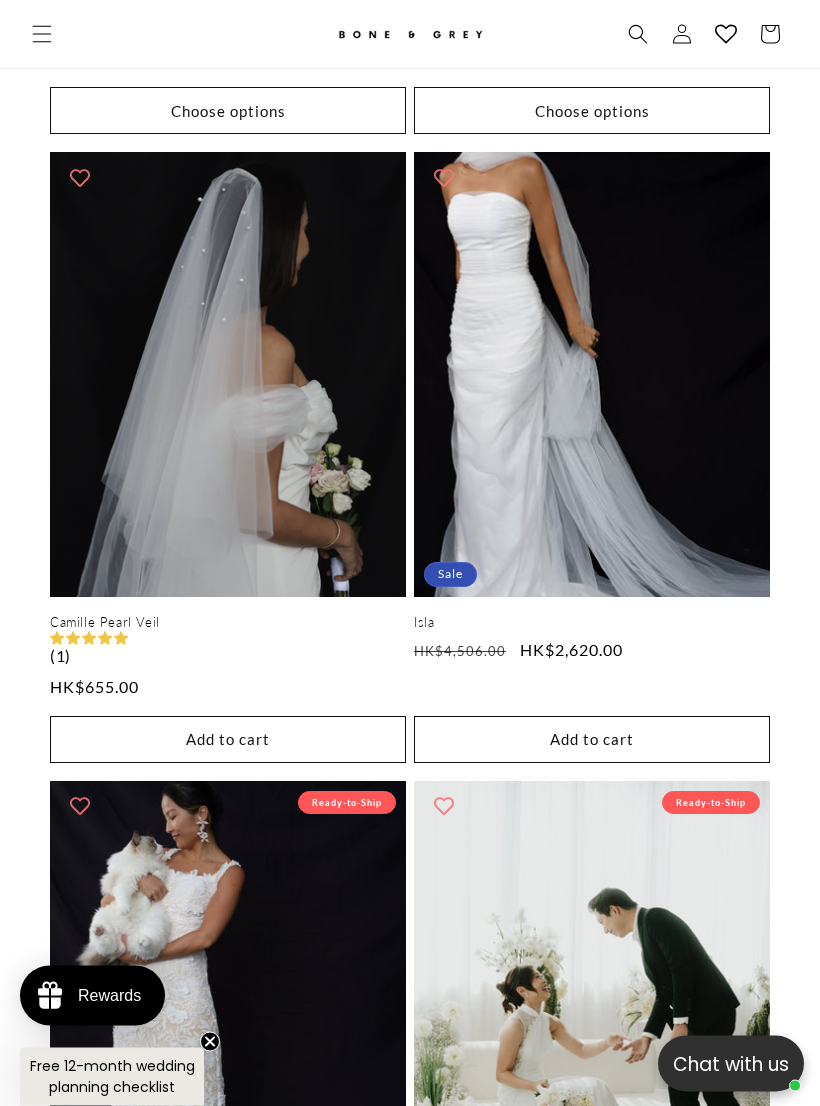 scroll, scrollTop: 7333, scrollLeft: 0, axis: vertical 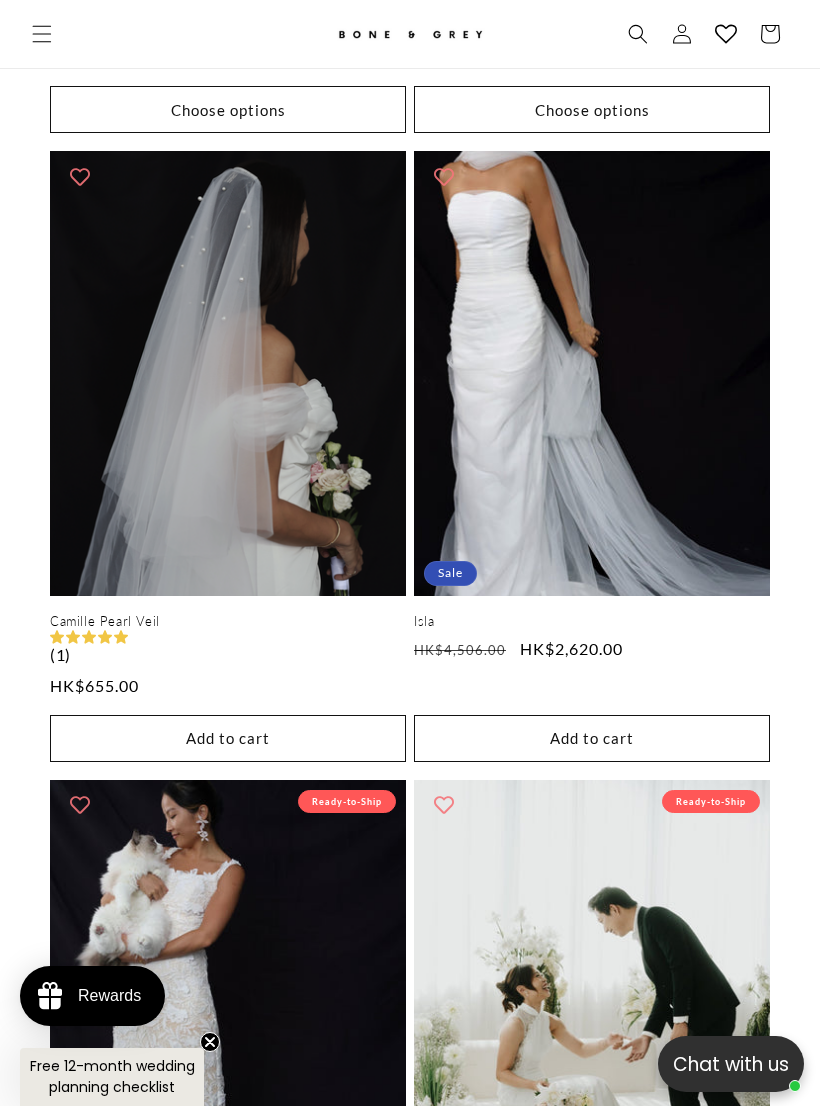 click on "Camille Pearl Veil" at bounding box center (228, 621) 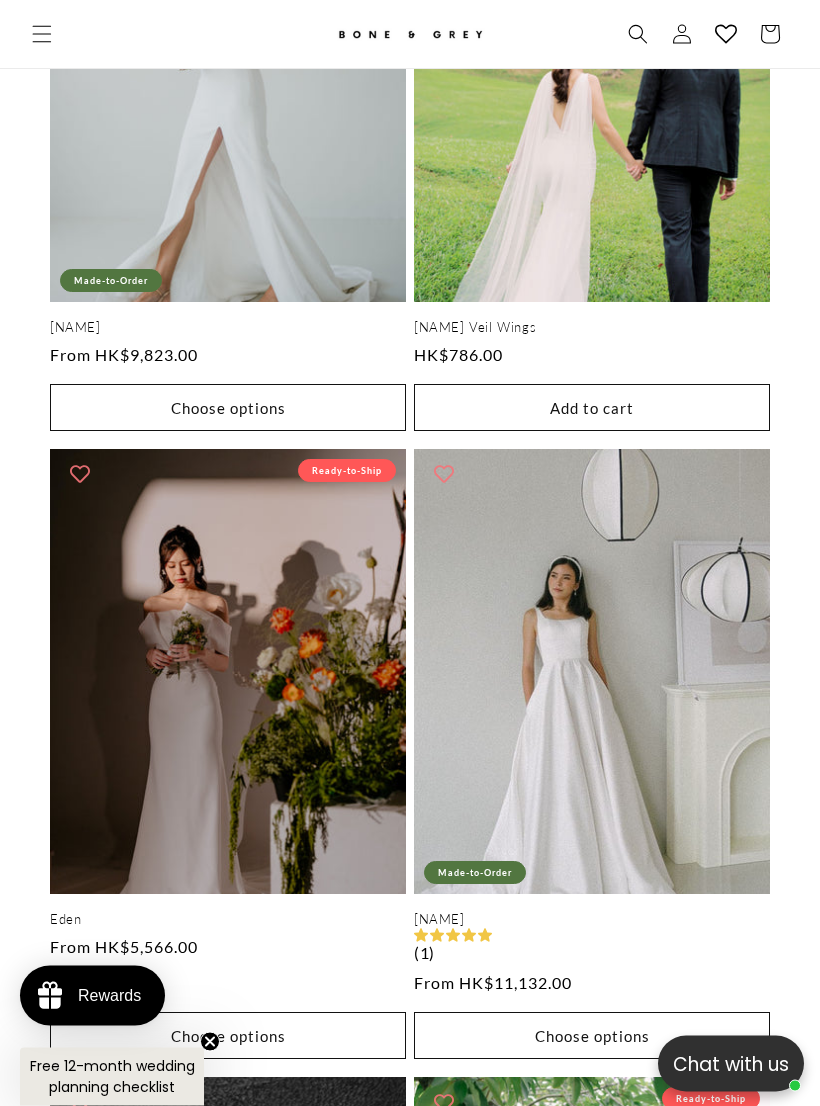 scroll, scrollTop: 4483, scrollLeft: 0, axis: vertical 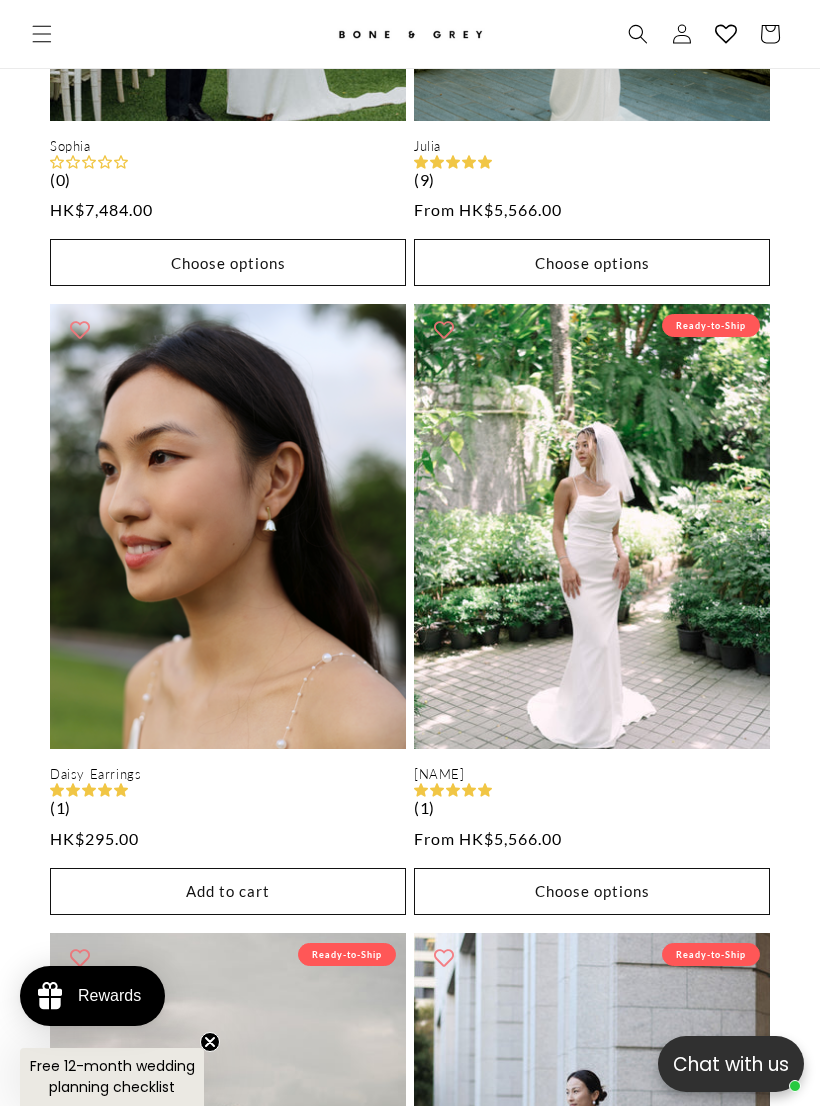 click on "Daisy Earrings" at bounding box center (228, 774) 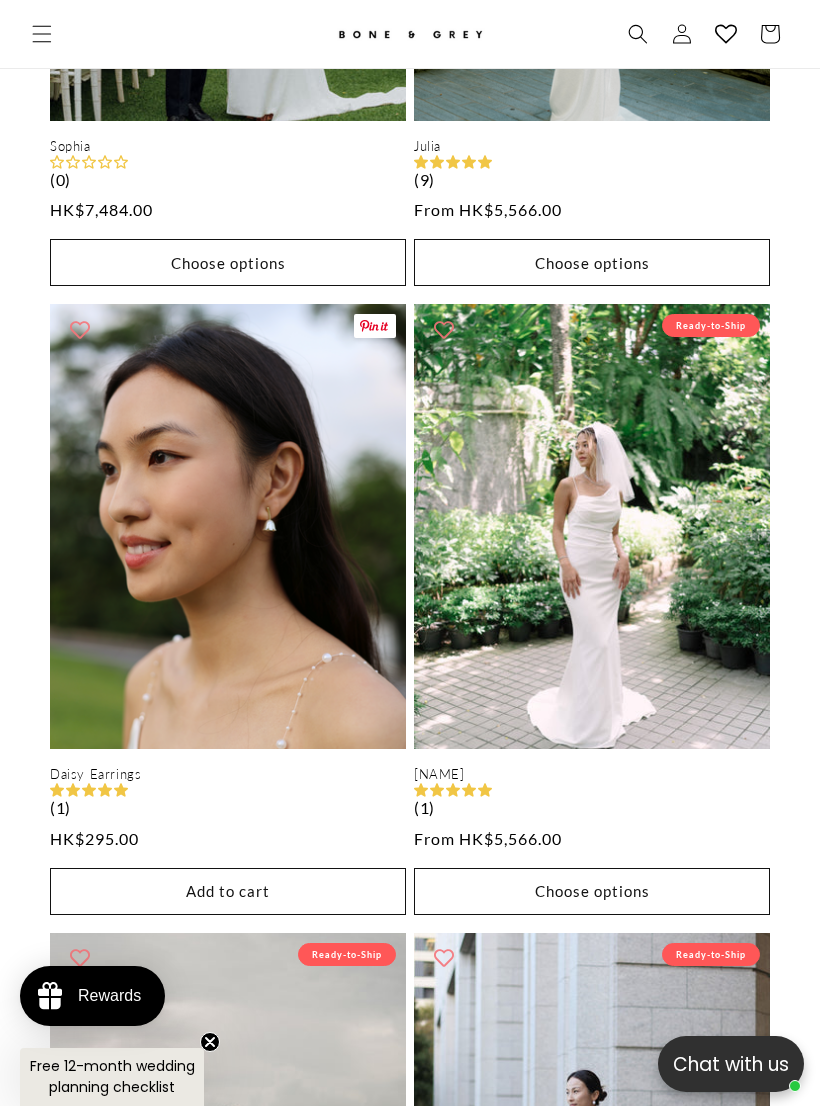 scroll, scrollTop: 0, scrollLeft: 1412, axis: horizontal 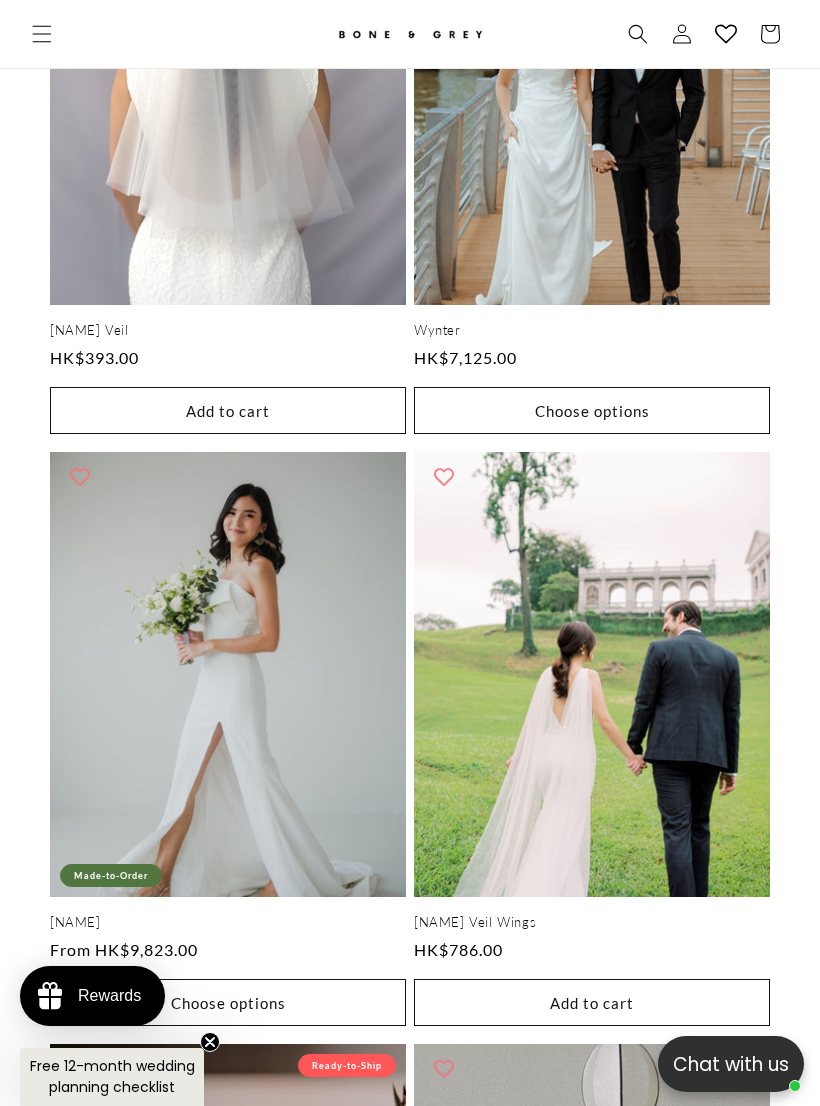 click on "Faith Tulle Veil Wings" at bounding box center (592, 922) 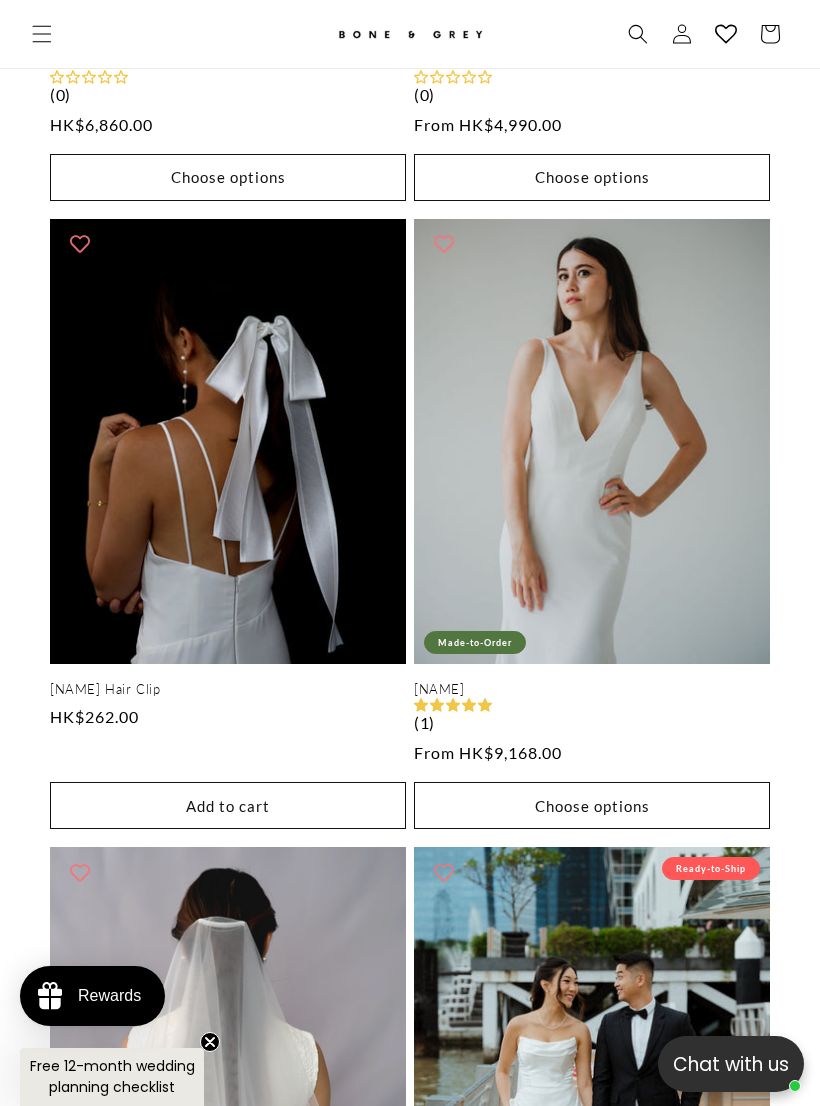 scroll, scrollTop: 2988, scrollLeft: 0, axis: vertical 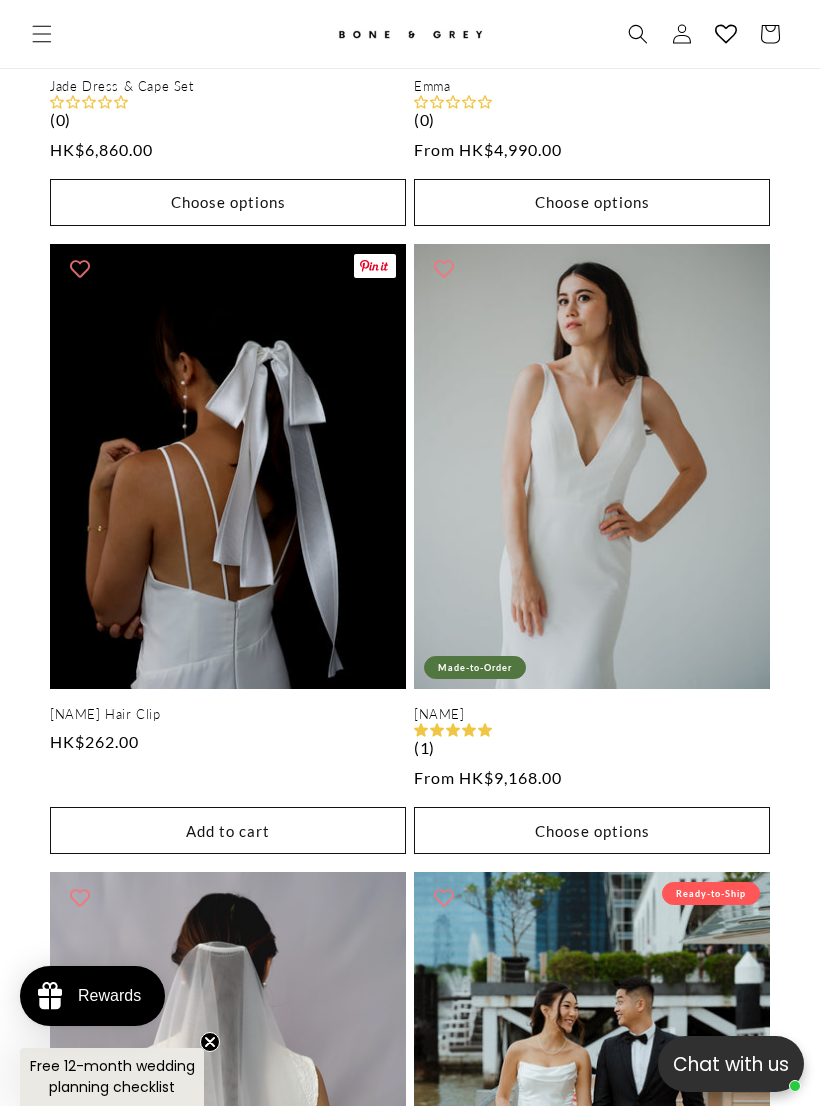 click on "Clara Asymmetric Ribbon Bow Hair Clip" at bounding box center [228, 714] 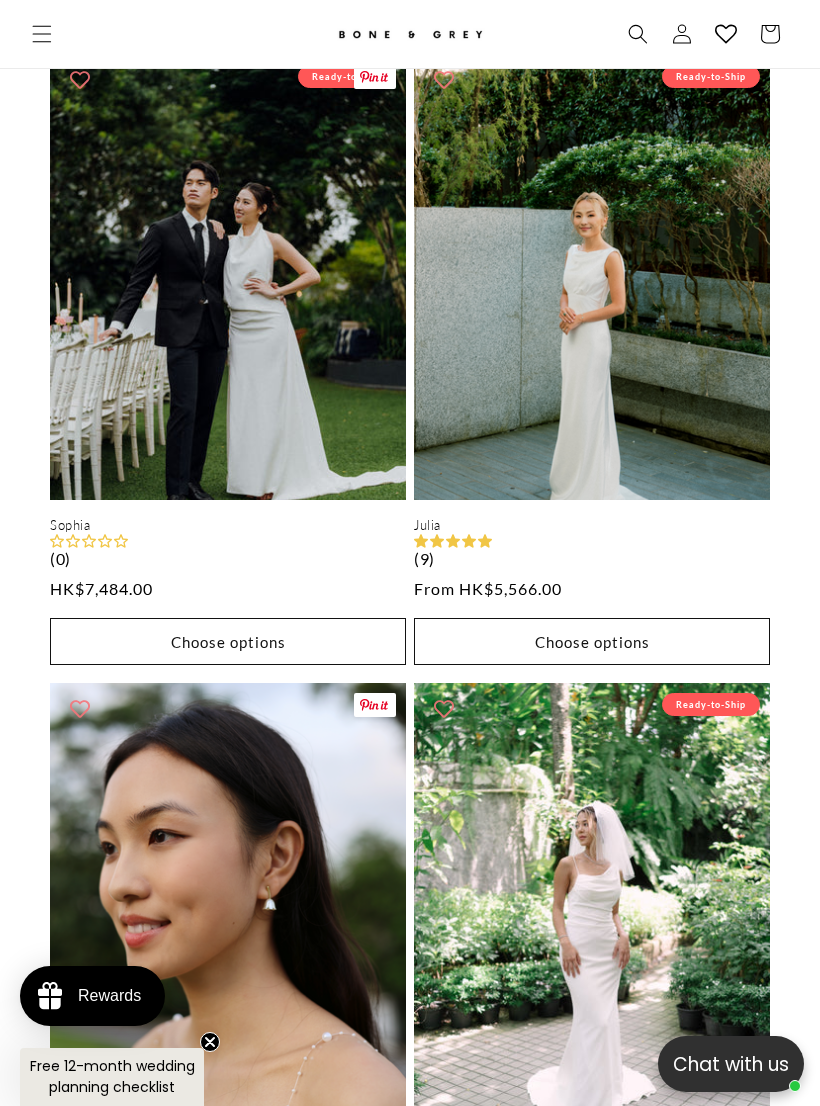 scroll, scrollTop: 1277, scrollLeft: 0, axis: vertical 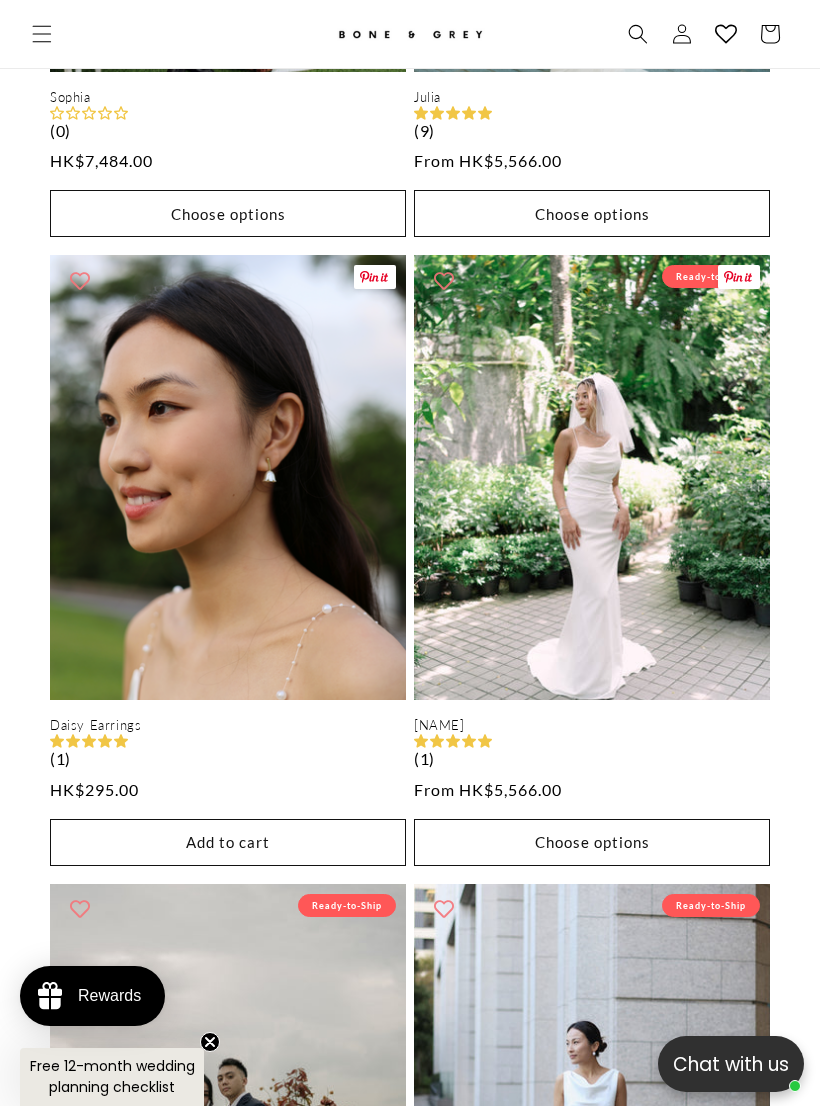 click on "Bree" at bounding box center [592, 725] 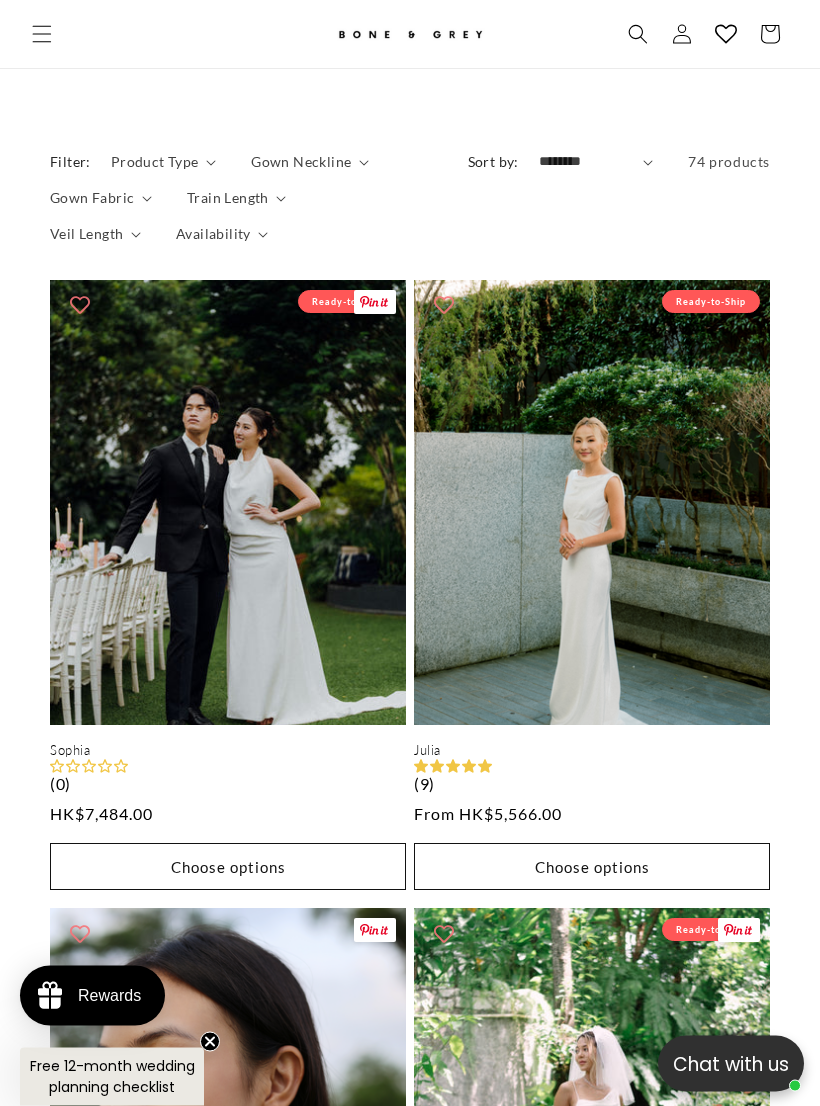 scroll, scrollTop: 1015, scrollLeft: 0, axis: vertical 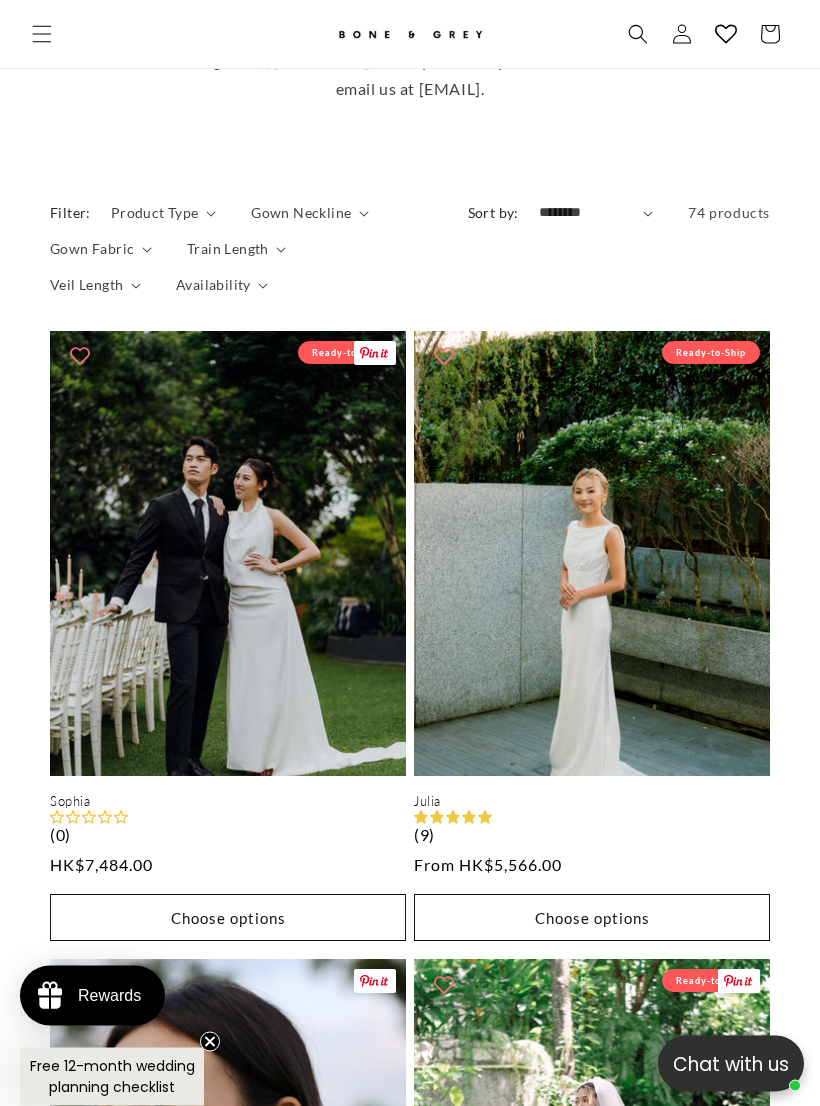 click at bounding box center [42, 34] 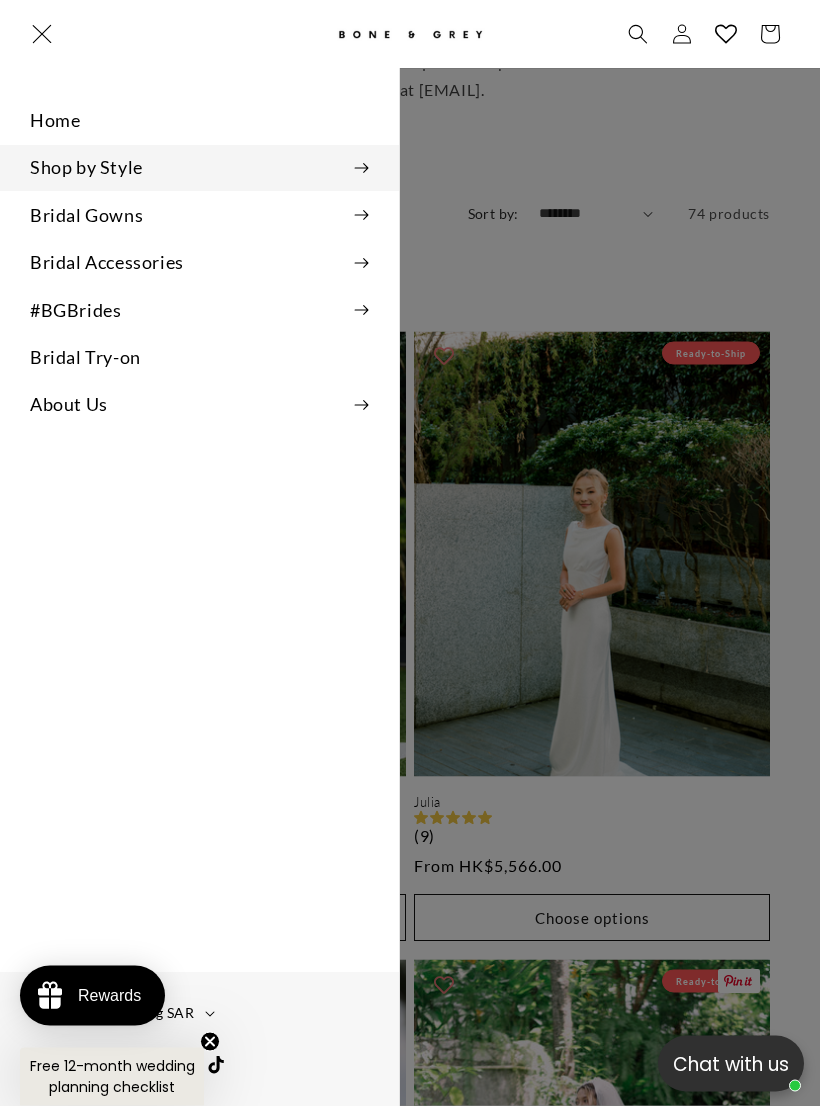 scroll, scrollTop: 1016, scrollLeft: 0, axis: vertical 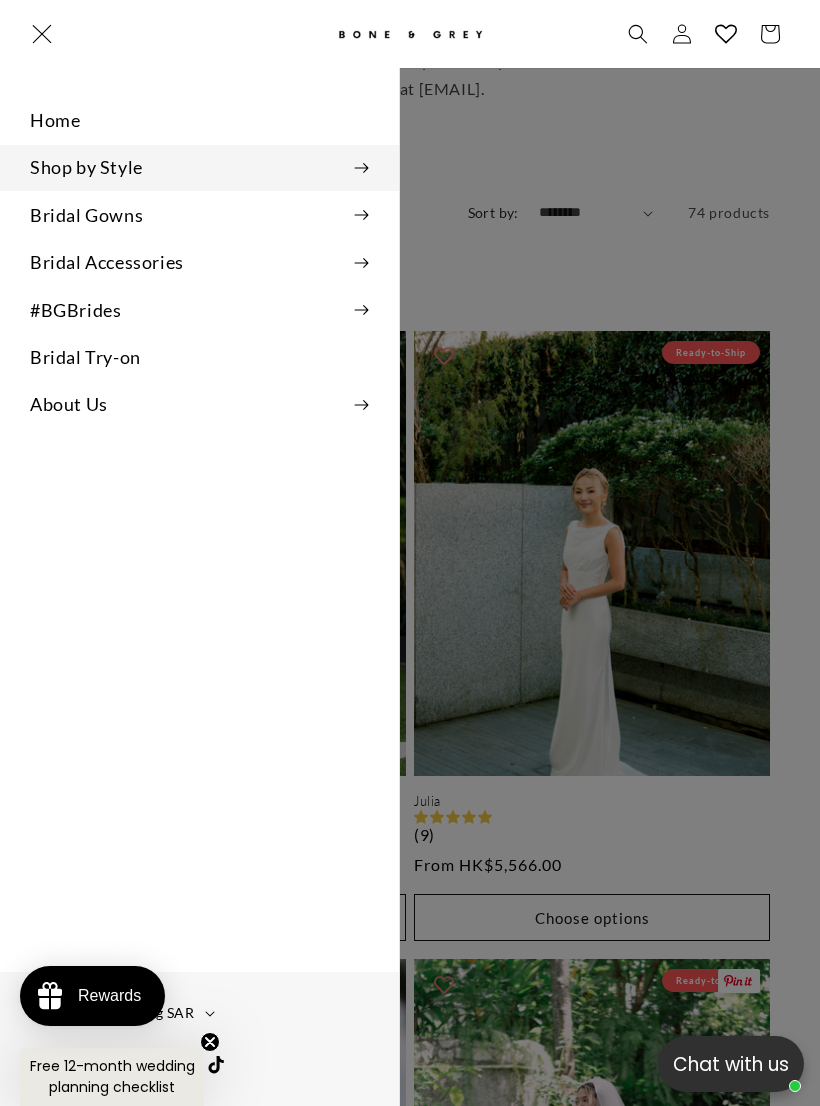 click on "Shop by Style" at bounding box center [199, 167] 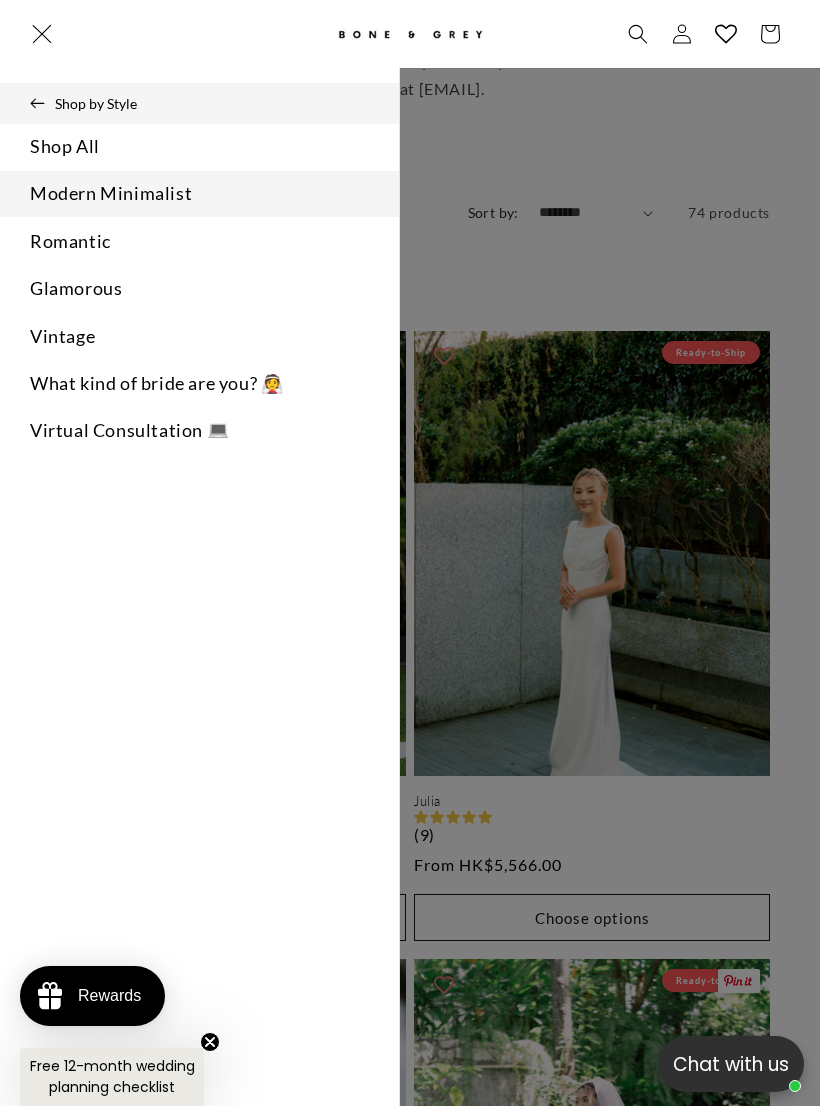 scroll, scrollTop: 0, scrollLeft: 1412, axis: horizontal 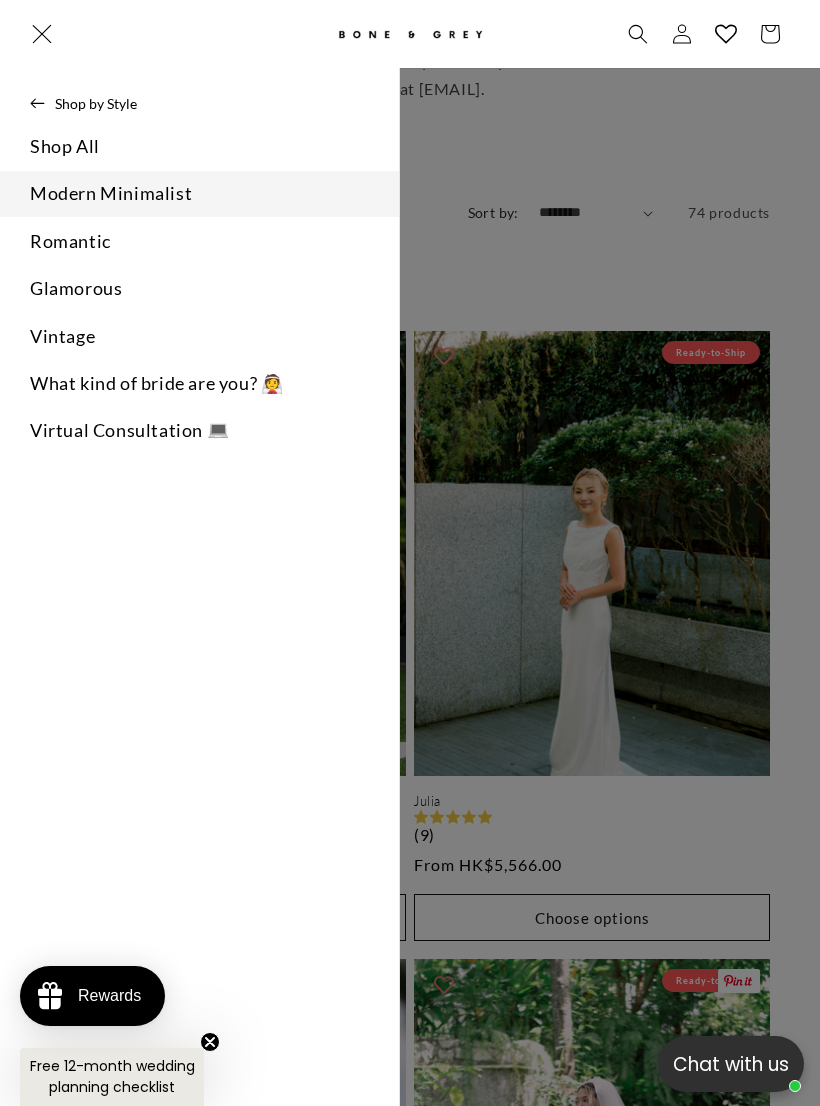 click on "Vintage" at bounding box center [199, 336] 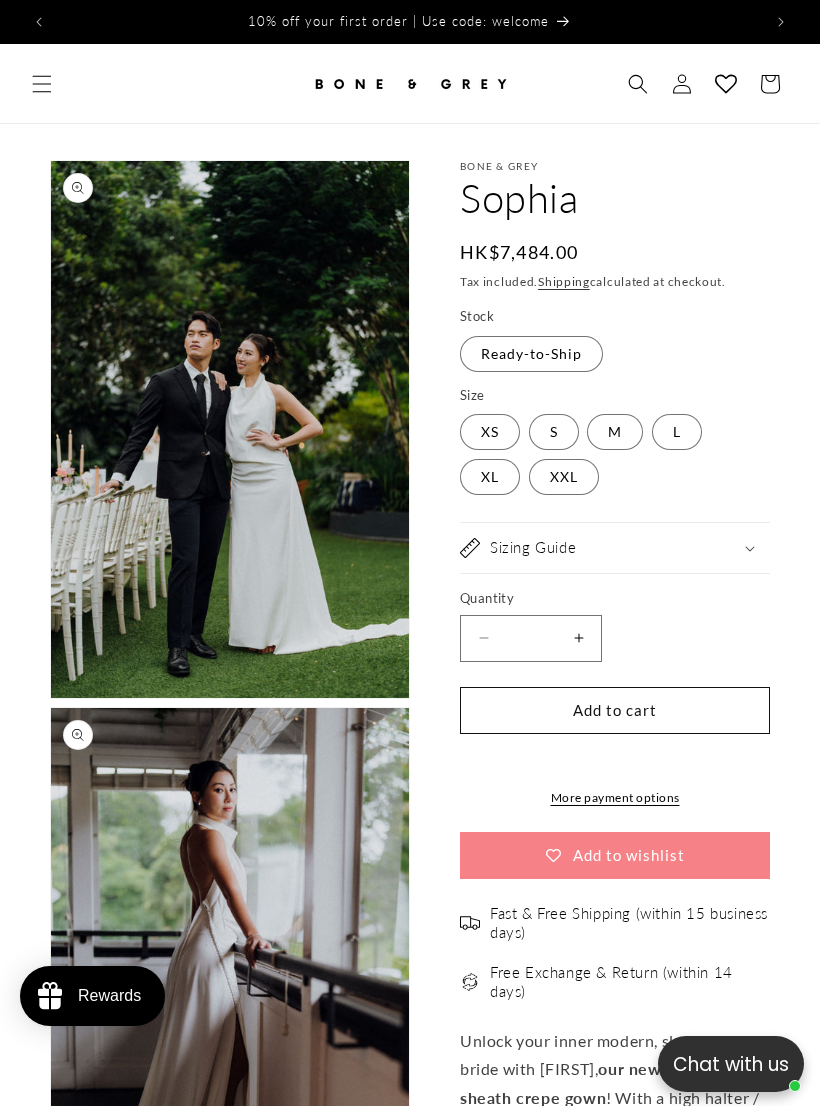 scroll, scrollTop: 0, scrollLeft: 0, axis: both 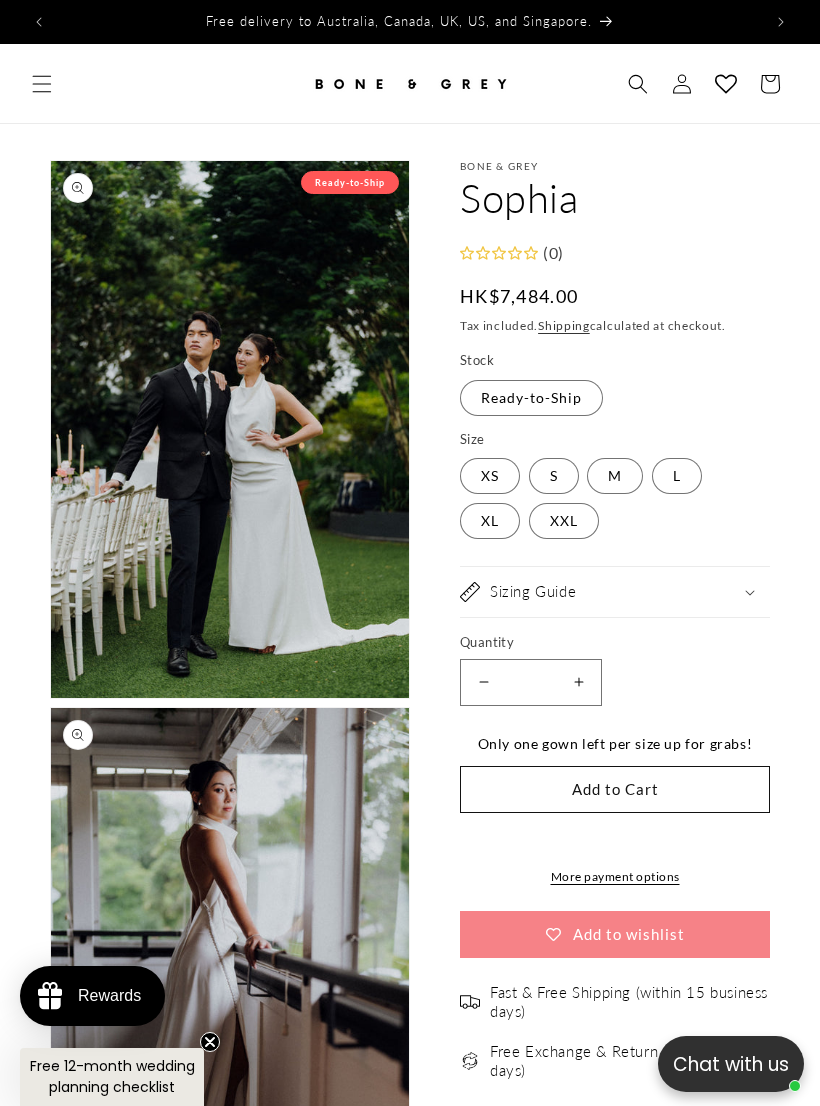 type 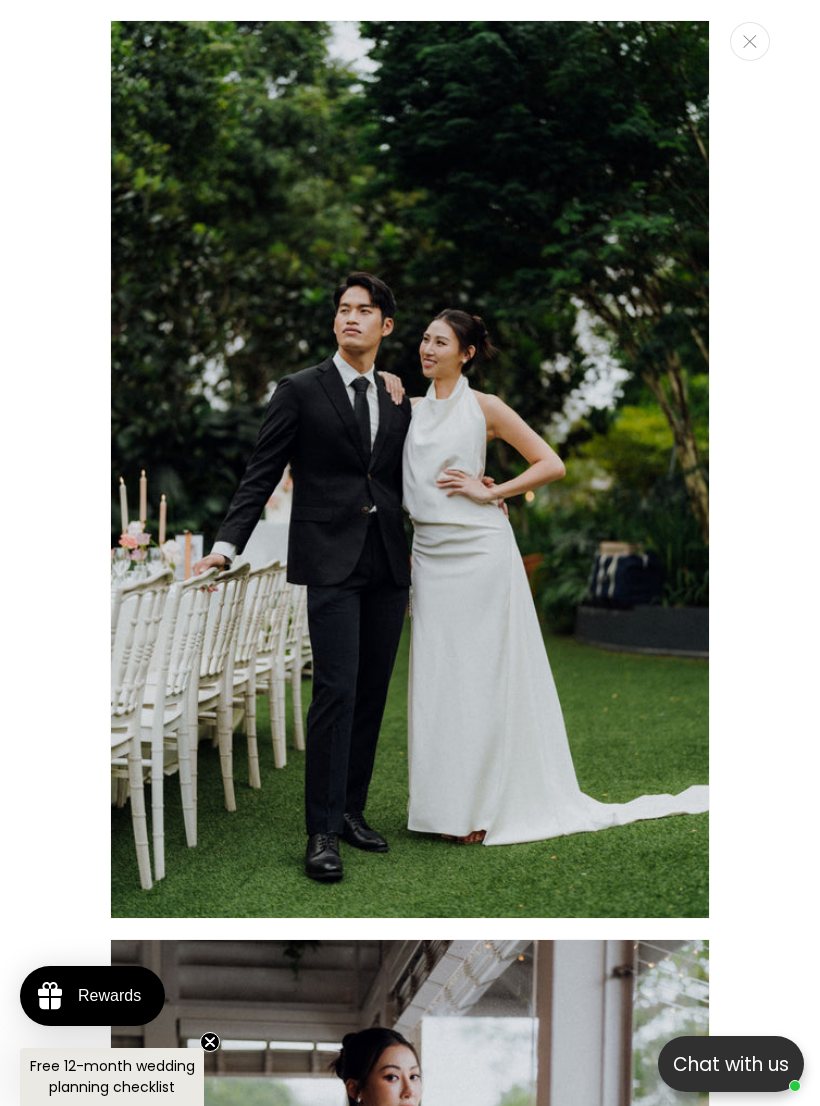 scroll, scrollTop: 20, scrollLeft: 0, axis: vertical 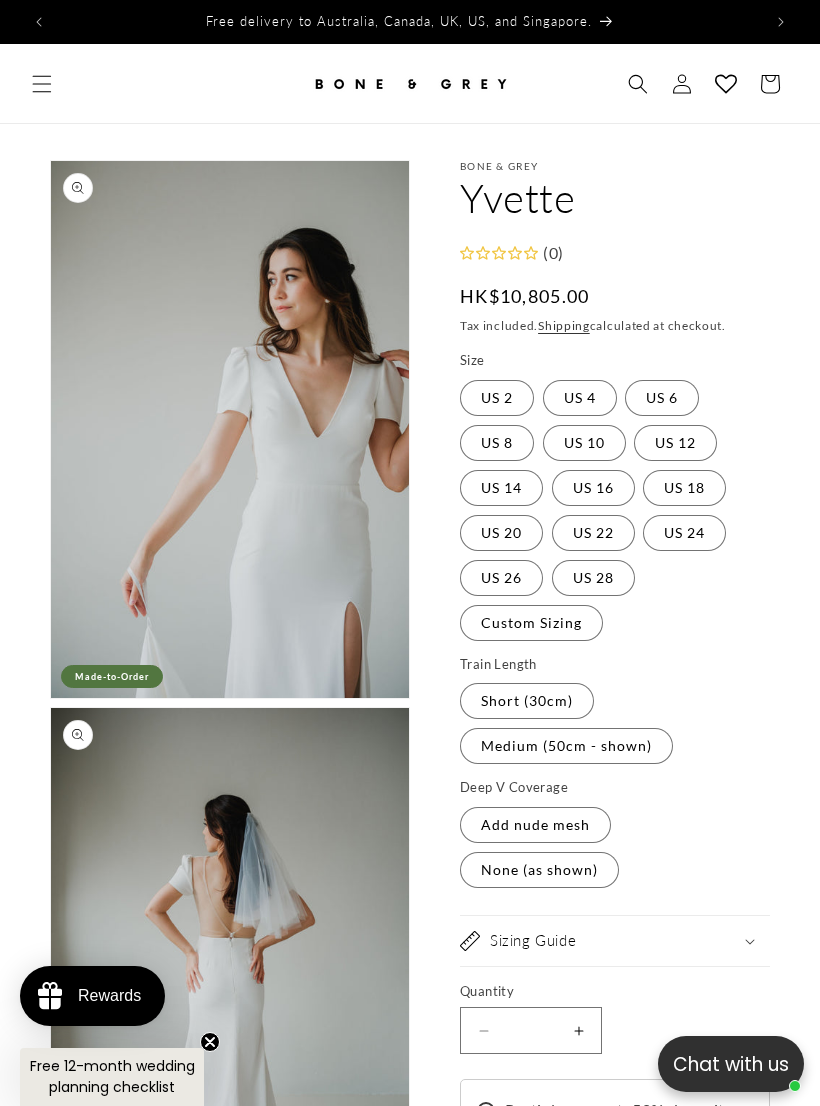 click on "Open media 1 in modal" at bounding box center (51, 698) 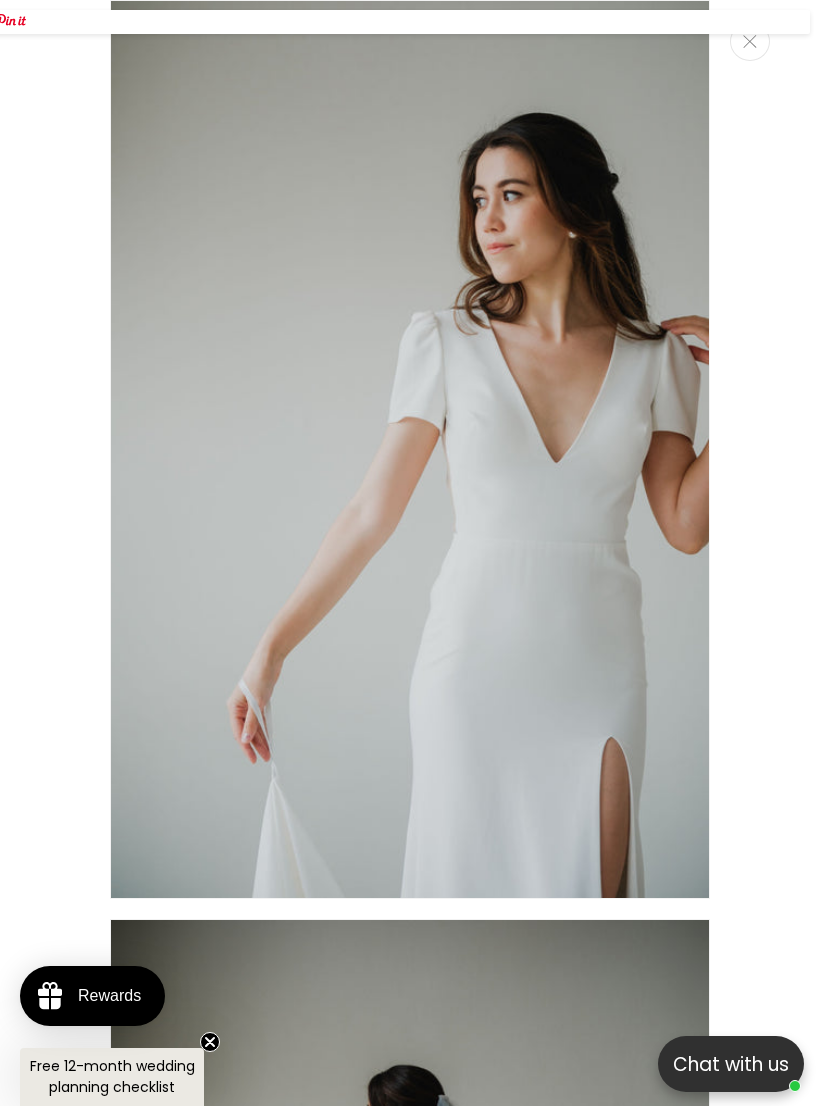 click at bounding box center (410, 449) 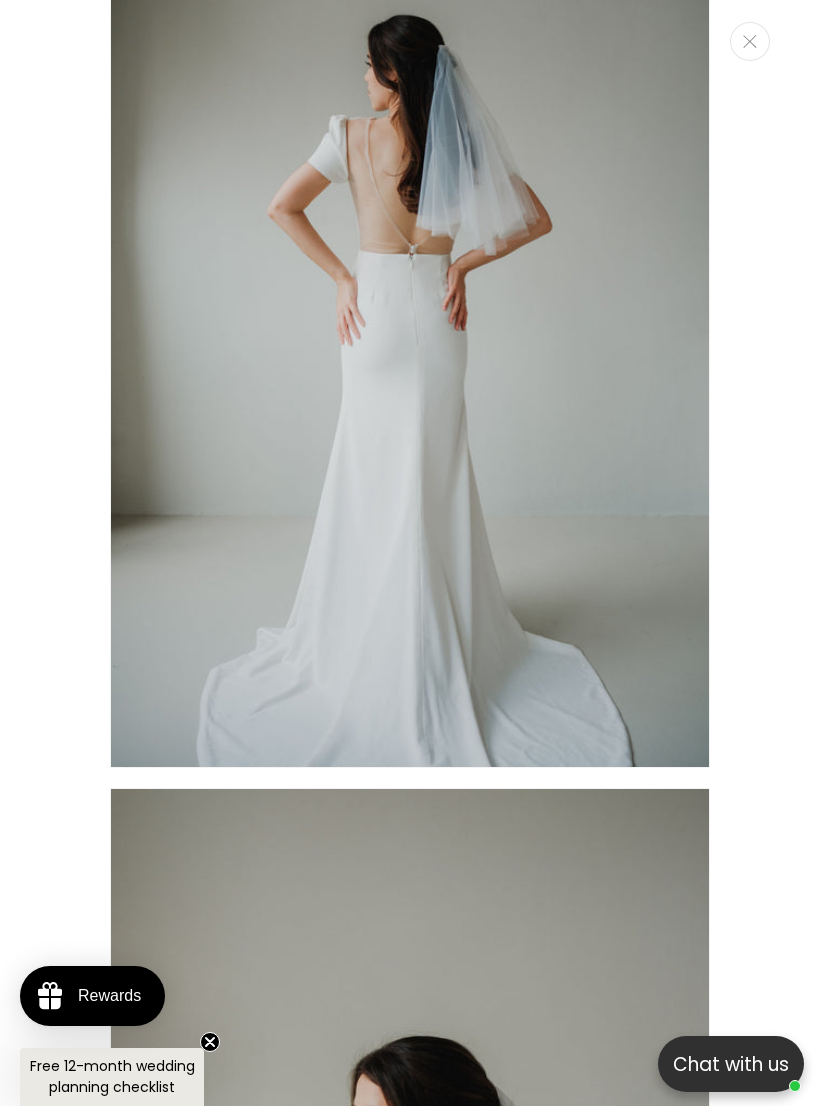 scroll, scrollTop: 1074, scrollLeft: 0, axis: vertical 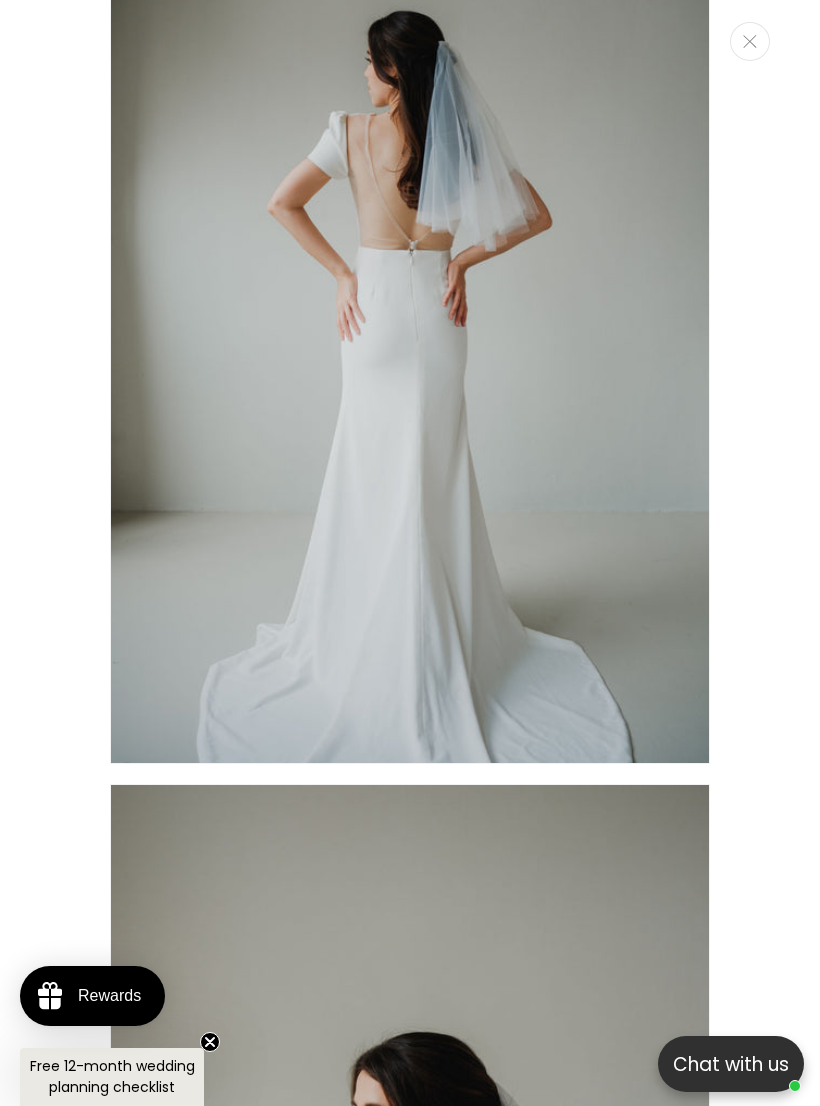 click 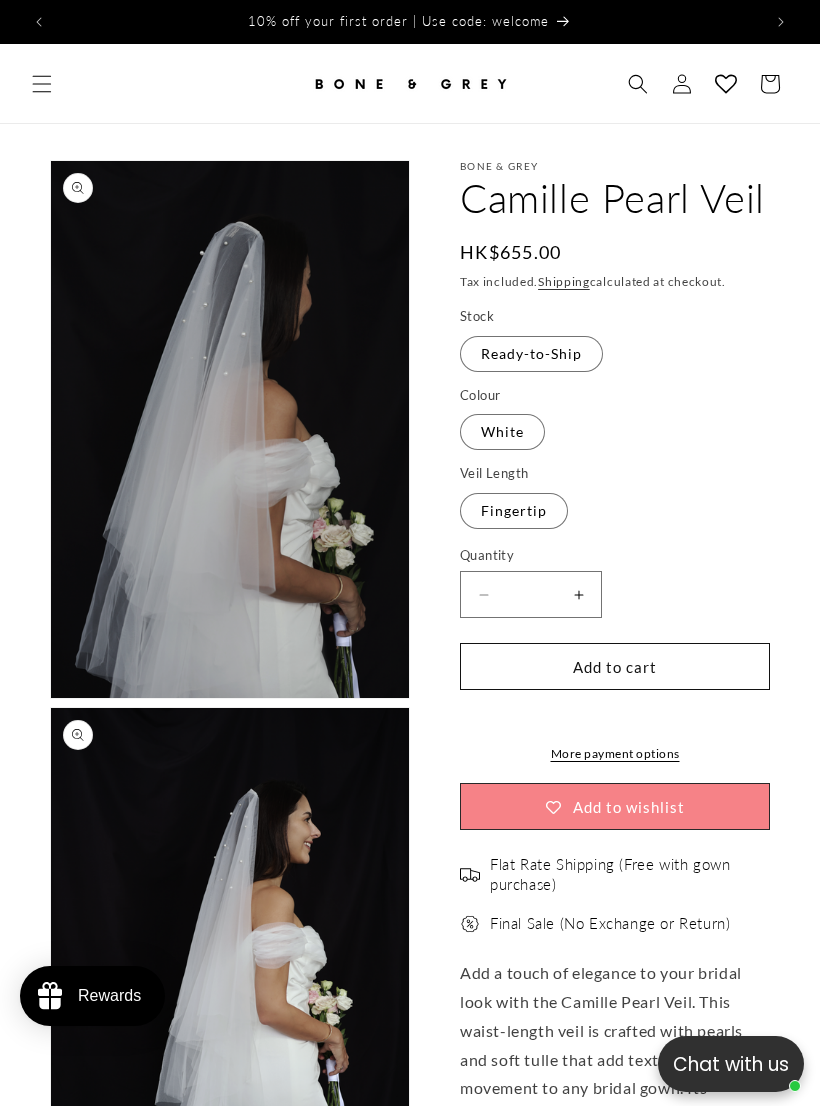 scroll, scrollTop: 0, scrollLeft: 0, axis: both 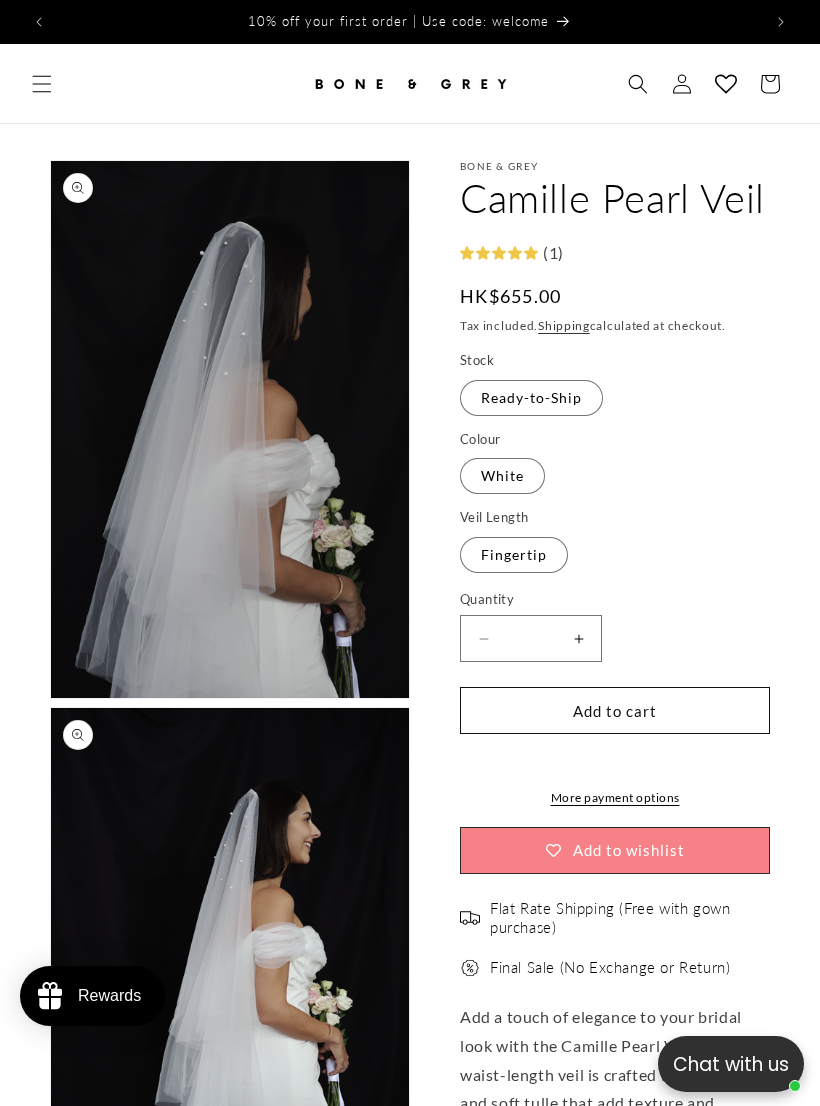 click on "Open media 1 in modal" at bounding box center (51, 698) 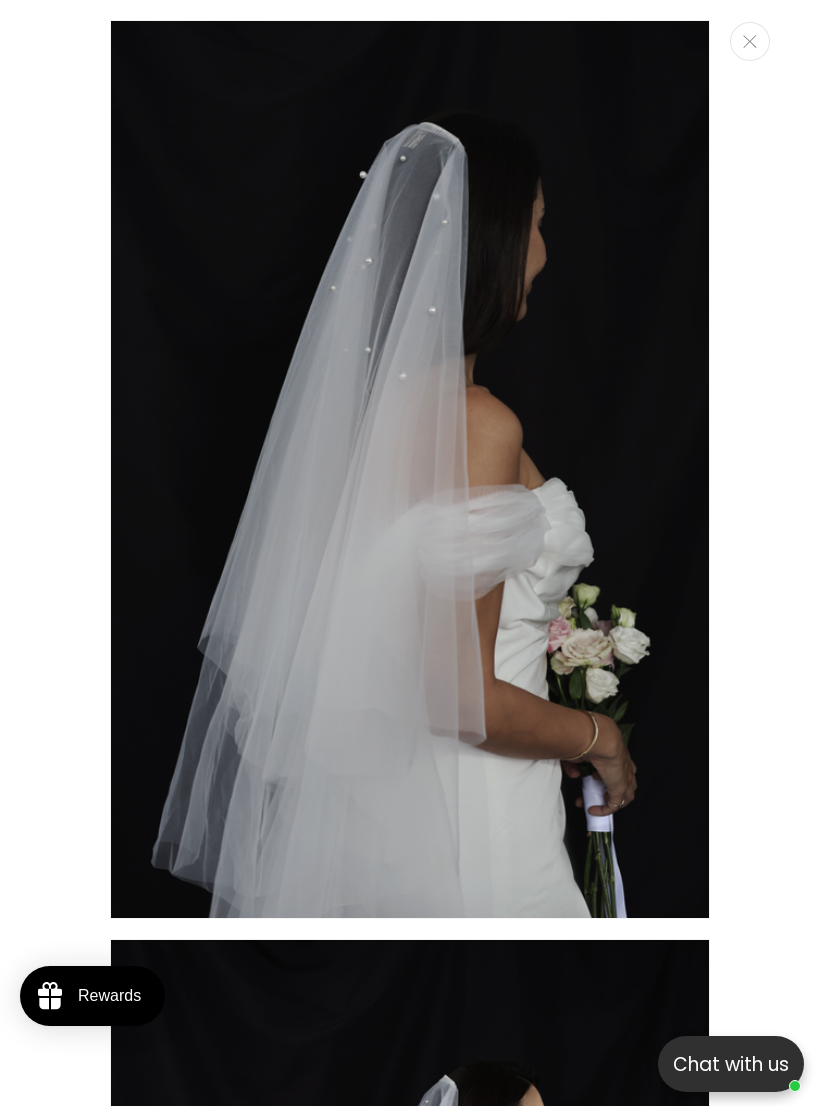 scroll, scrollTop: 20, scrollLeft: 0, axis: vertical 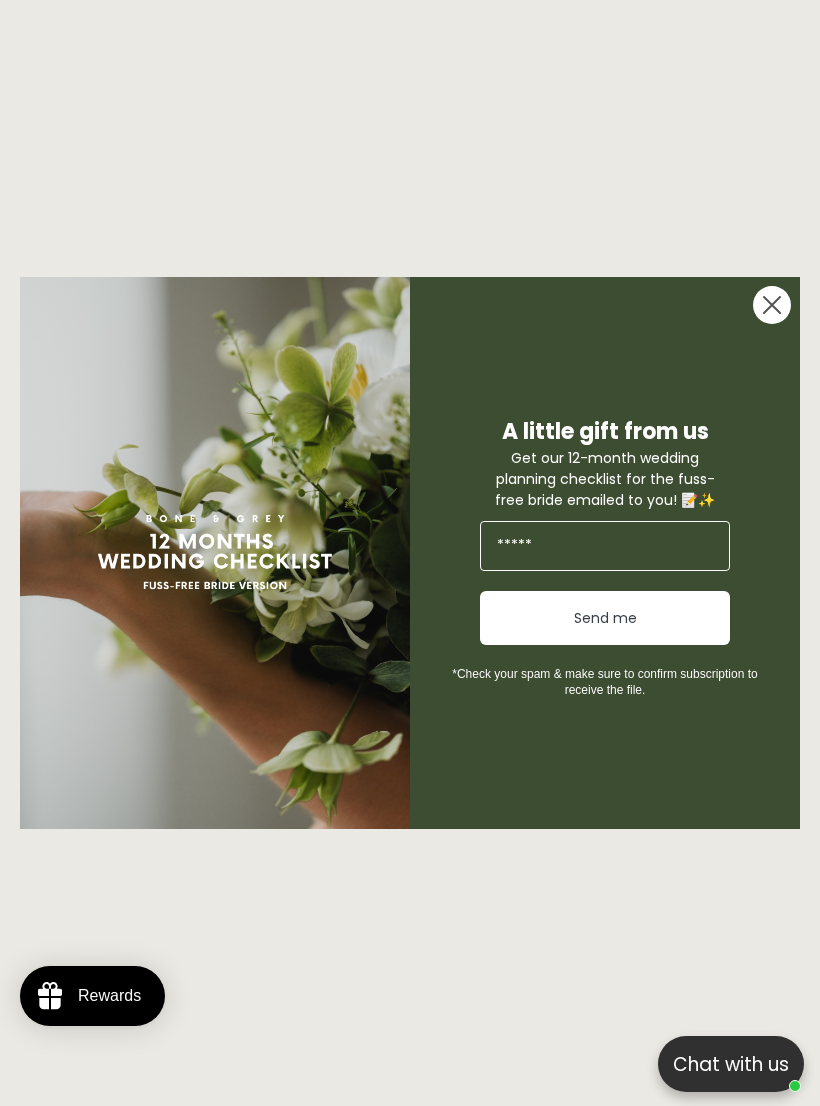 click 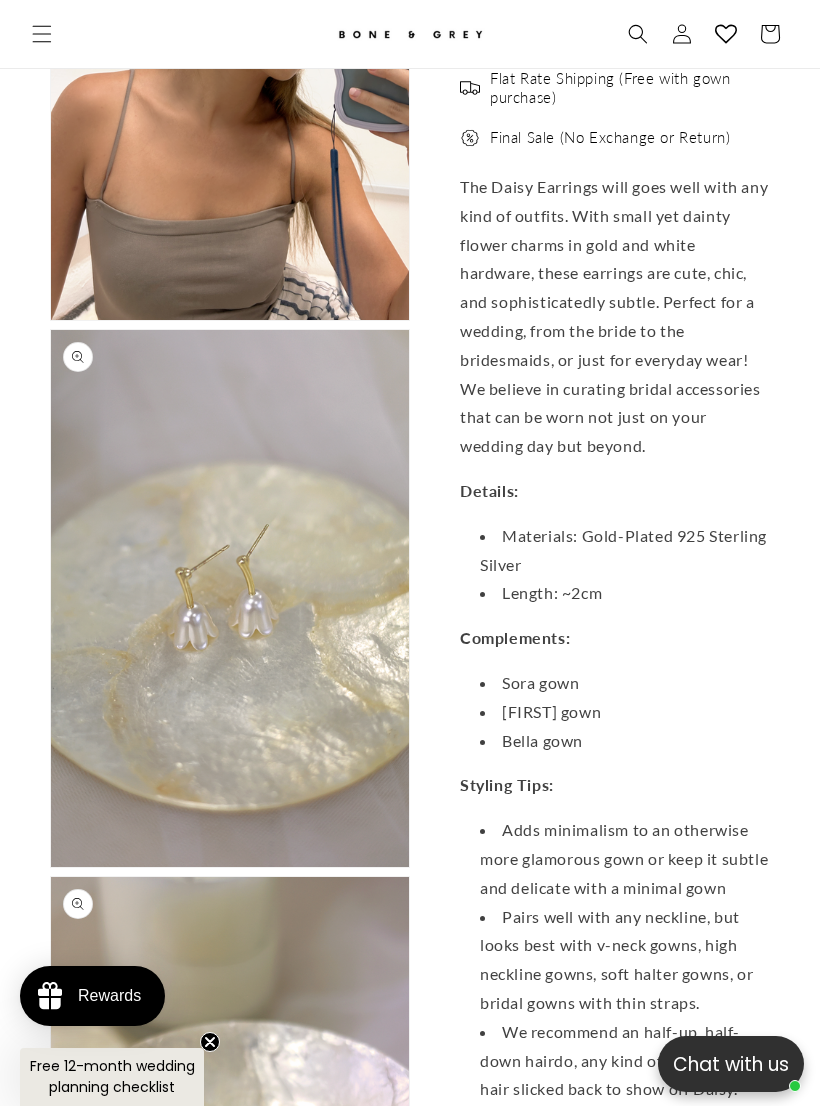 scroll, scrollTop: 0, scrollLeft: 706, axis: horizontal 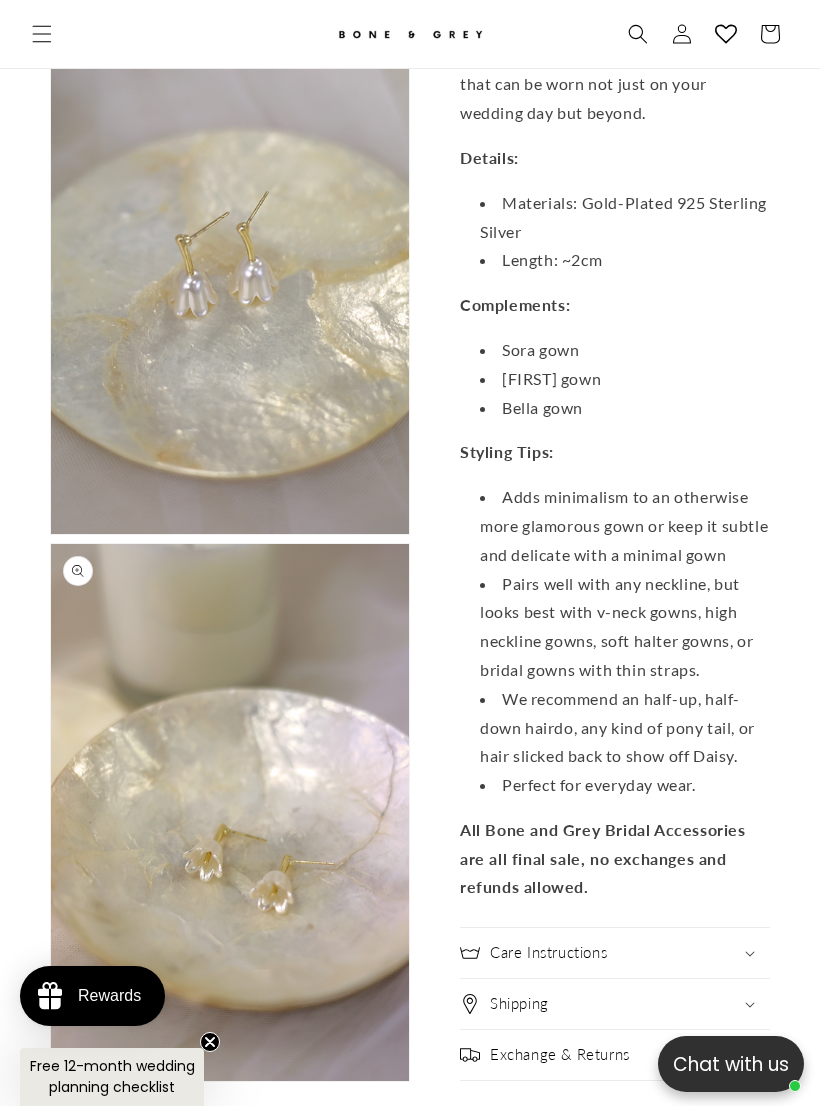click on "Open media 5 in modal" at bounding box center [51, 534] 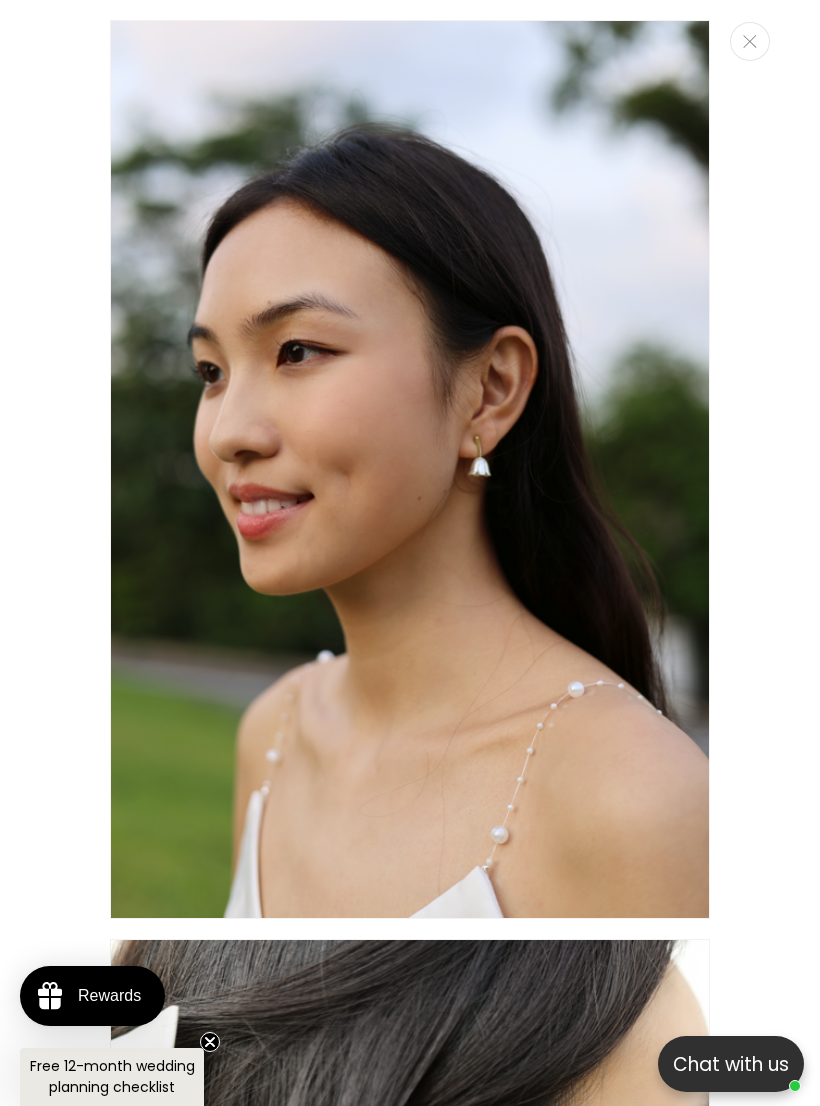 scroll, scrollTop: 3696, scrollLeft: 0, axis: vertical 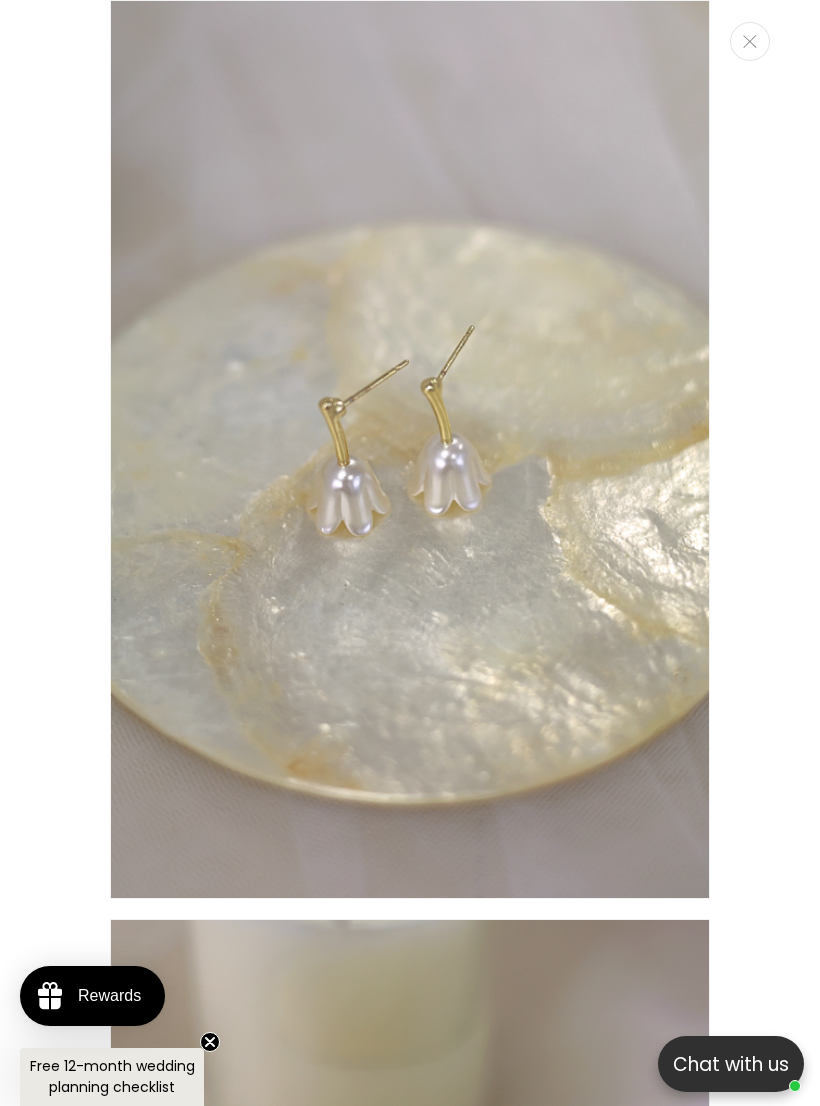 click at bounding box center [410, 449] 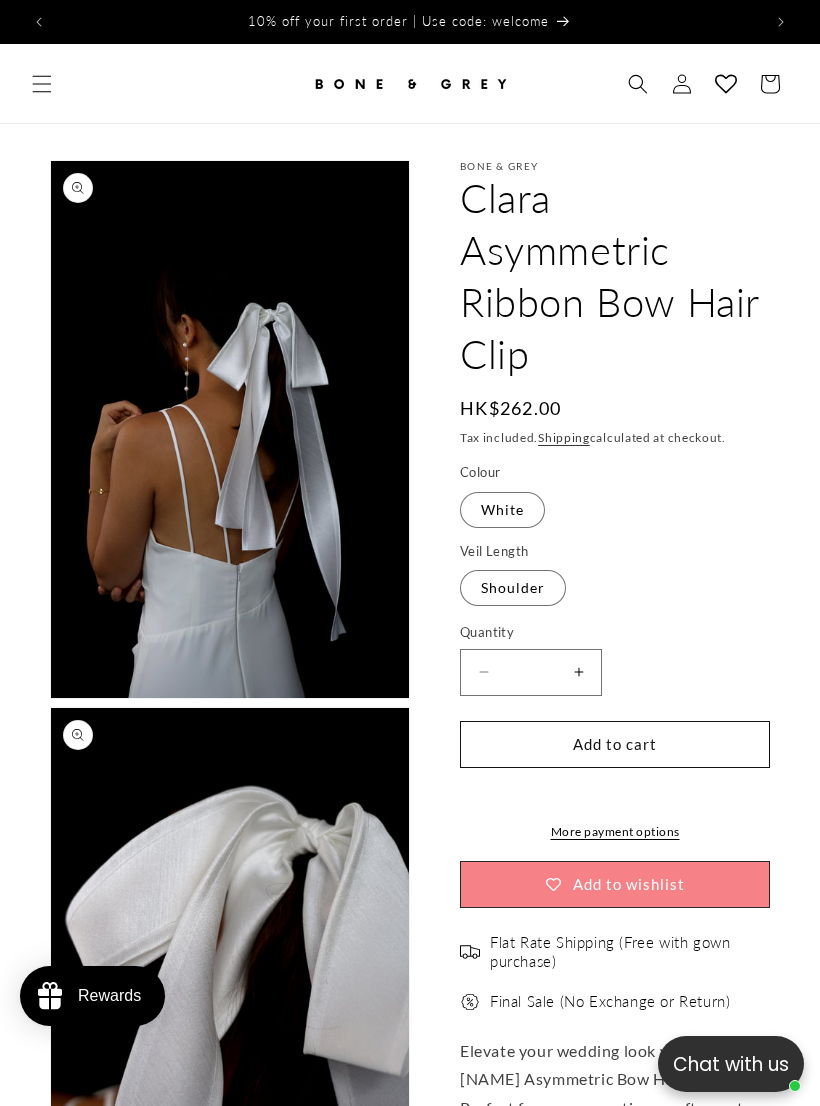 scroll, scrollTop: 0, scrollLeft: 0, axis: both 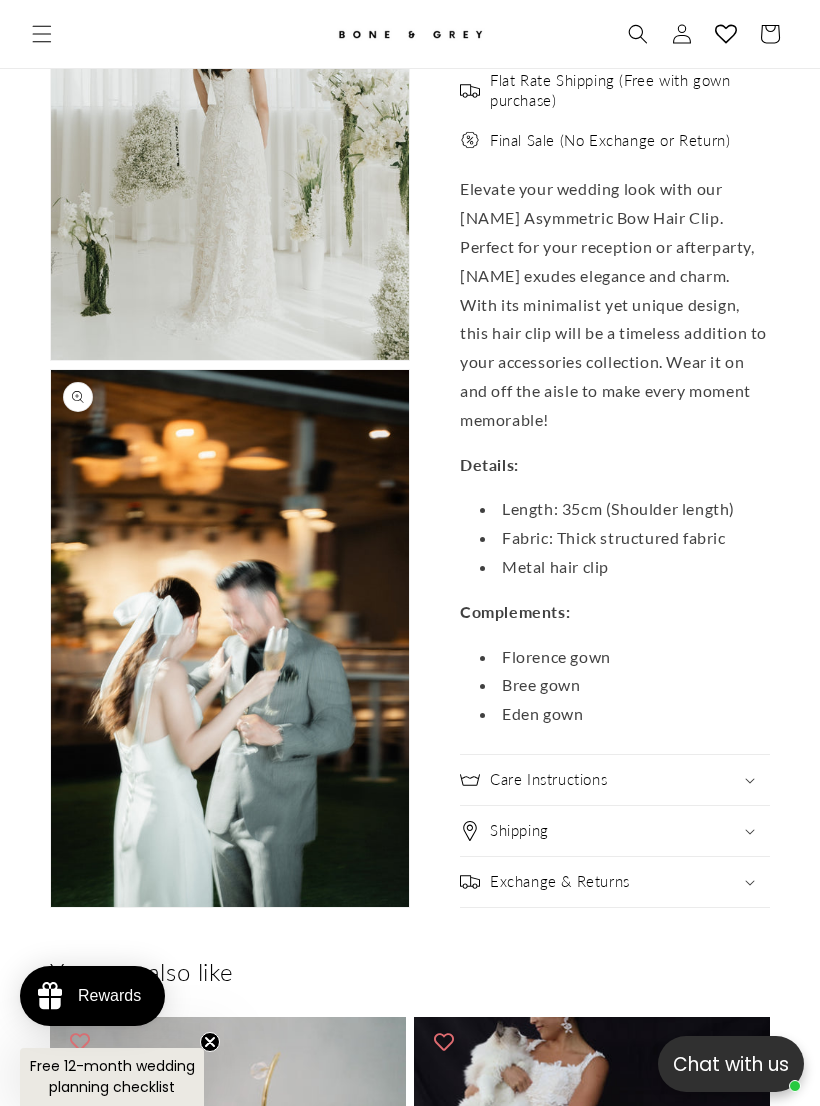 click on "Open media 6 in modal" at bounding box center (51, 907) 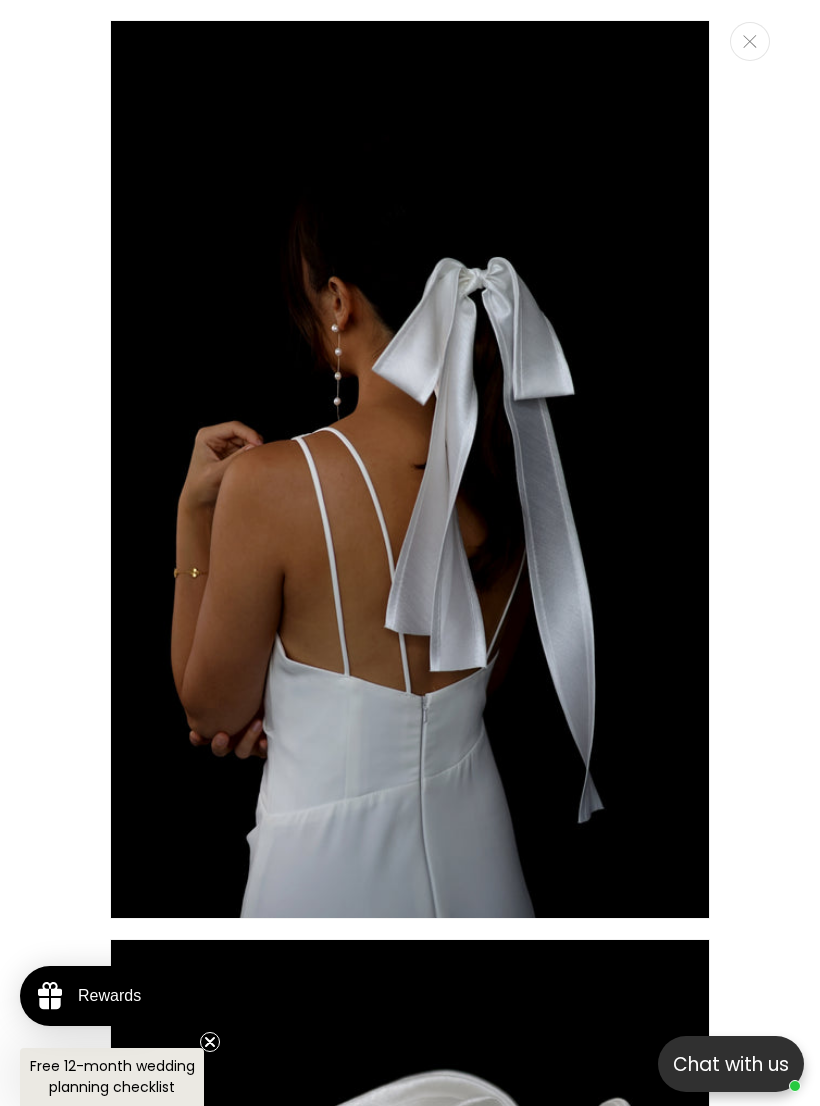 scroll, scrollTop: 4396, scrollLeft: 0, axis: vertical 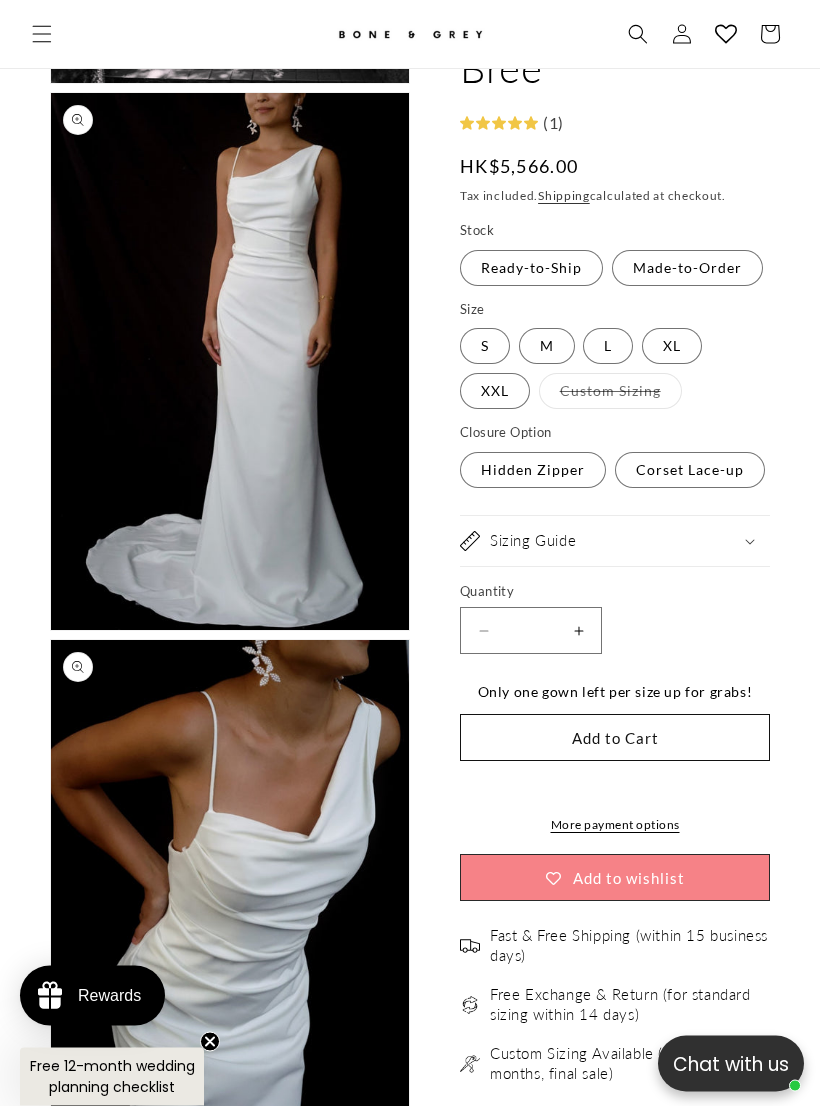 click on "Open media 6 in modal" at bounding box center (51, 631) 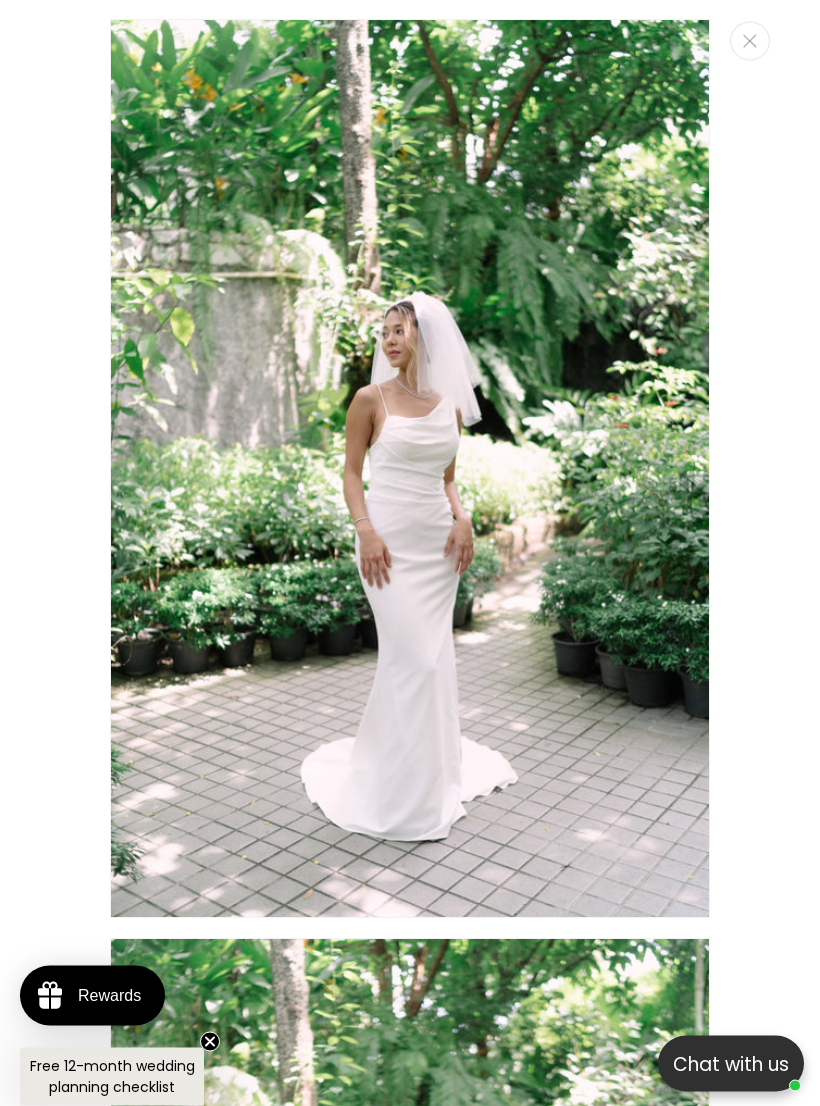 scroll, scrollTop: 2812, scrollLeft: 0, axis: vertical 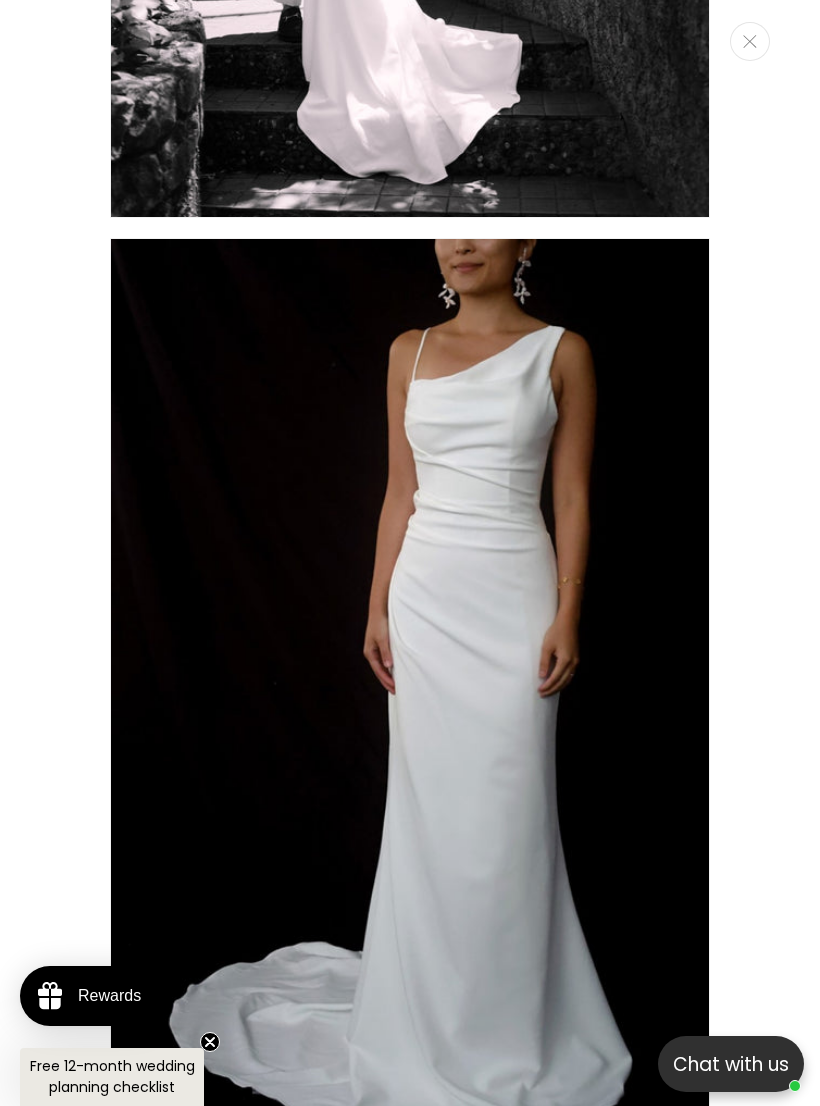 click at bounding box center [750, 41] 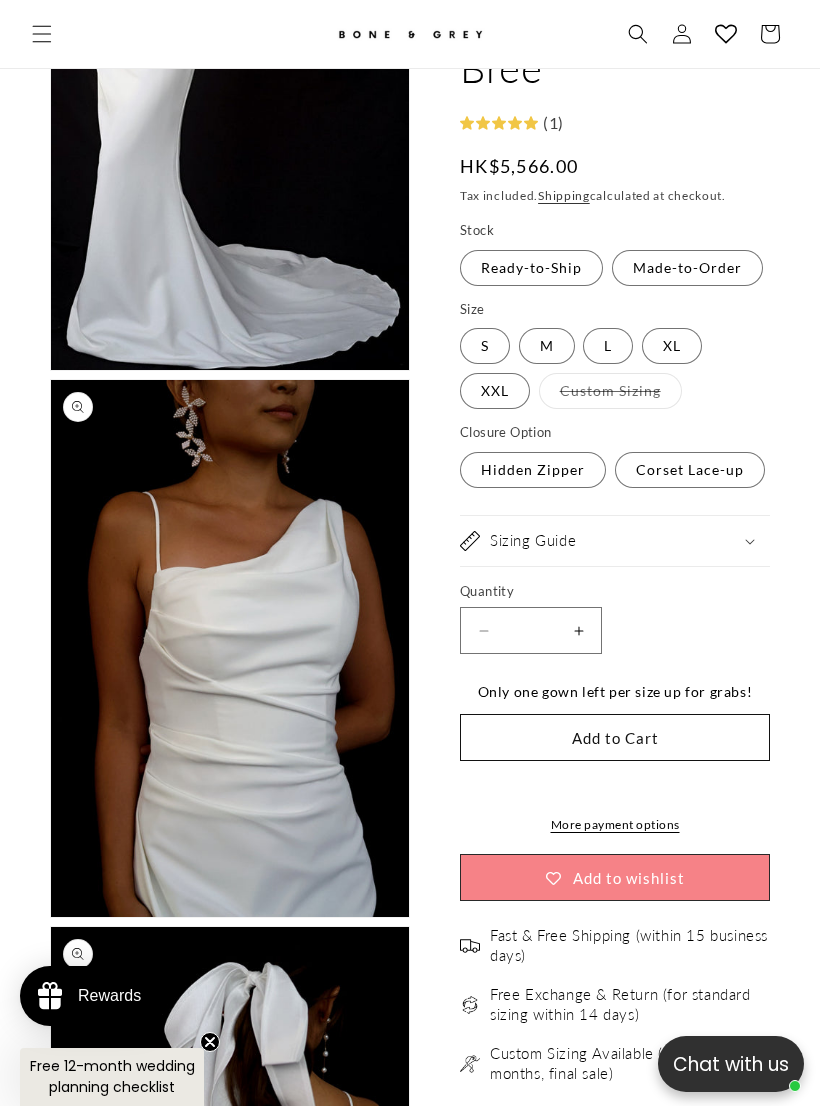 scroll, scrollTop: 0, scrollLeft: 0, axis: both 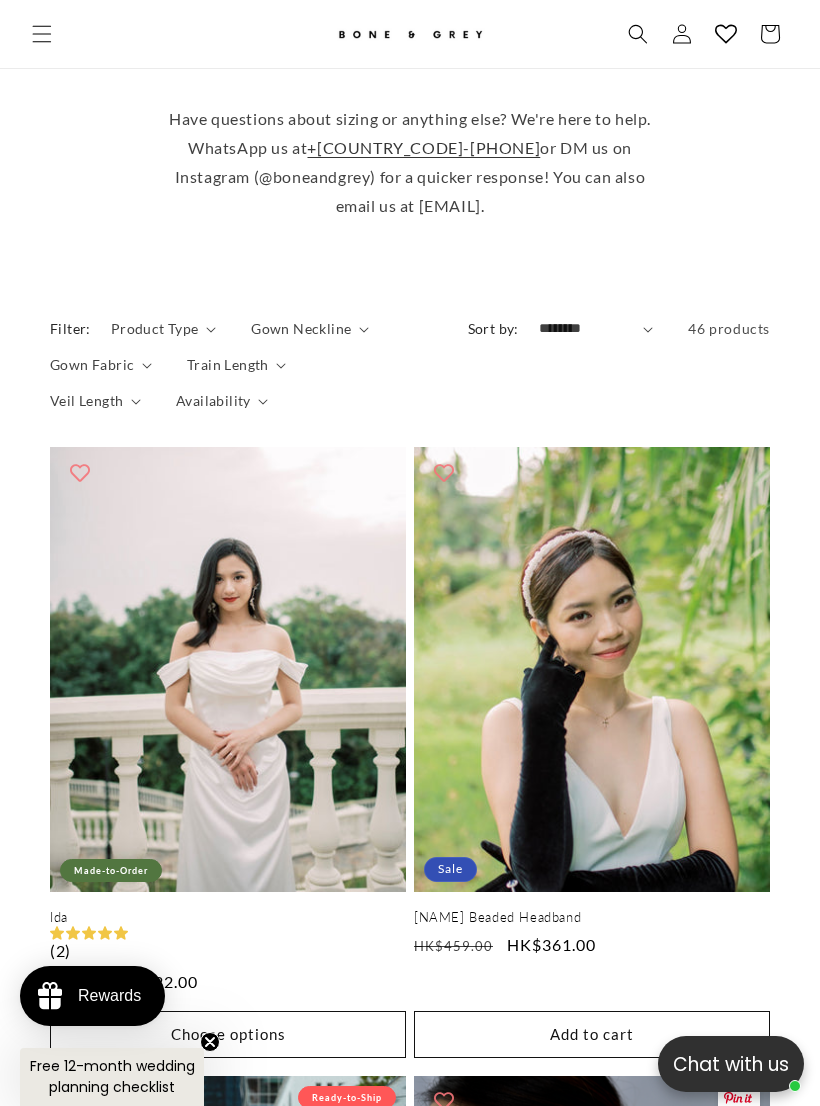 click on "Eleanor Vintage-styled Earrings" at bounding box center (592, 1546) 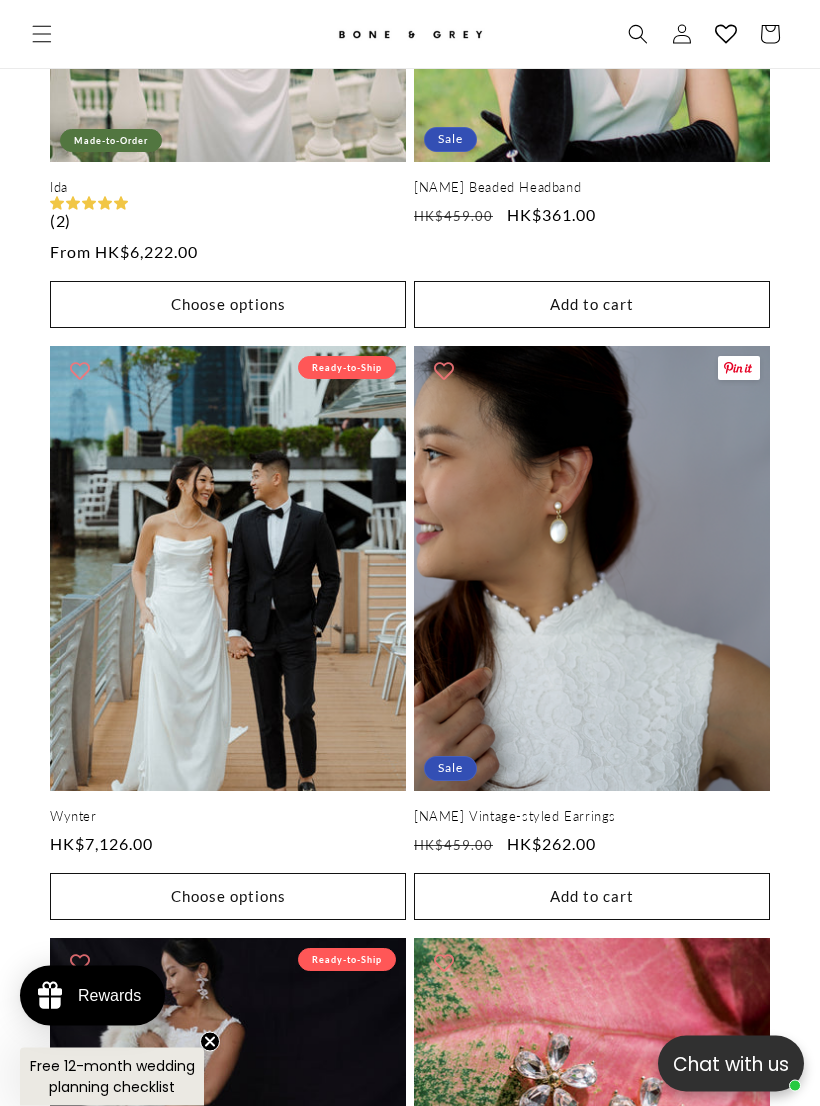 scroll, scrollTop: 1700, scrollLeft: 0, axis: vertical 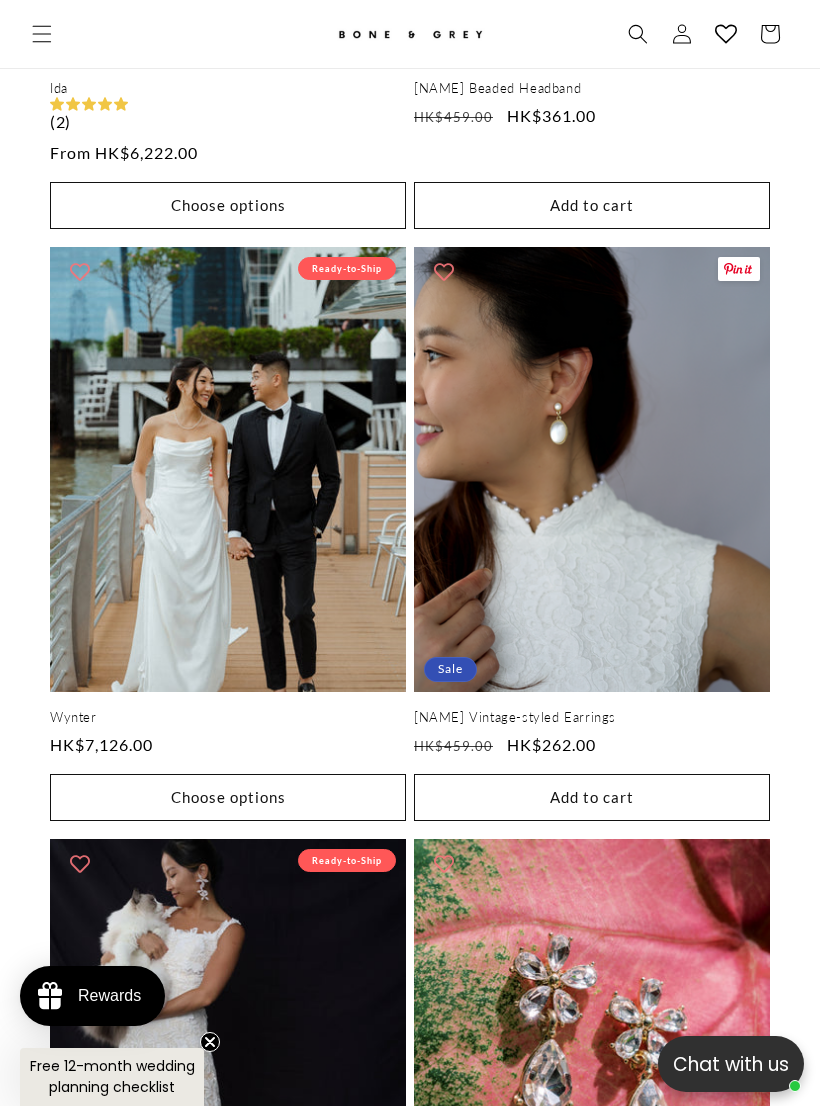 click on "Eleanor Vintage-styled Earrings" at bounding box center [592, 717] 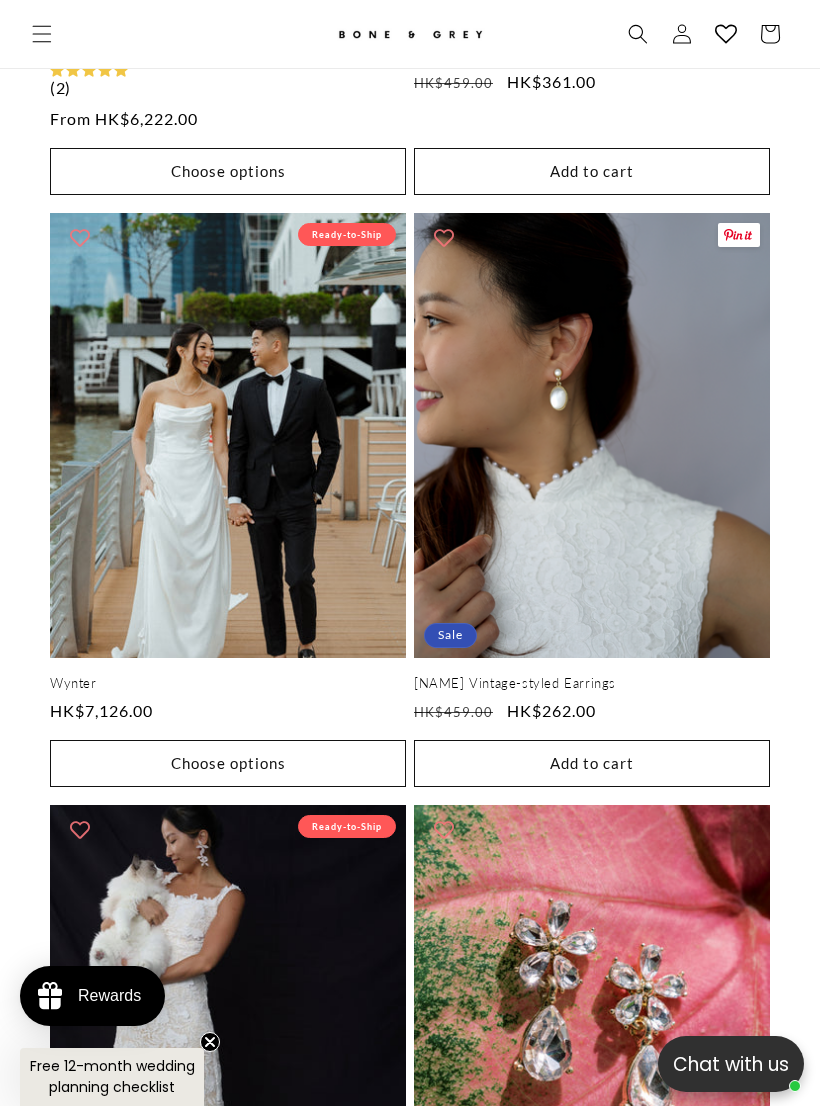 scroll, scrollTop: 0, scrollLeft: 0, axis: both 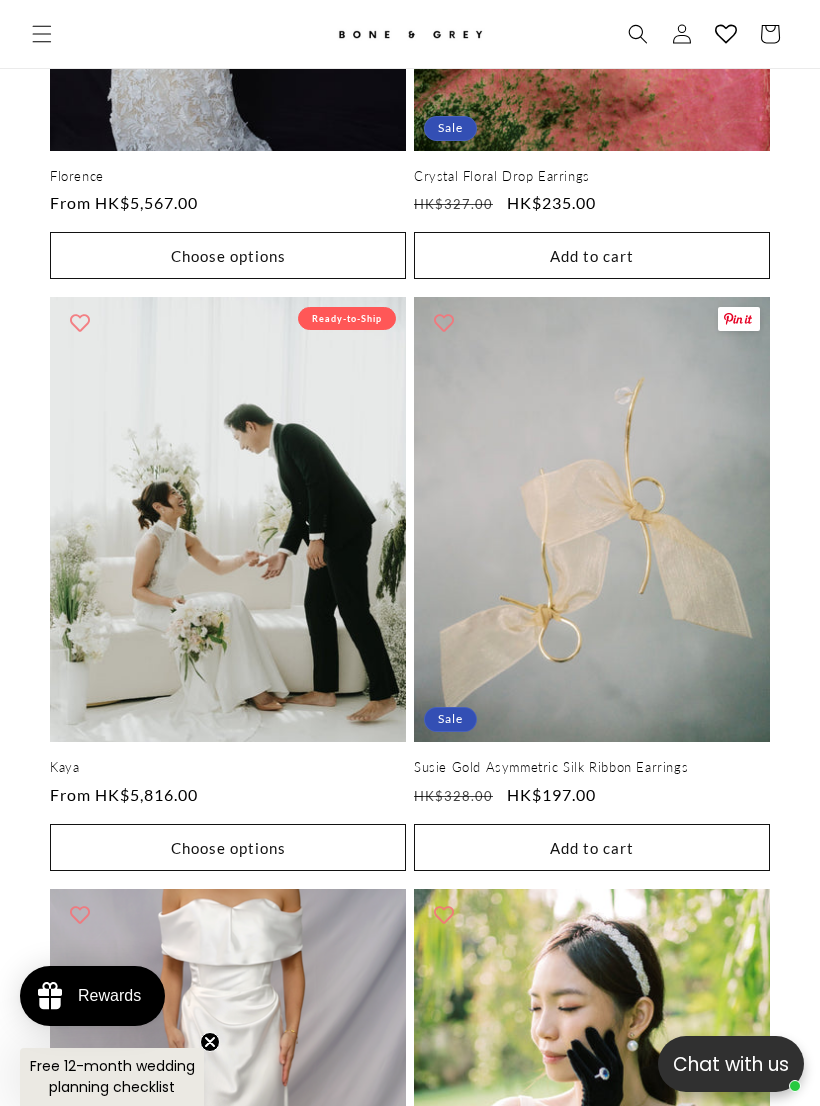 click on "Susie Gold Asymmetric Silk Ribbon Earrings" at bounding box center (592, 767) 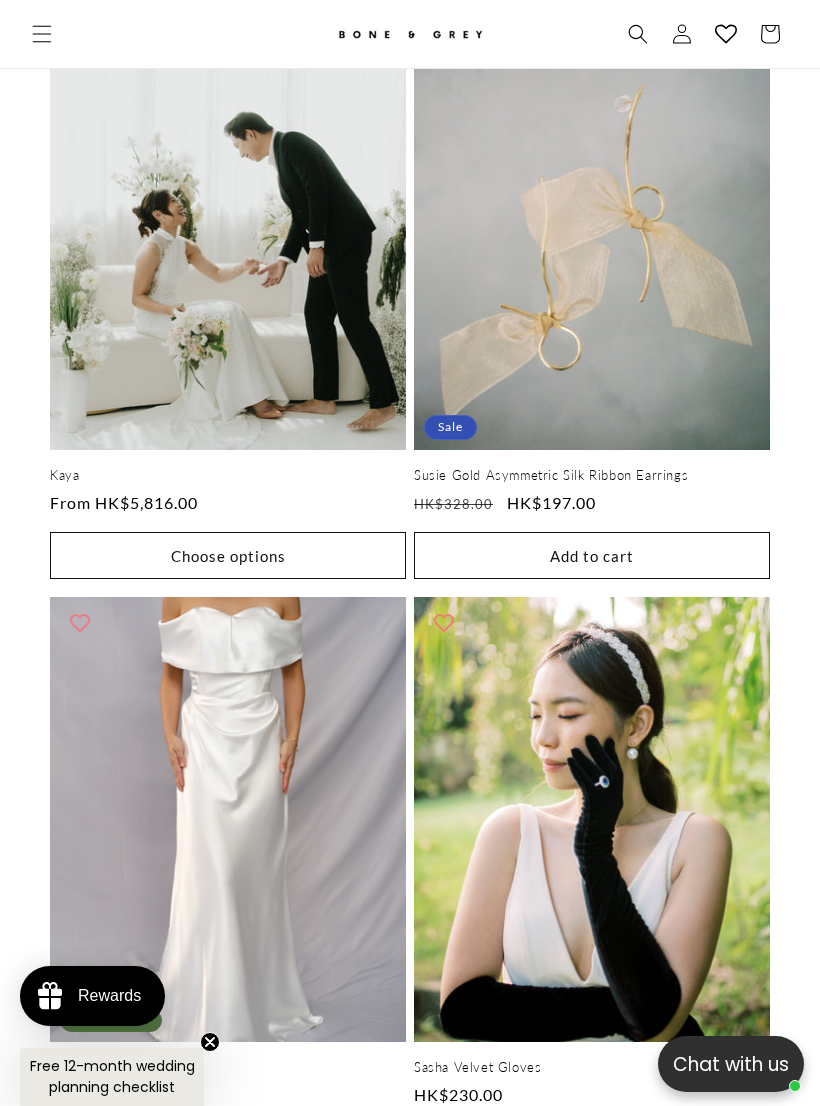 scroll, scrollTop: 3468, scrollLeft: 0, axis: vertical 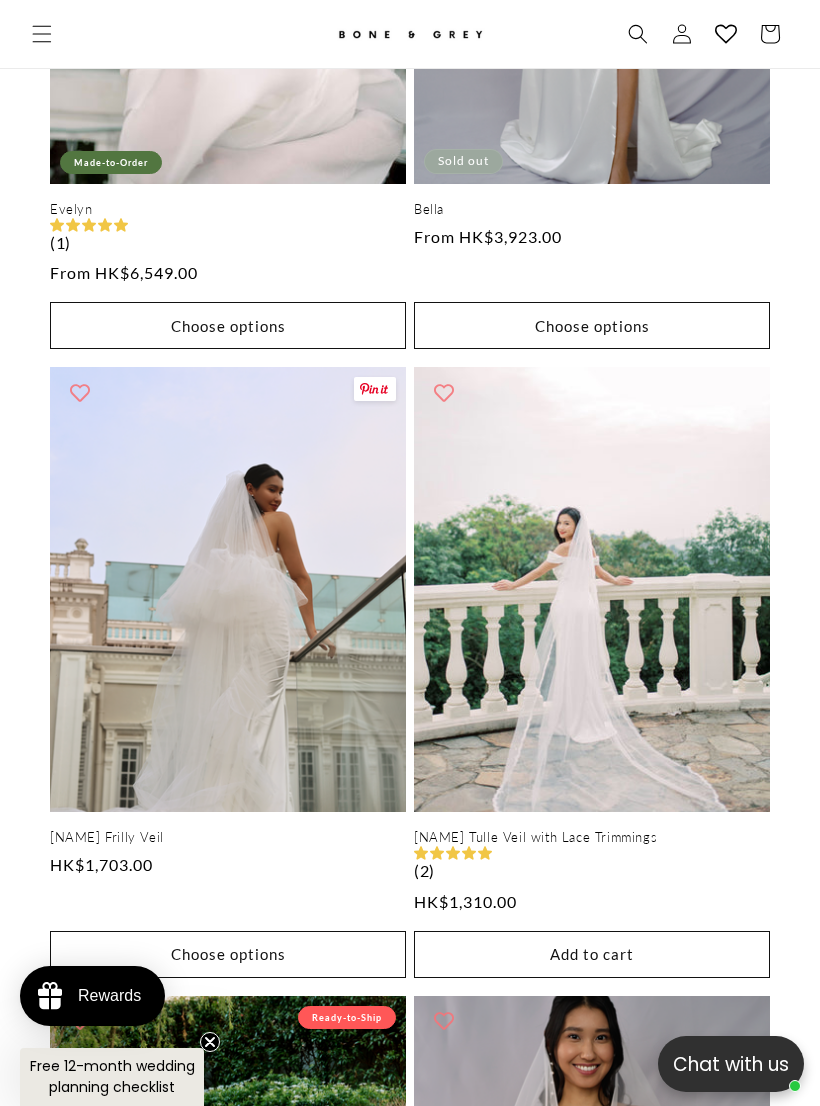 click on "Amelia Frilly Veil" at bounding box center [228, 837] 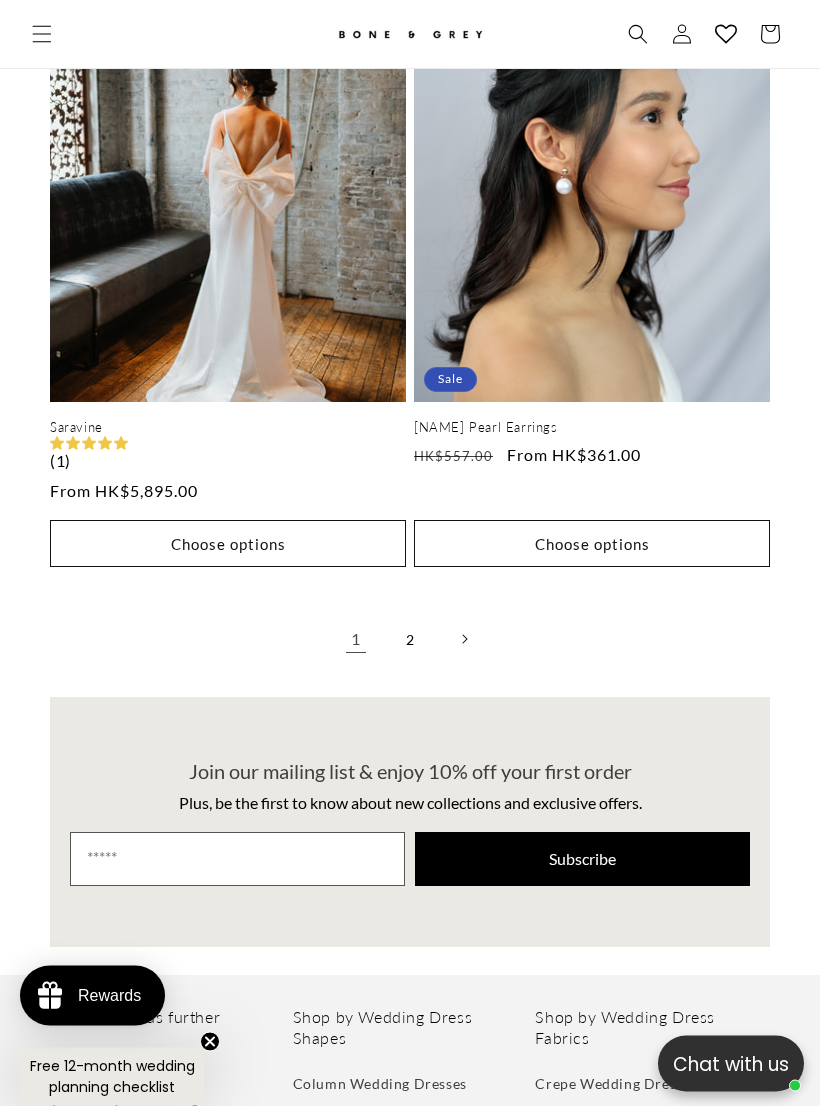 scroll, scrollTop: 8127, scrollLeft: 0, axis: vertical 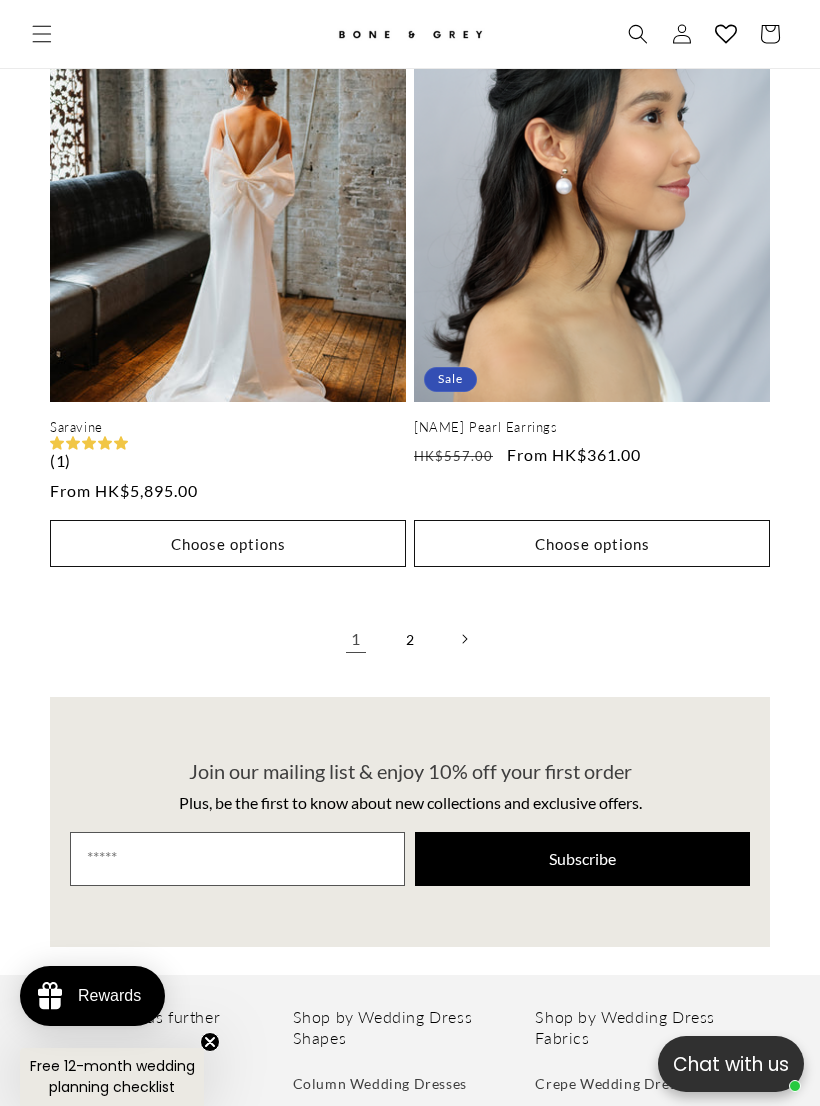click on "2" at bounding box center [410, 639] 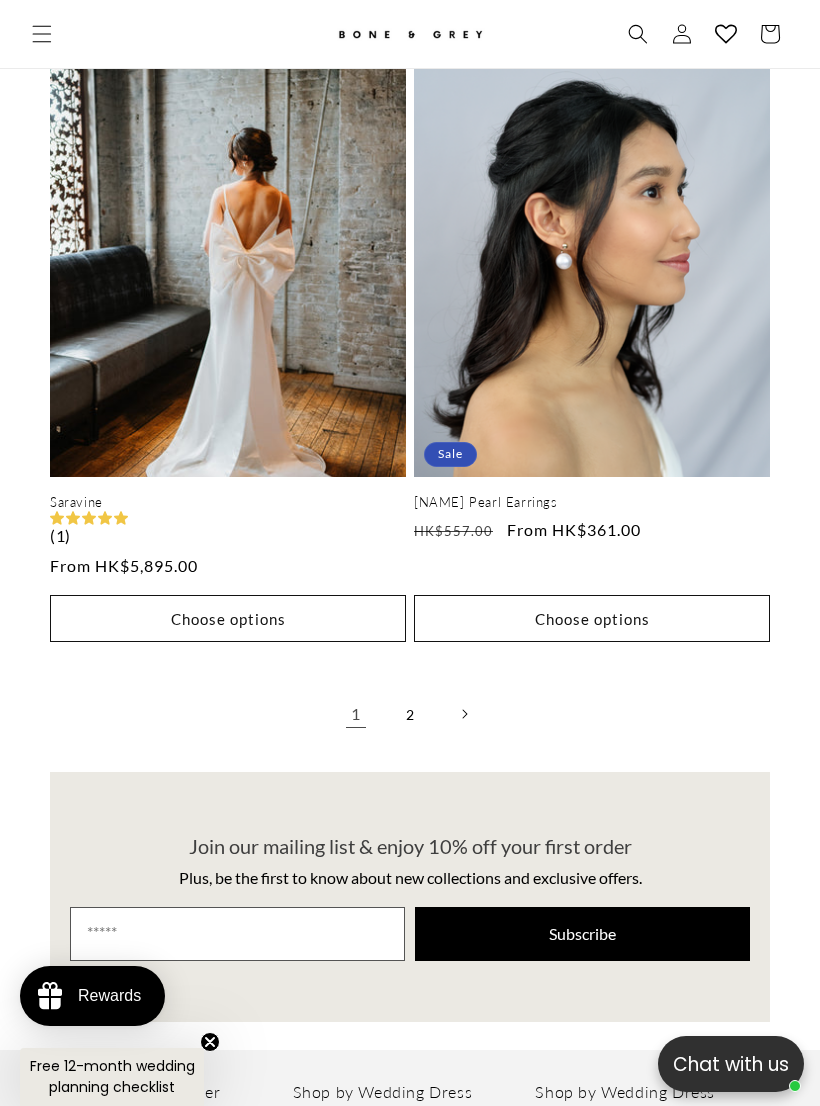 scroll, scrollTop: 0, scrollLeft: 706, axis: horizontal 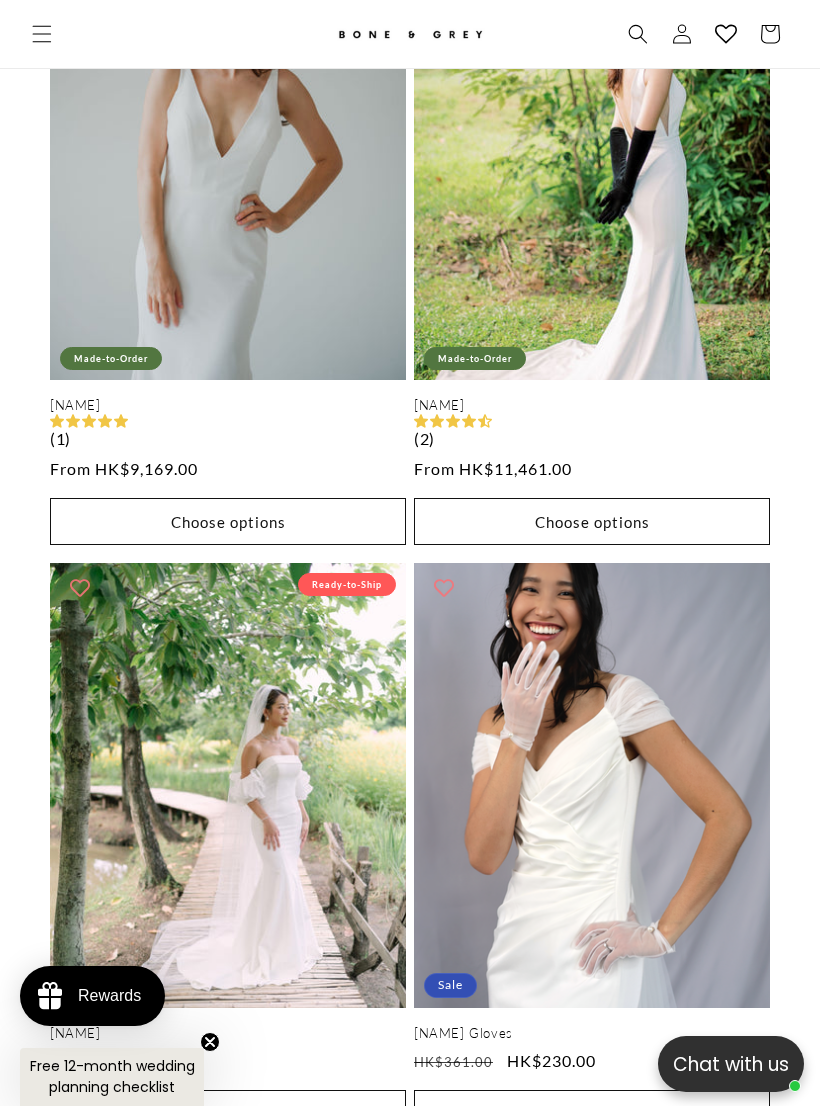 click on "Delilah Gloves" at bounding box center [592, 1033] 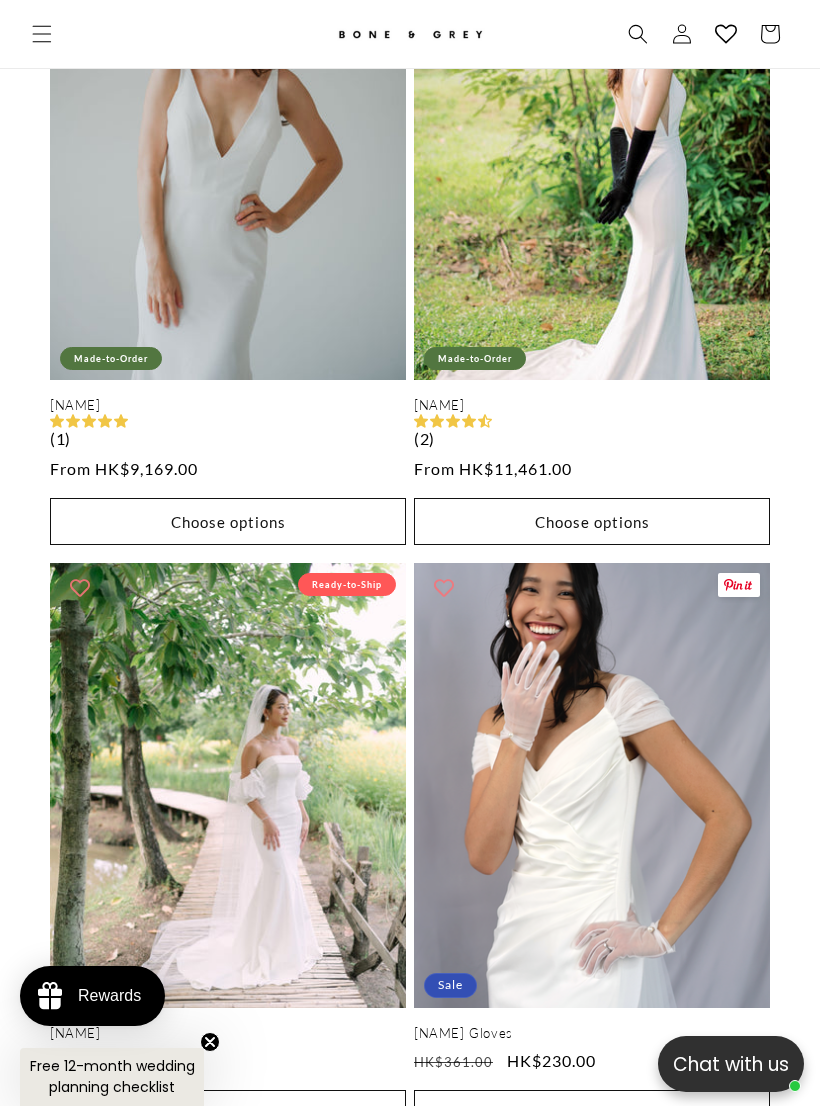 scroll, scrollTop: 5078, scrollLeft: 0, axis: vertical 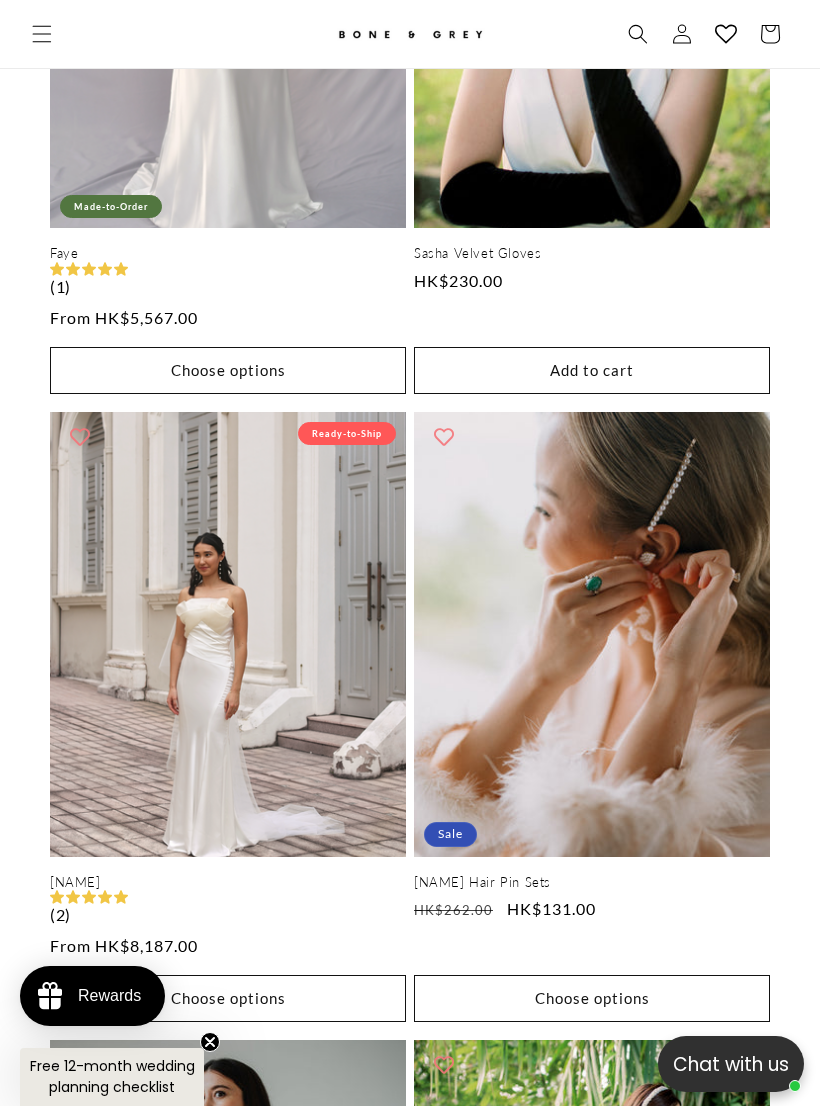 click on "Add to cart
Sold out" at bounding box center (592, 370) 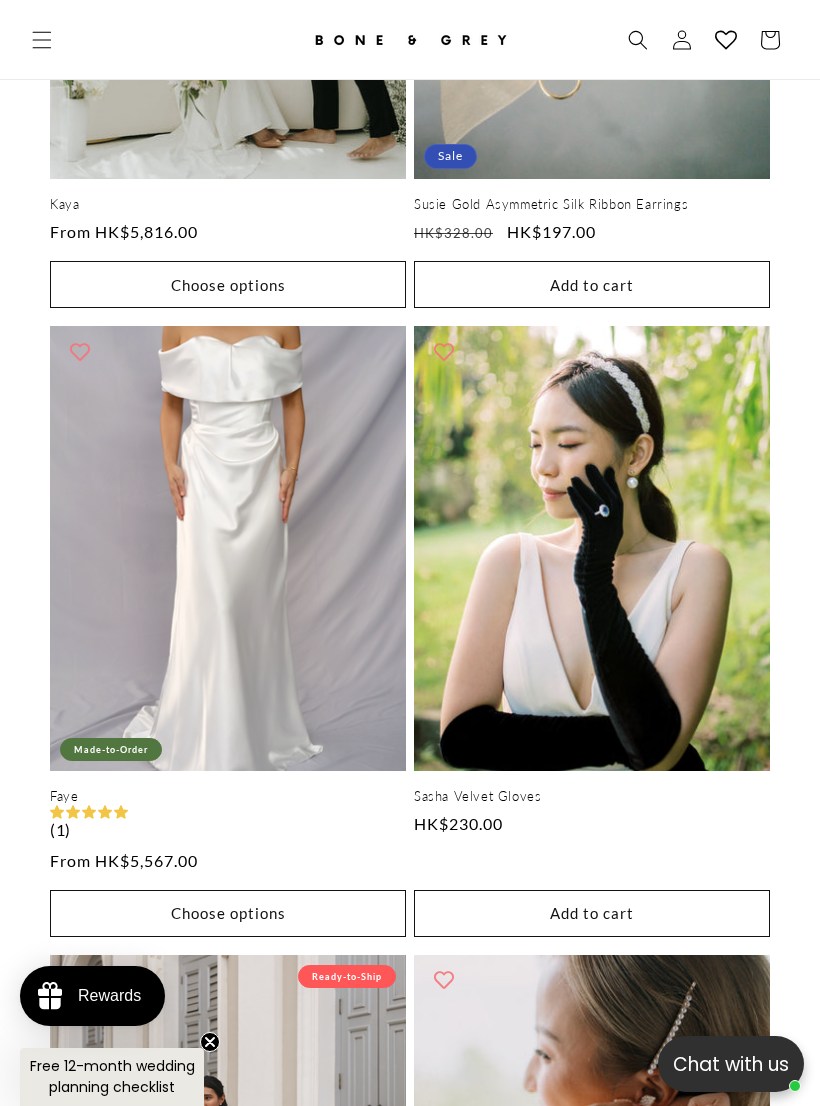 scroll, scrollTop: 3400, scrollLeft: 0, axis: vertical 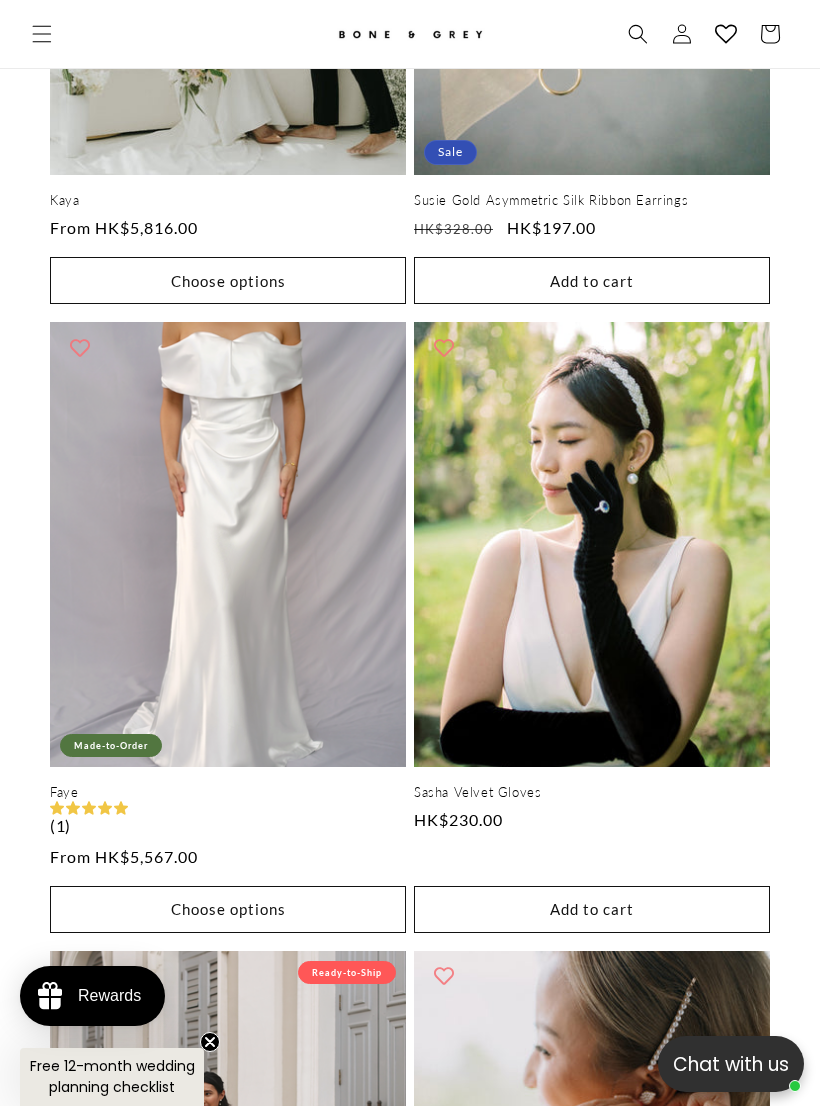 click on "Sasha Velvet Gloves" at bounding box center (592, 792) 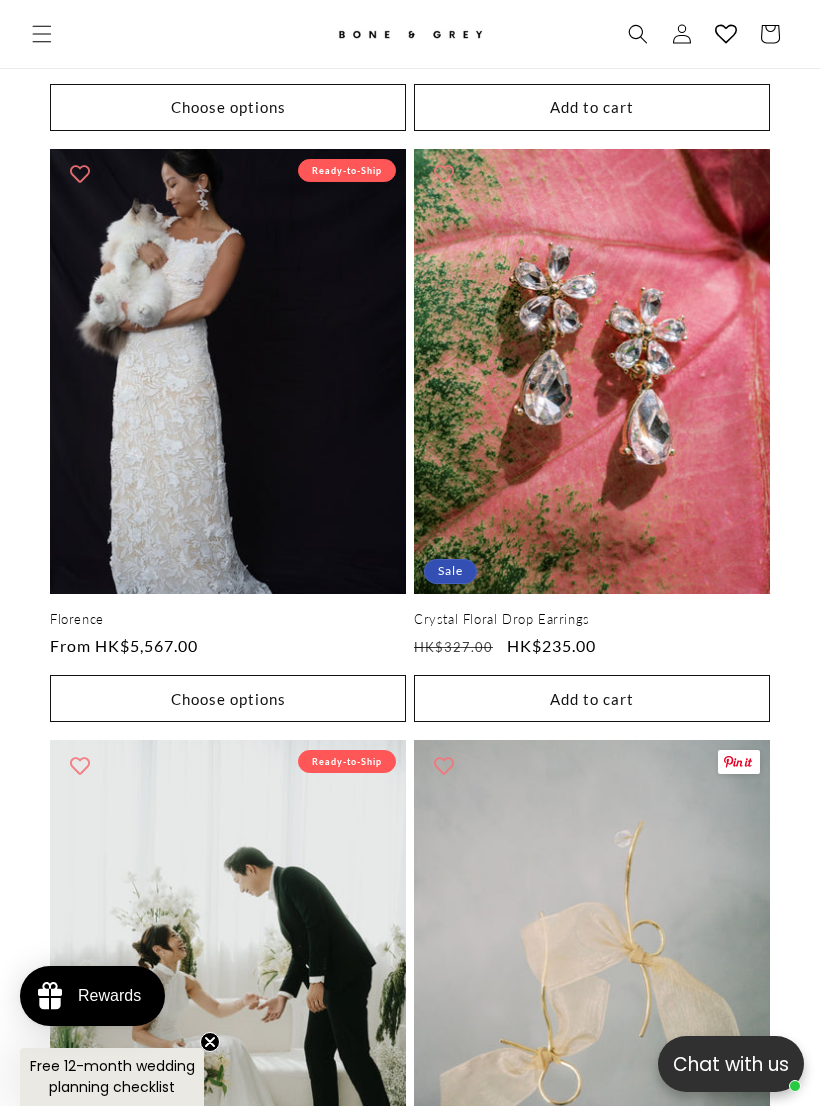 scroll, scrollTop: 2392, scrollLeft: 0, axis: vertical 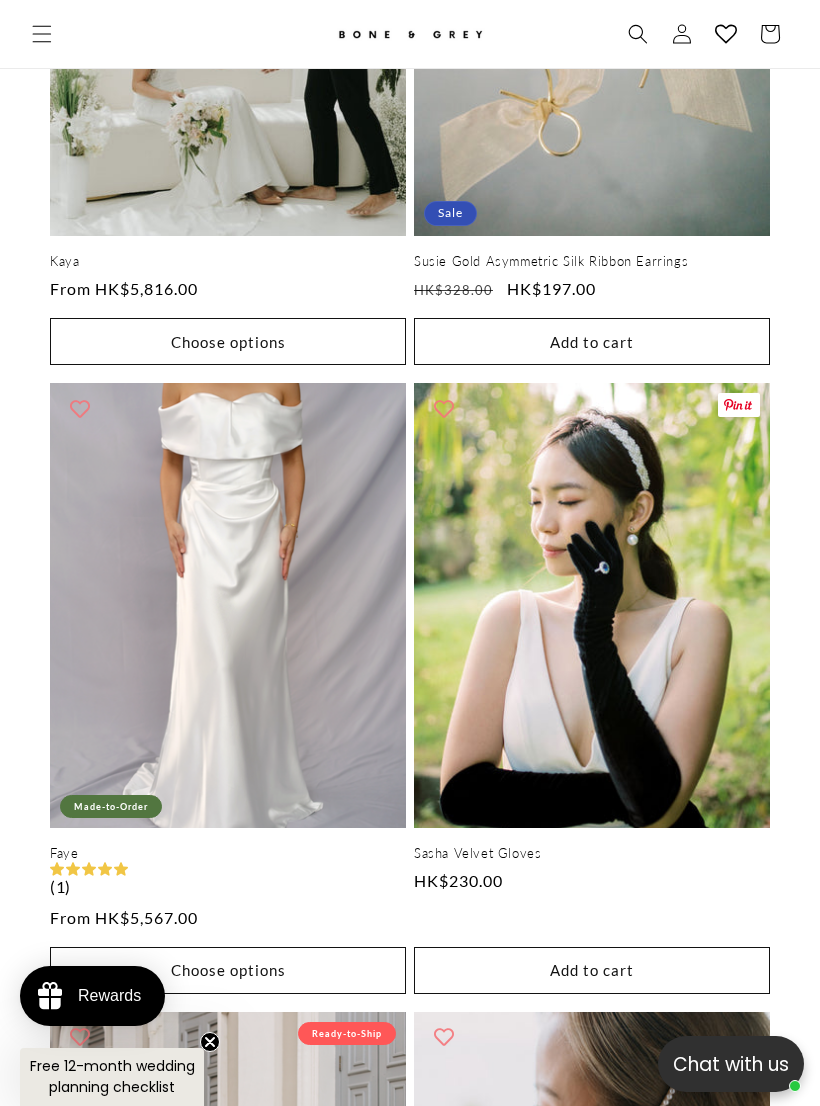 click on "Kaya" at bounding box center [228, 261] 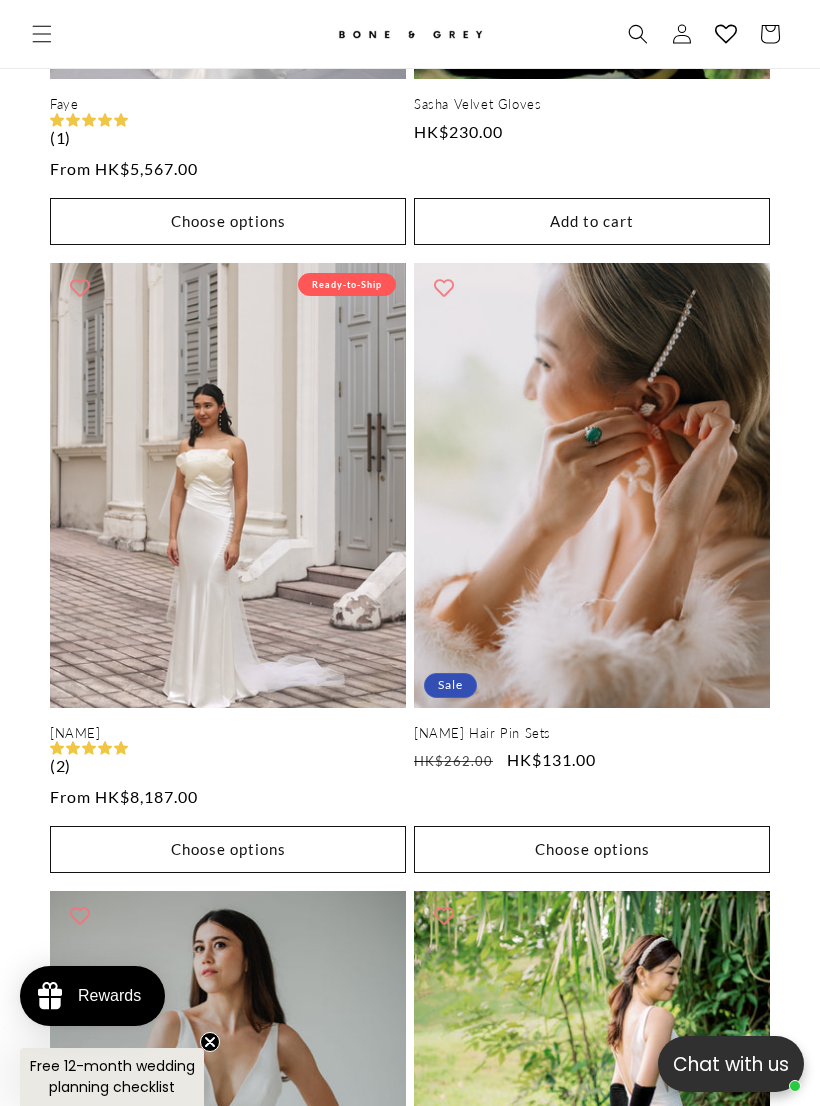 scroll, scrollTop: 4274, scrollLeft: 0, axis: vertical 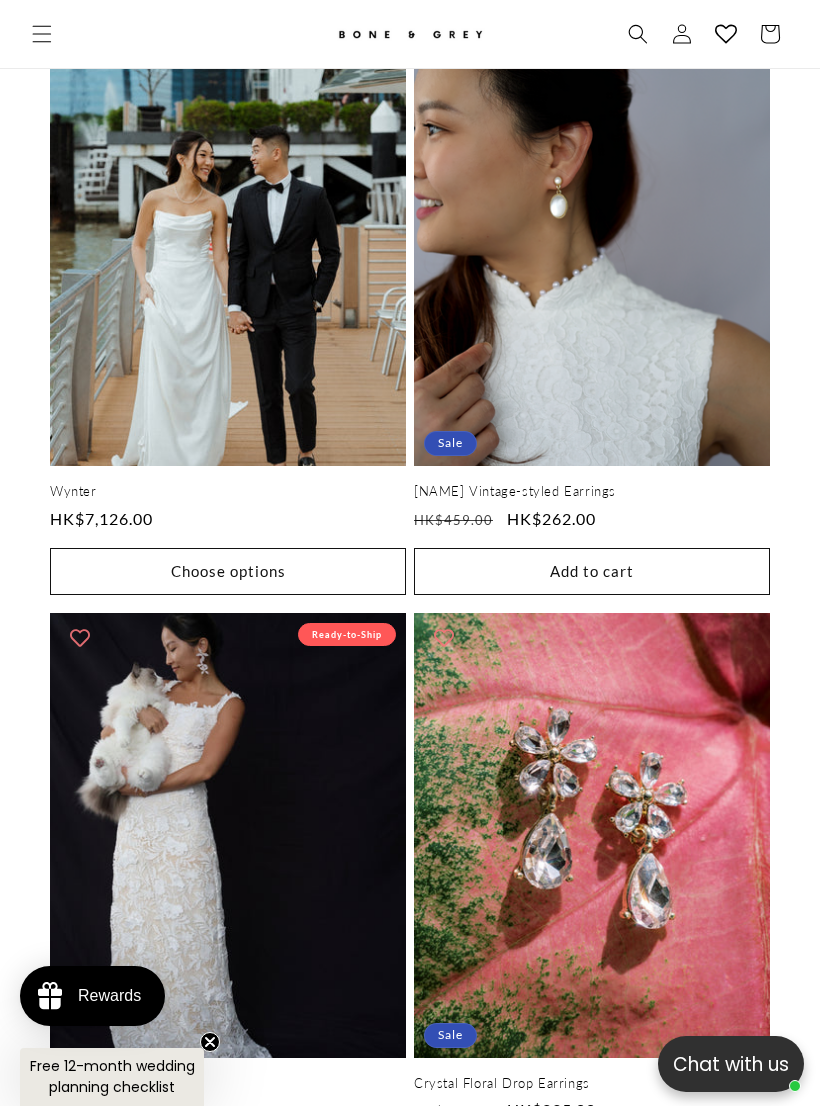 click on "Eleanor Vintage-styled Earrings" at bounding box center [592, 491] 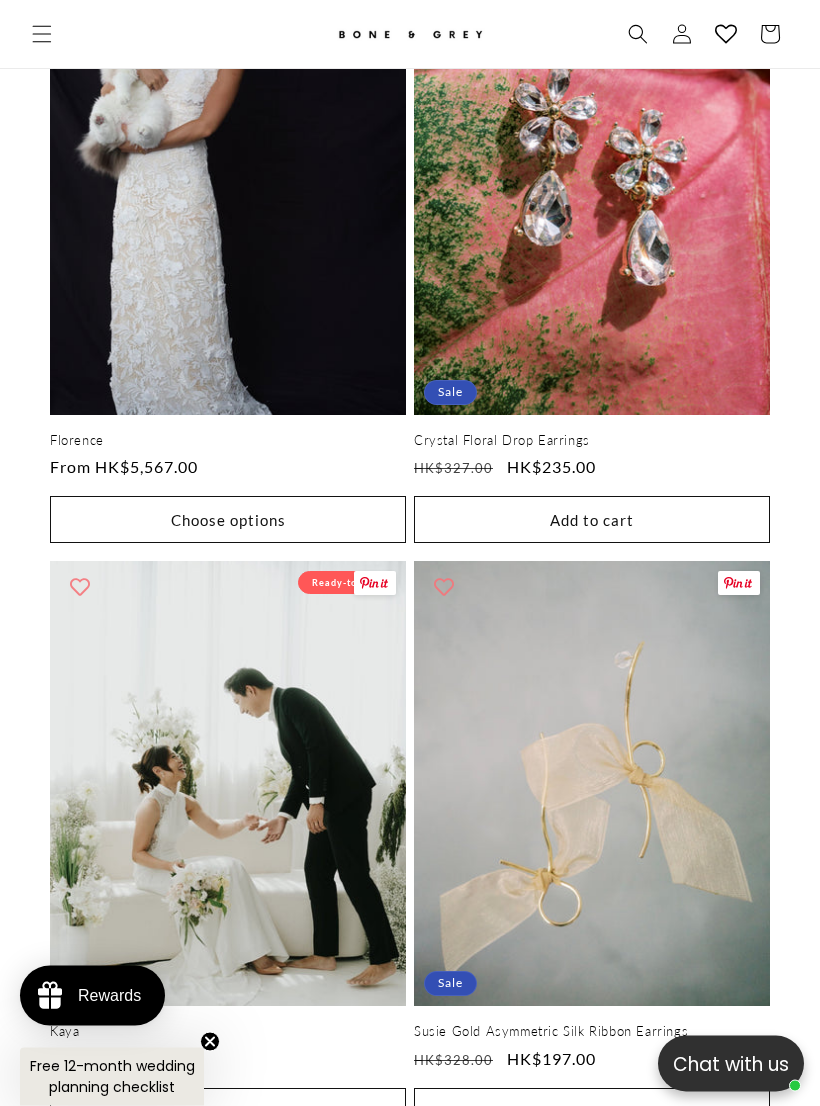 scroll, scrollTop: 2853, scrollLeft: 0, axis: vertical 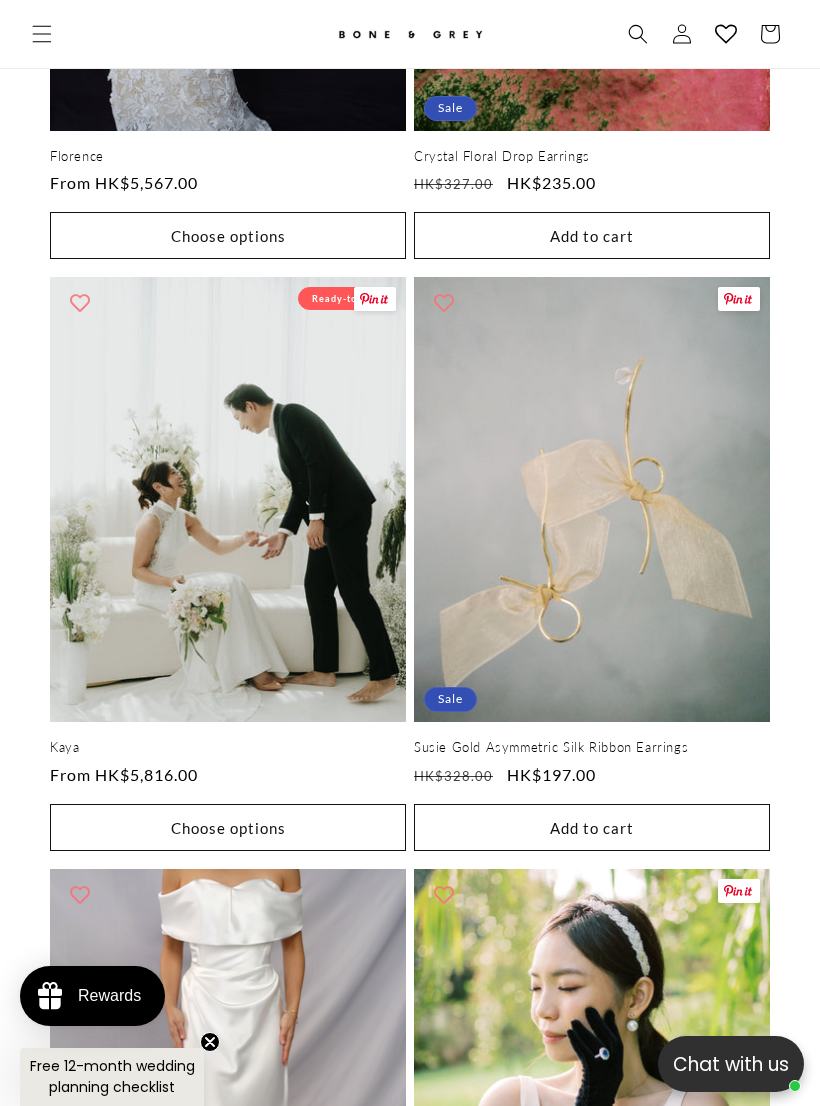click on "Kaya" at bounding box center [228, 747] 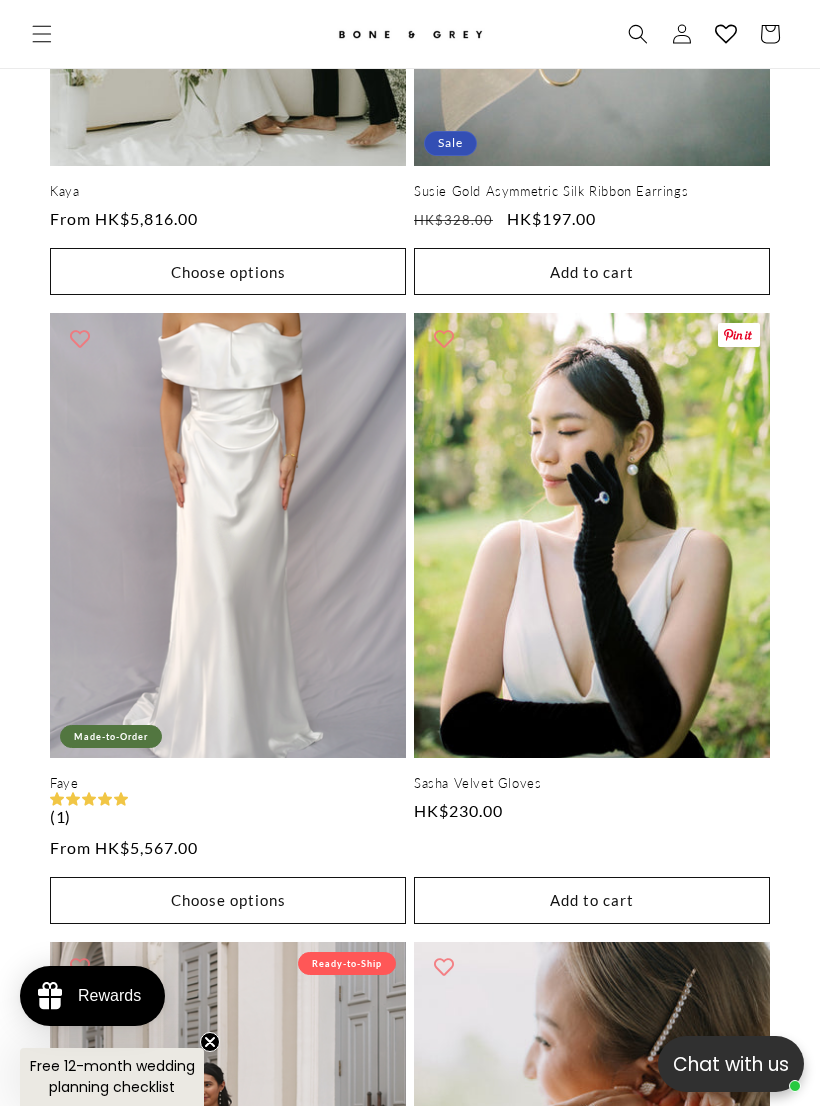 scroll, scrollTop: 3425, scrollLeft: 0, axis: vertical 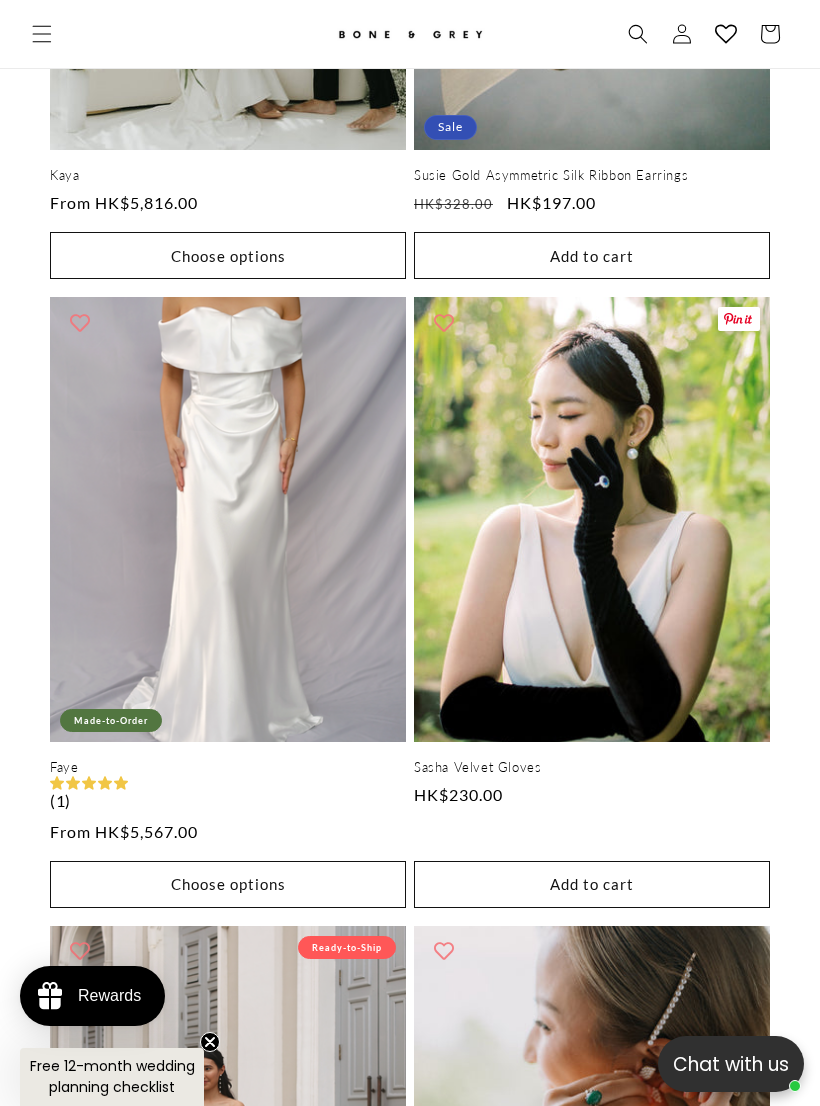click on "Sasha Velvet Gloves" at bounding box center (592, 767) 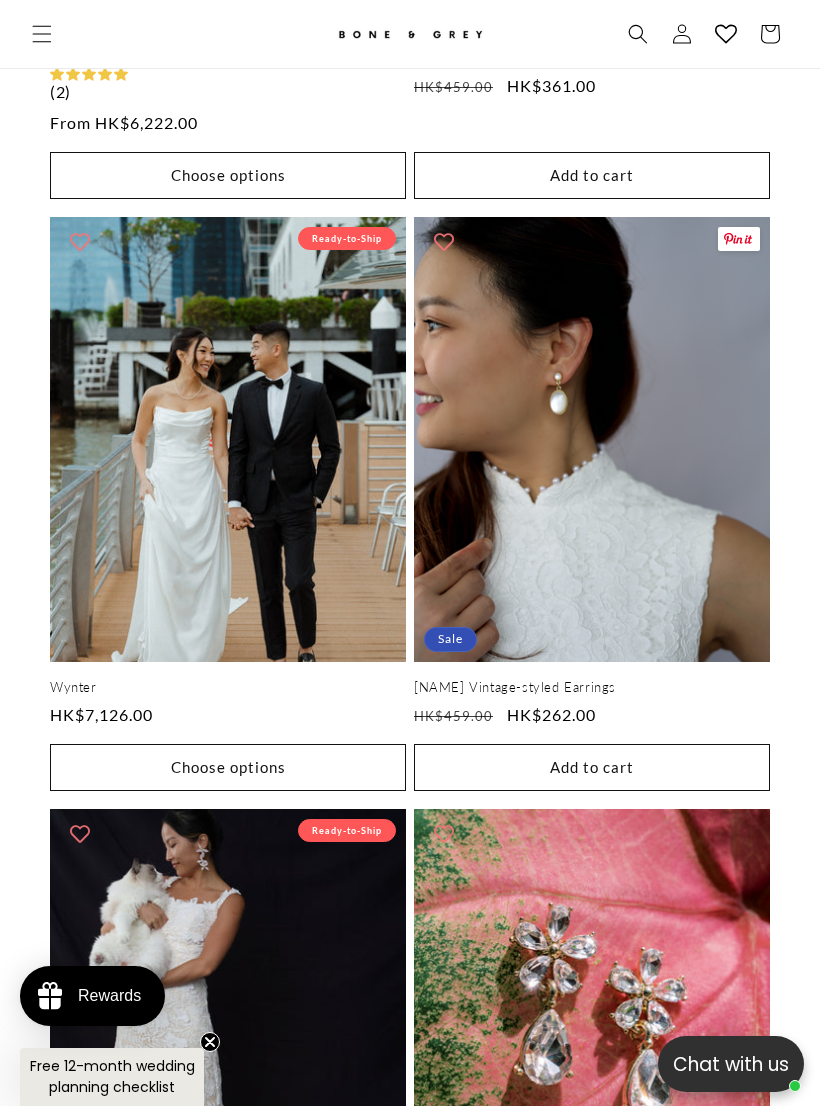 scroll, scrollTop: 1449, scrollLeft: 0, axis: vertical 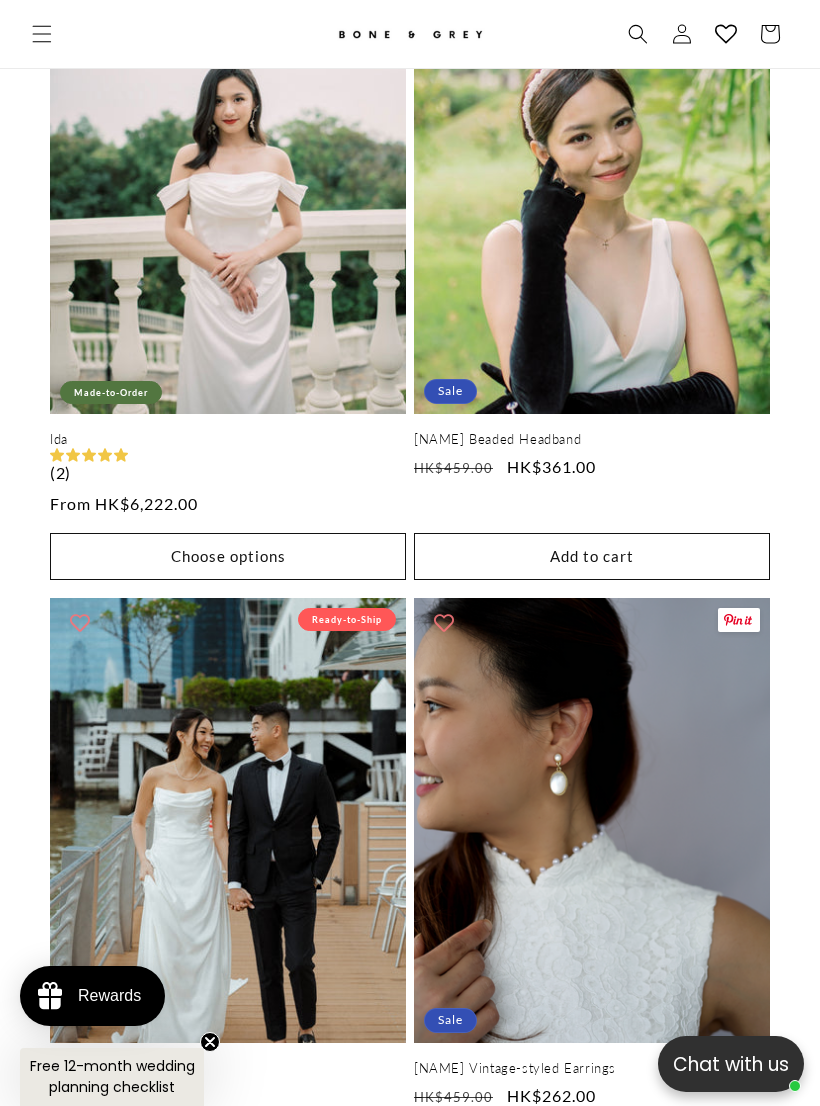 click on "[FIRST] [LAST]" at bounding box center [592, 439] 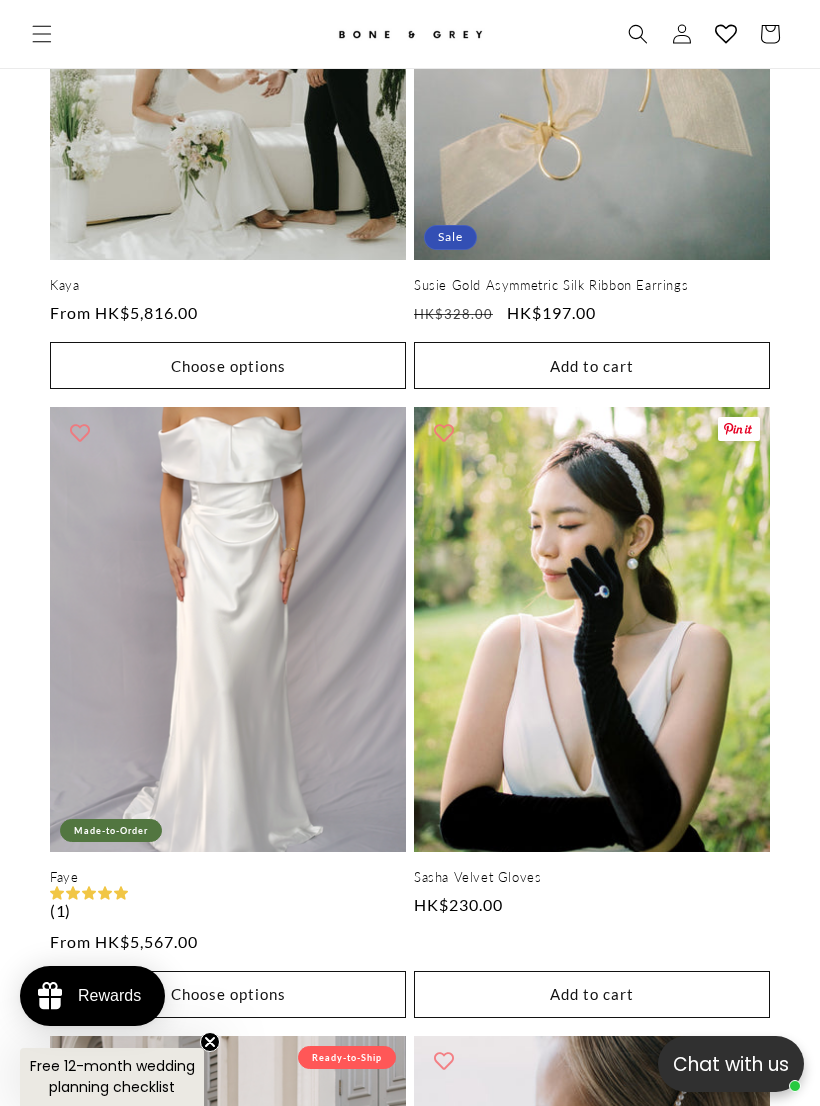 scroll, scrollTop: 3642, scrollLeft: 0, axis: vertical 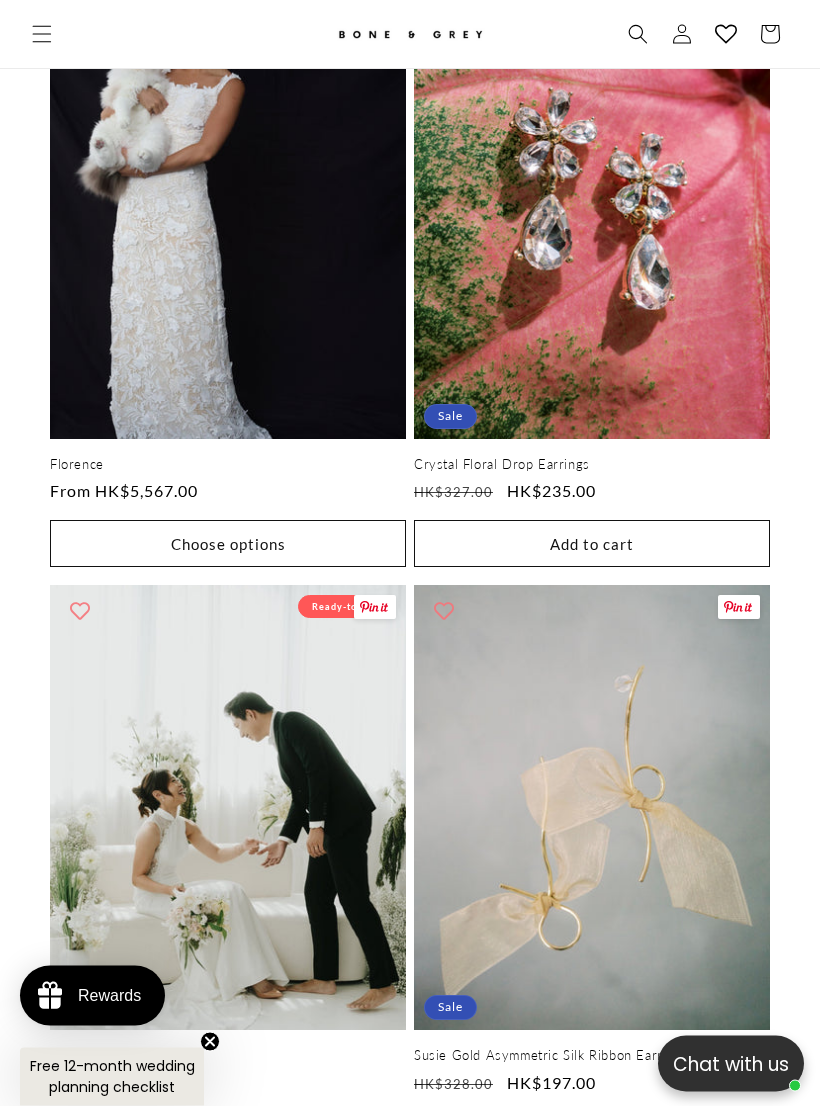 click on "Kaya" at bounding box center (228, 1056) 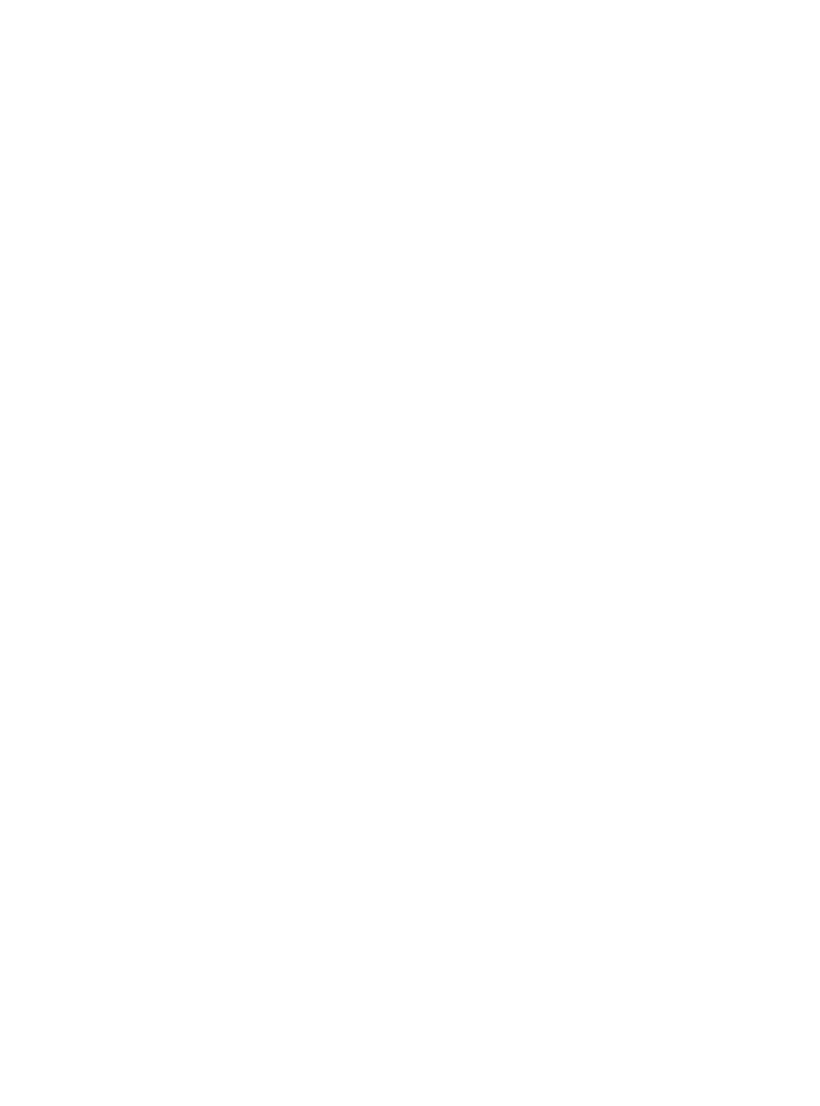 scroll, scrollTop: 0, scrollLeft: 0, axis: both 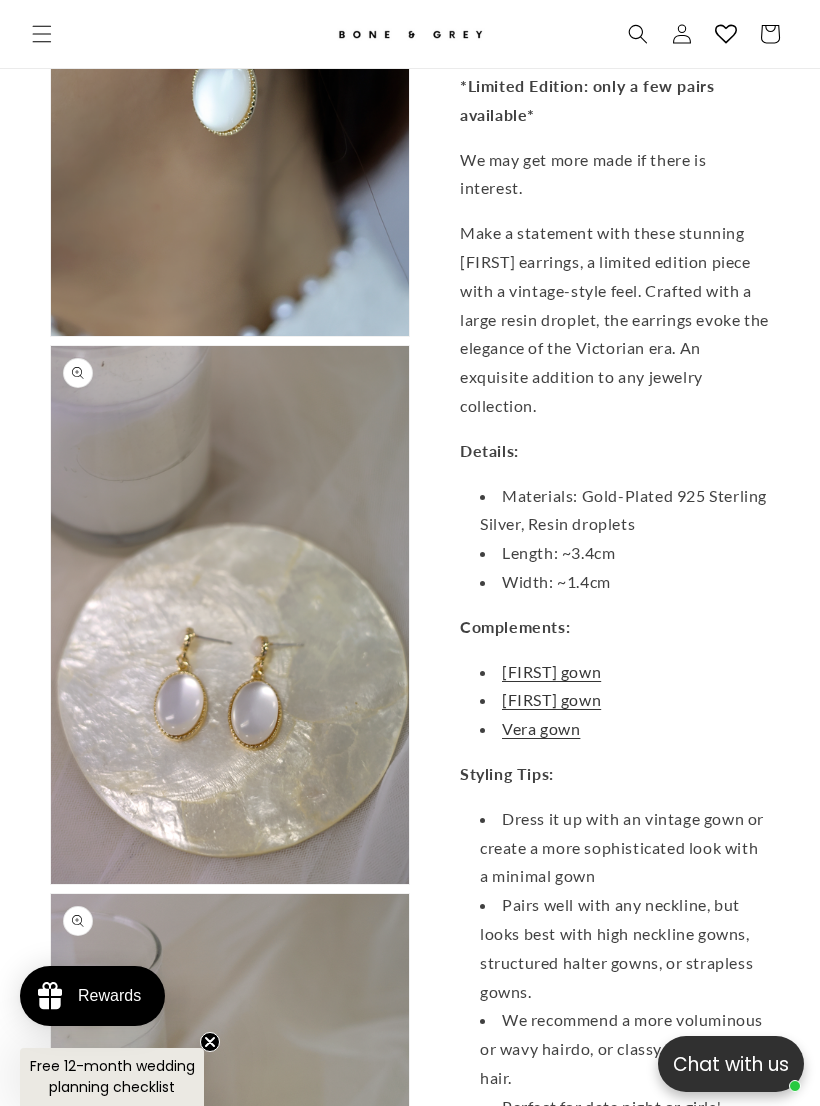 click on "Open media 4 in modal" at bounding box center [51, 884] 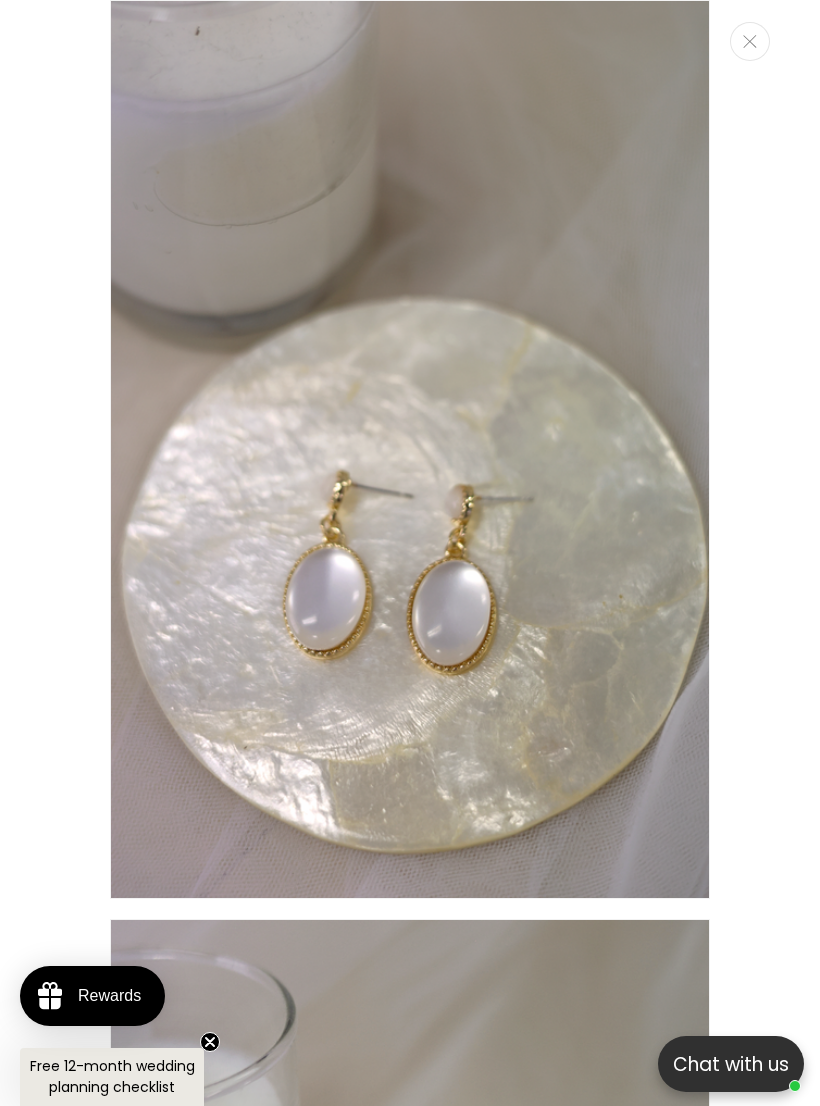 scroll, scrollTop: 0, scrollLeft: 706, axis: horizontal 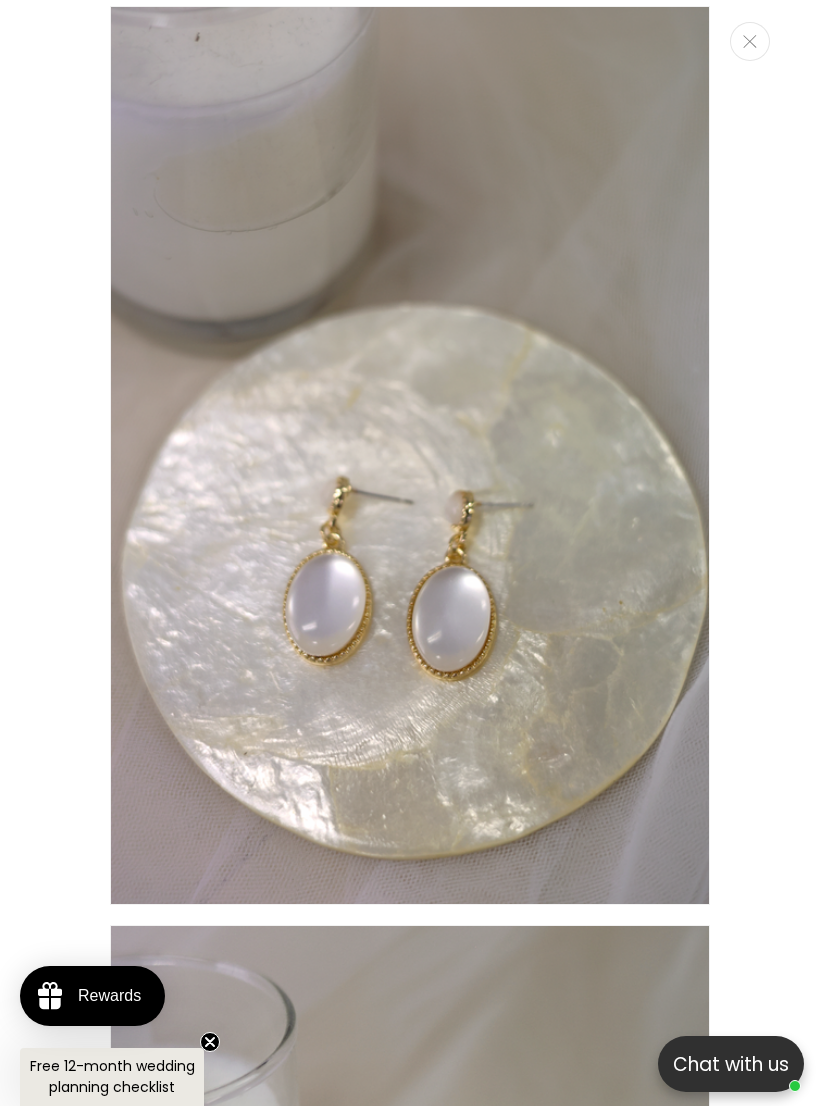 click at bounding box center [750, 41] 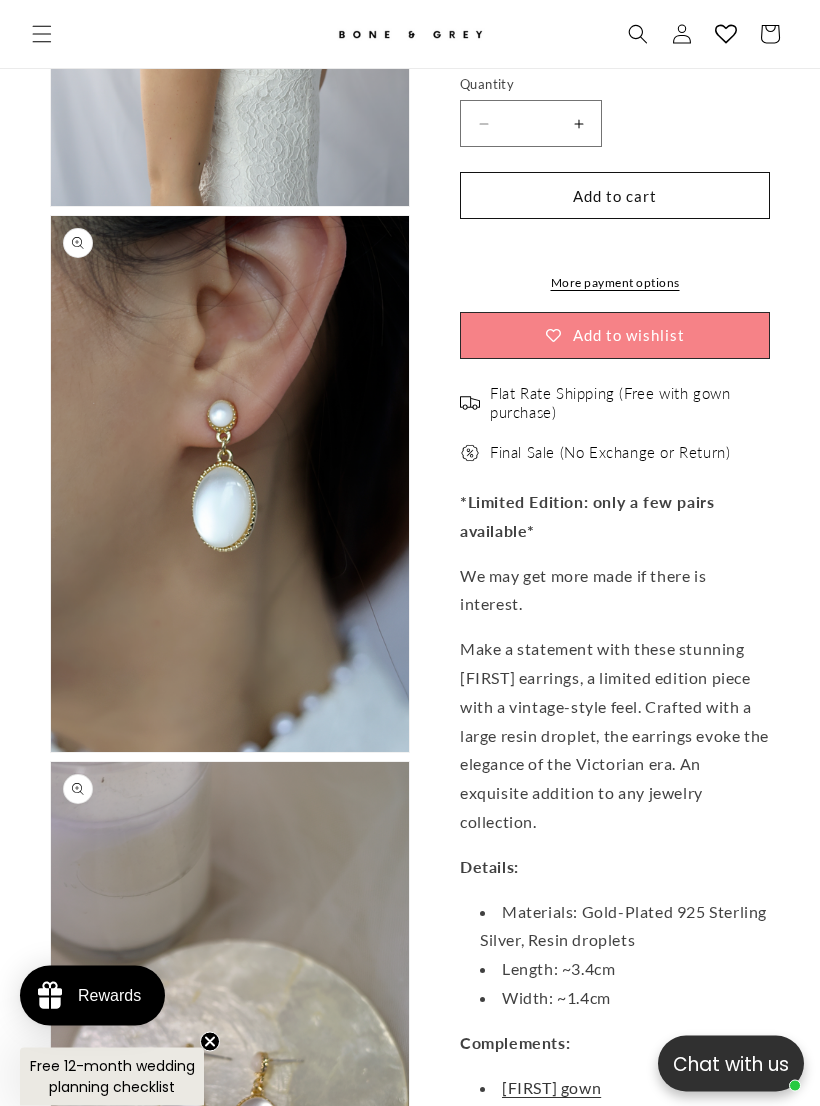 scroll, scrollTop: 1033, scrollLeft: 0, axis: vertical 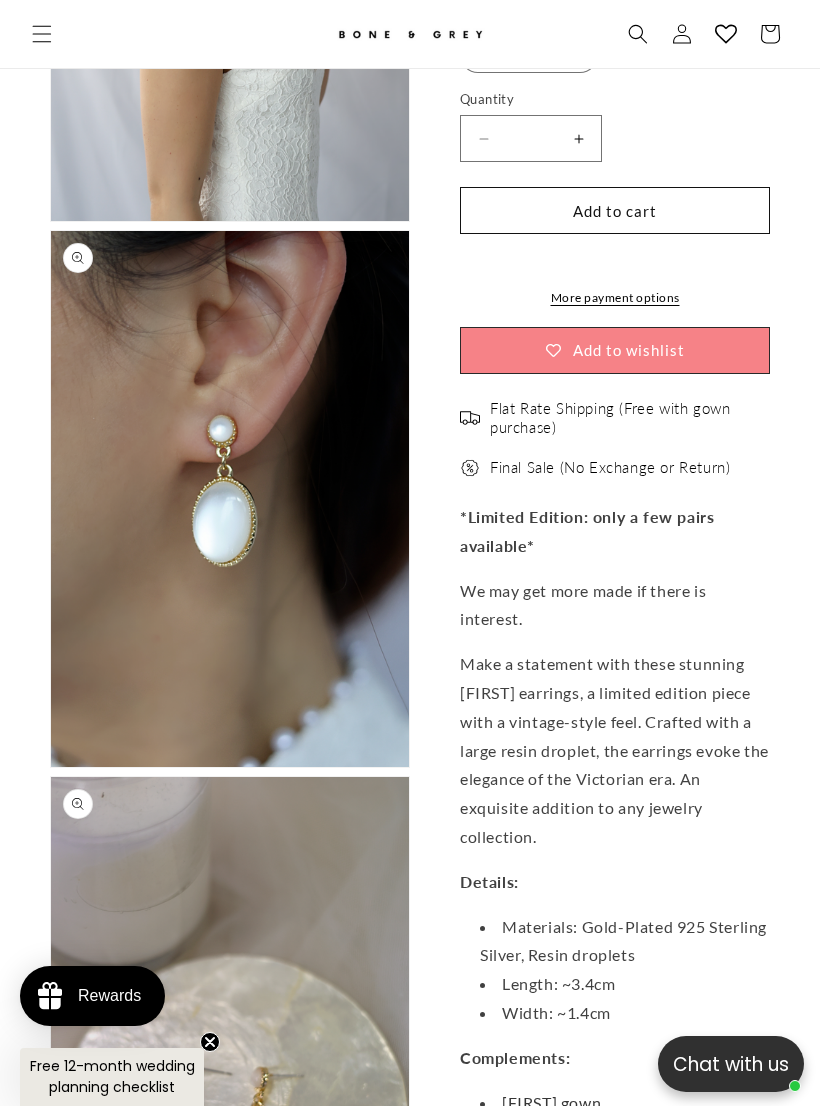 click on "Open media 3 in modal" at bounding box center [51, 767] 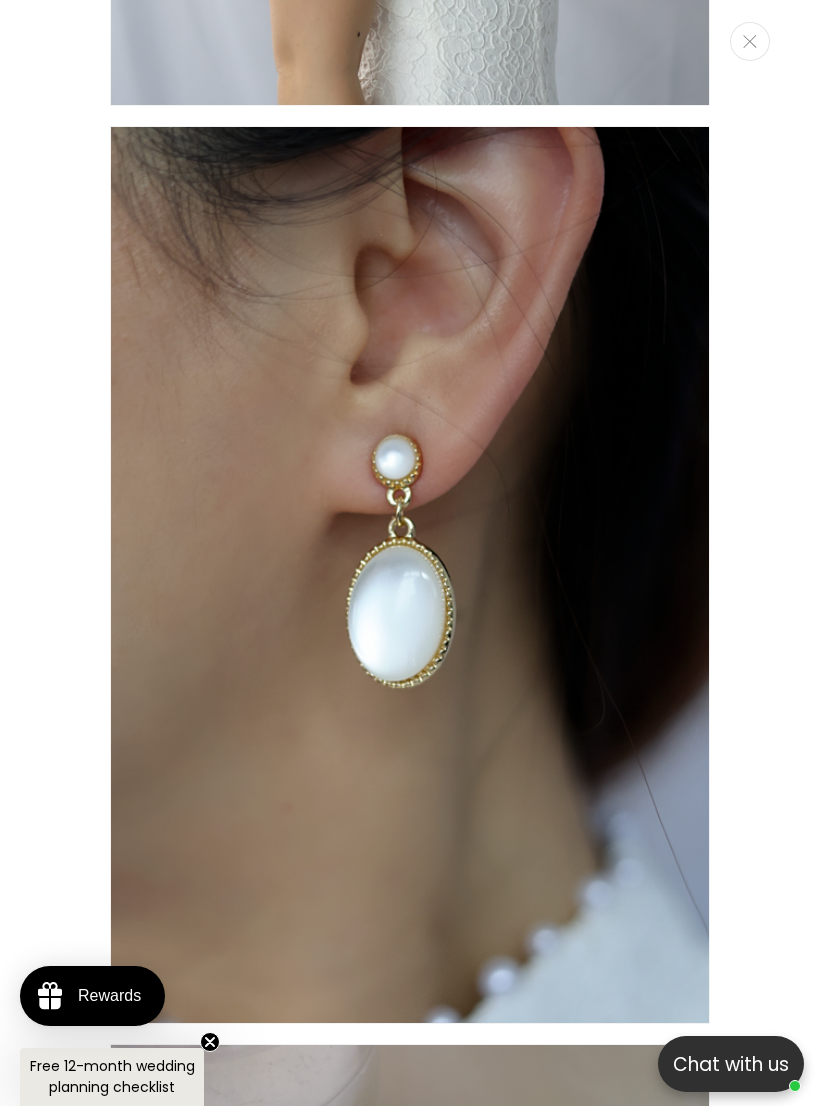 scroll, scrollTop: 1721, scrollLeft: 0, axis: vertical 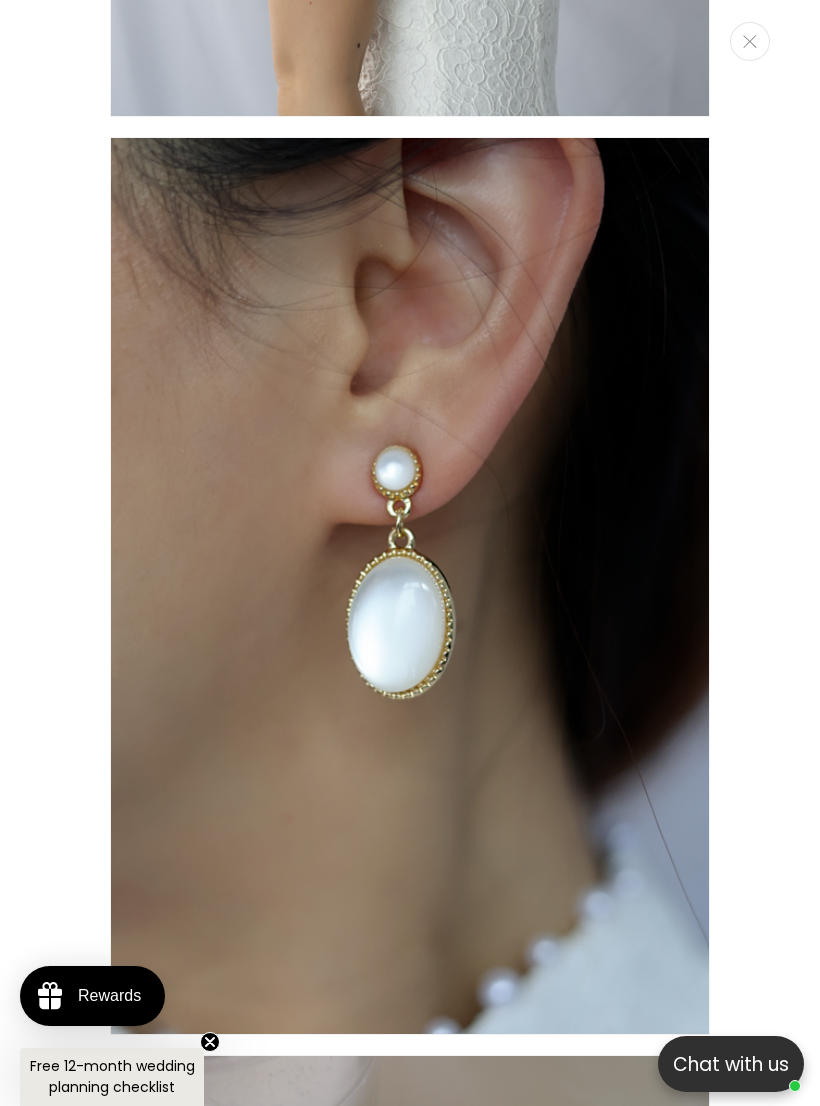 click at bounding box center [750, 41] 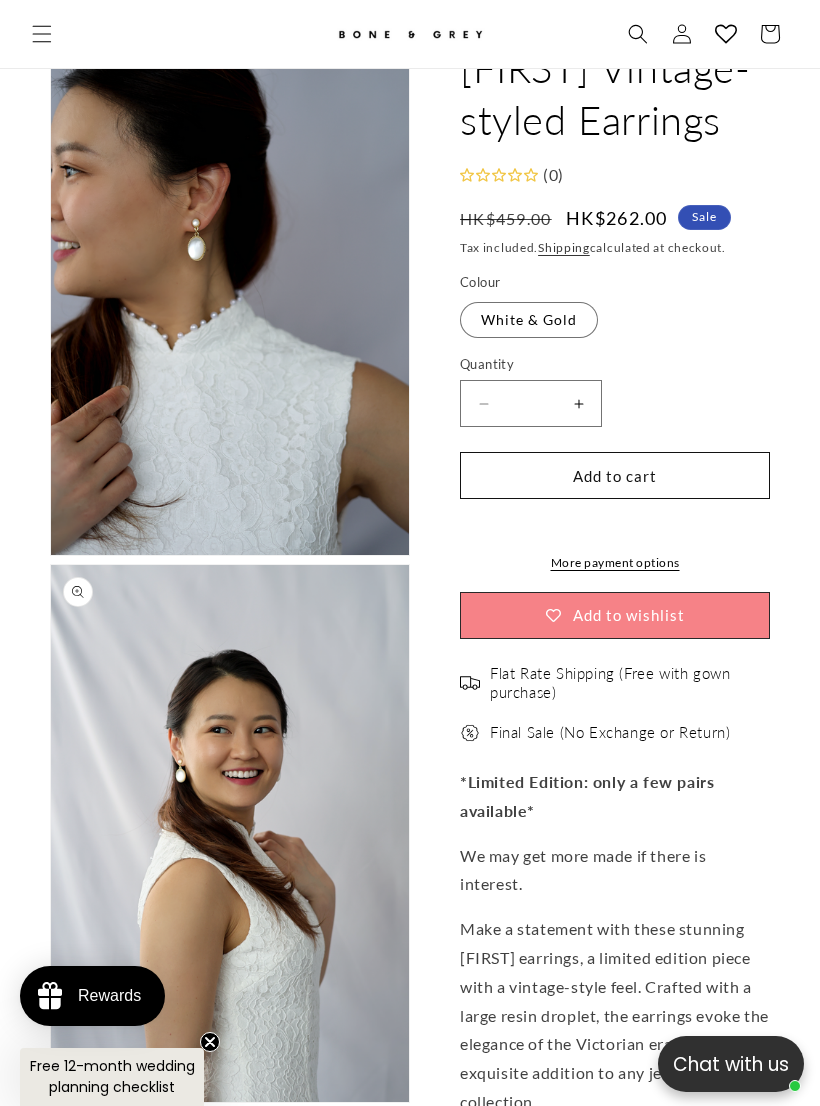 scroll, scrollTop: 130, scrollLeft: 0, axis: vertical 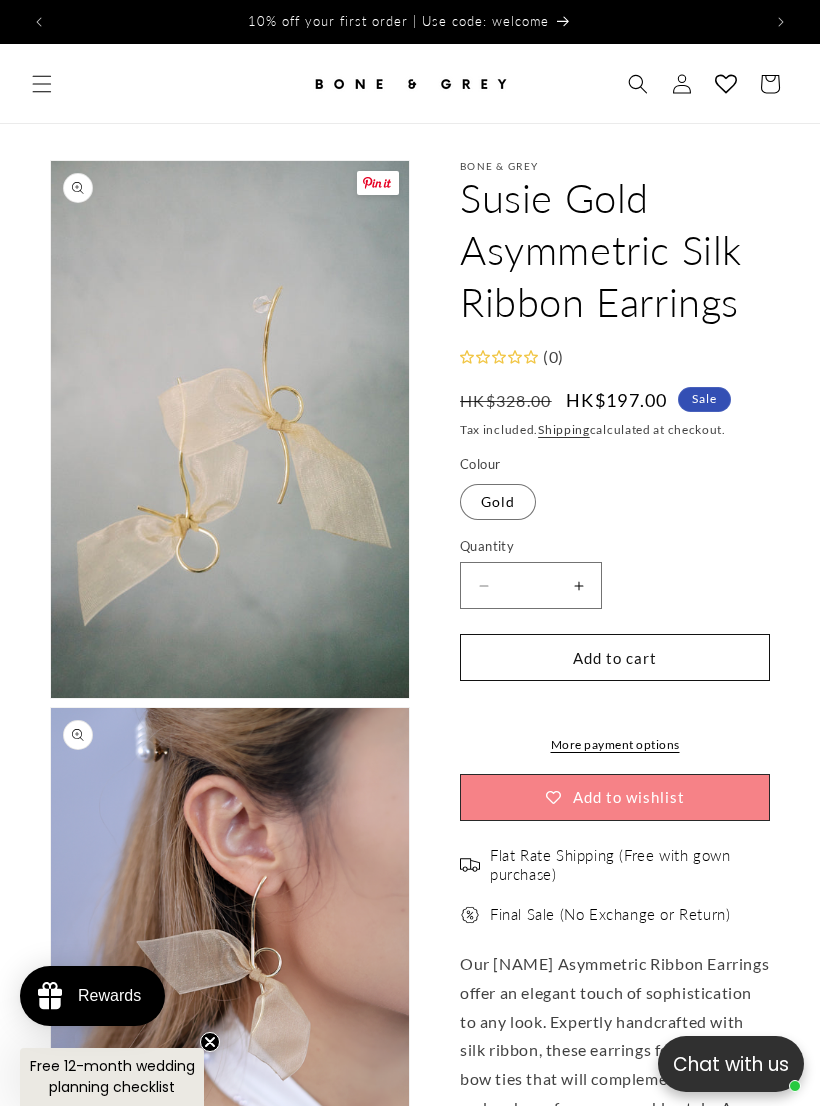 click on "Open media 1 in modal" at bounding box center [51, 698] 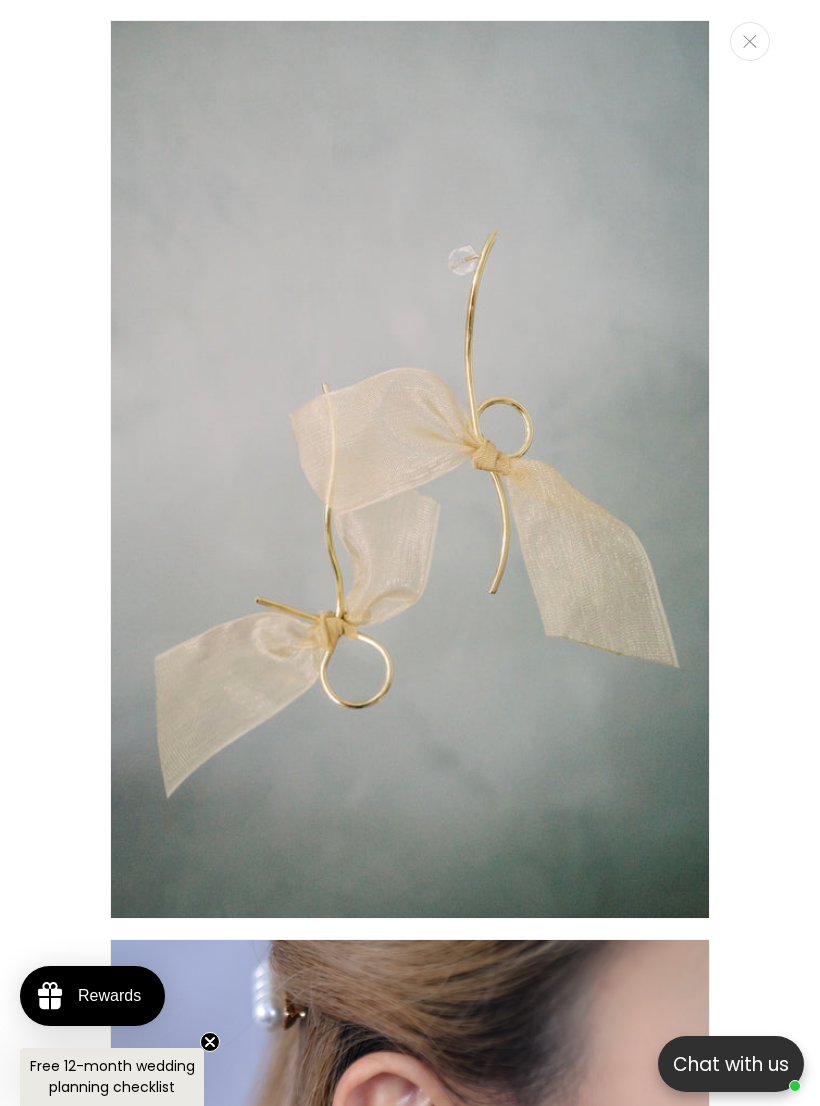 scroll, scrollTop: 20, scrollLeft: 0, axis: vertical 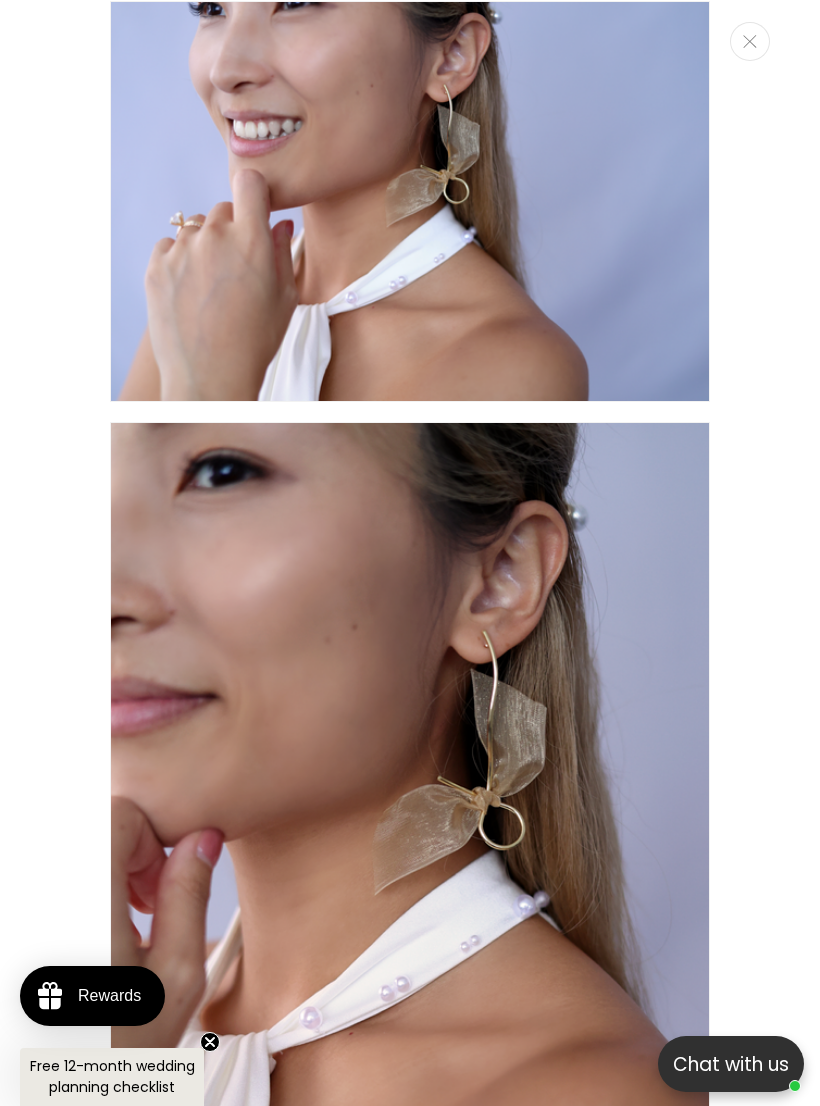 click at bounding box center (750, 41) 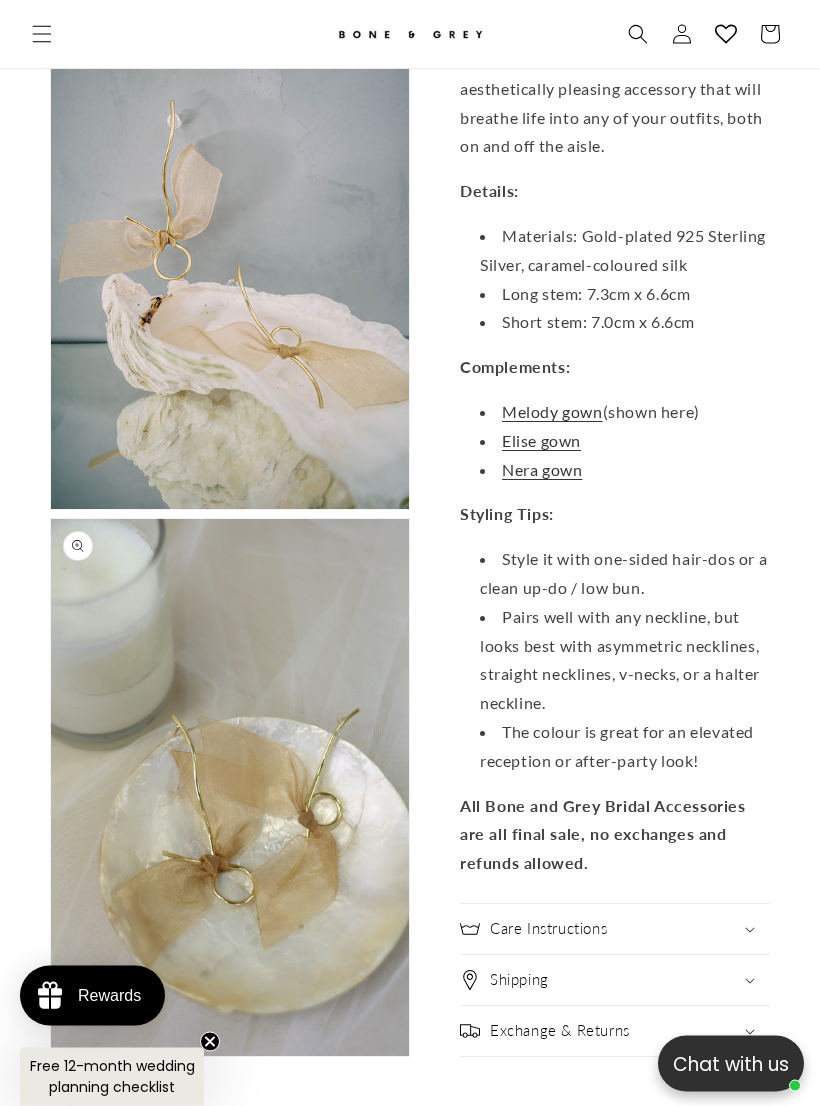 scroll, scrollTop: 2088, scrollLeft: 0, axis: vertical 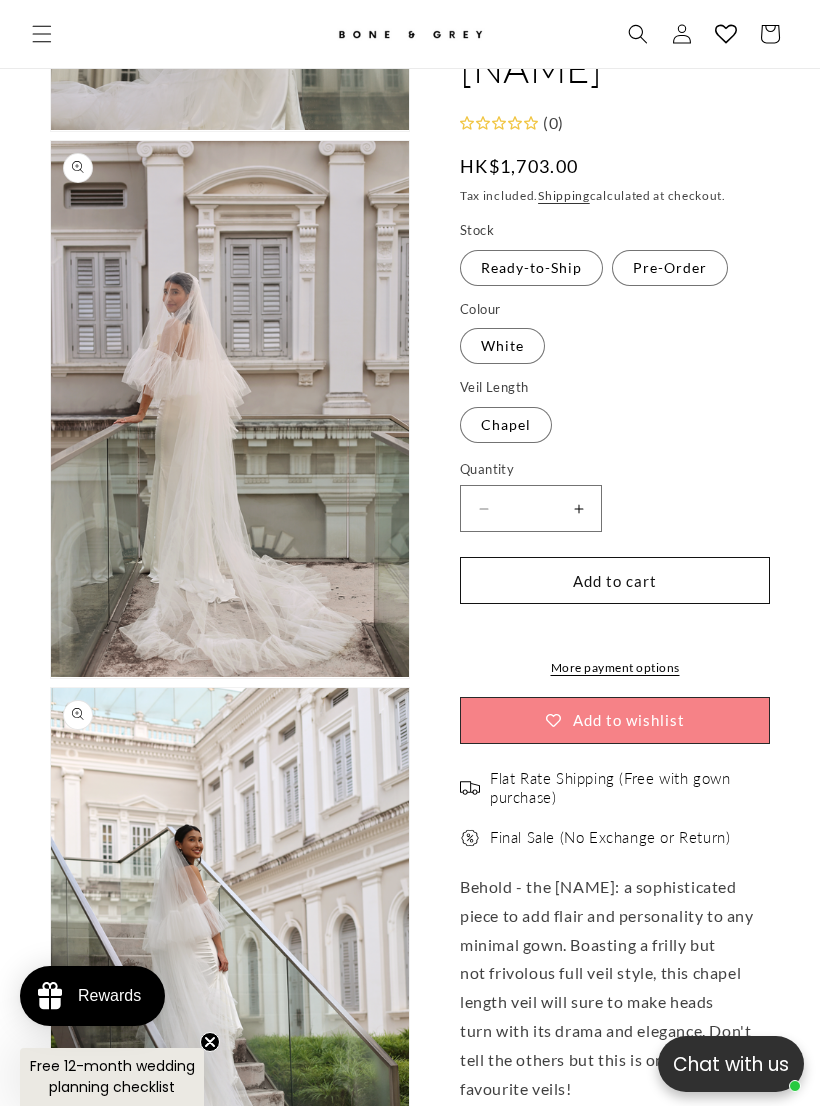 click on "Open media 2 in modal" at bounding box center (51, 677) 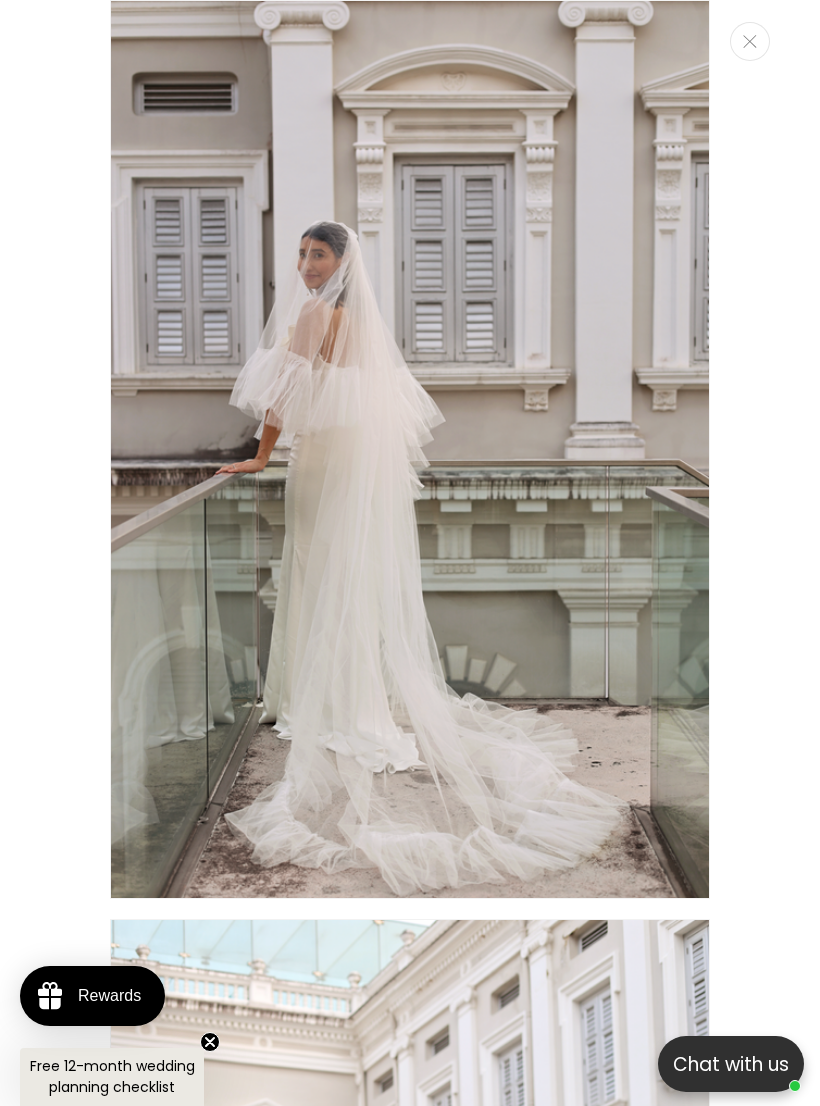 scroll, scrollTop: 0, scrollLeft: 706, axis: horizontal 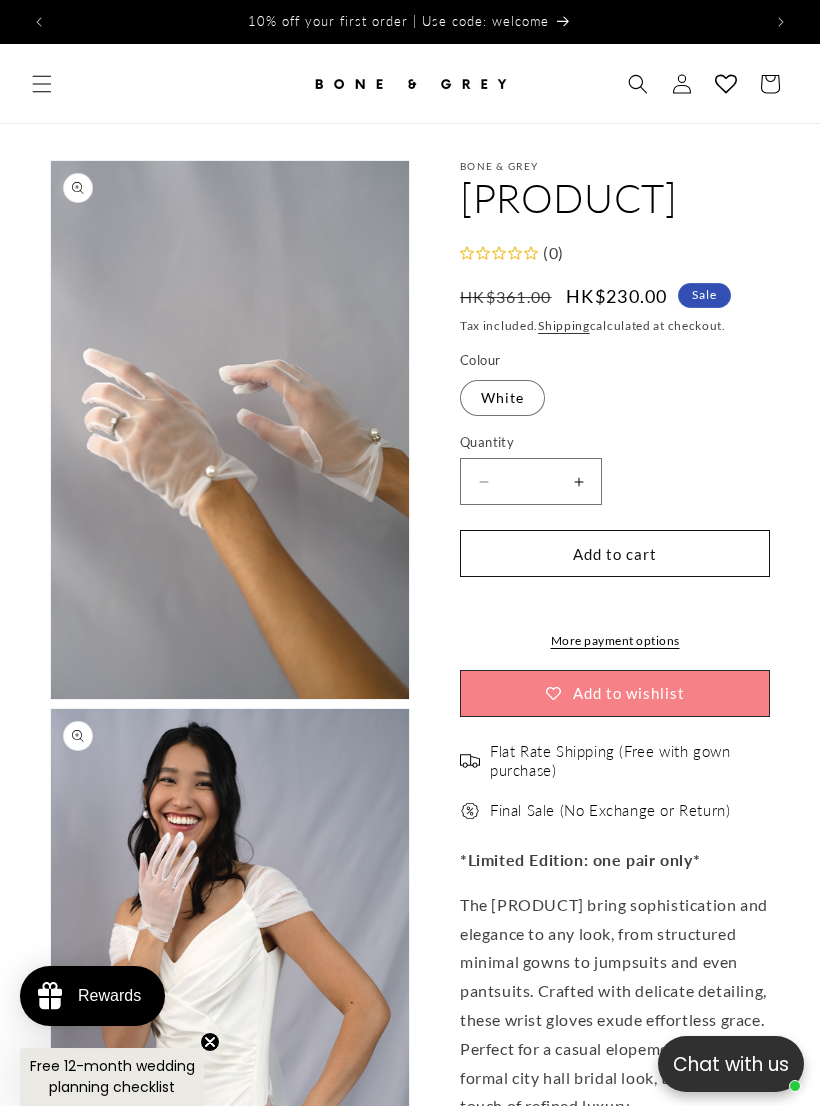 click on "Open media 1 in modal" at bounding box center [51, 699] 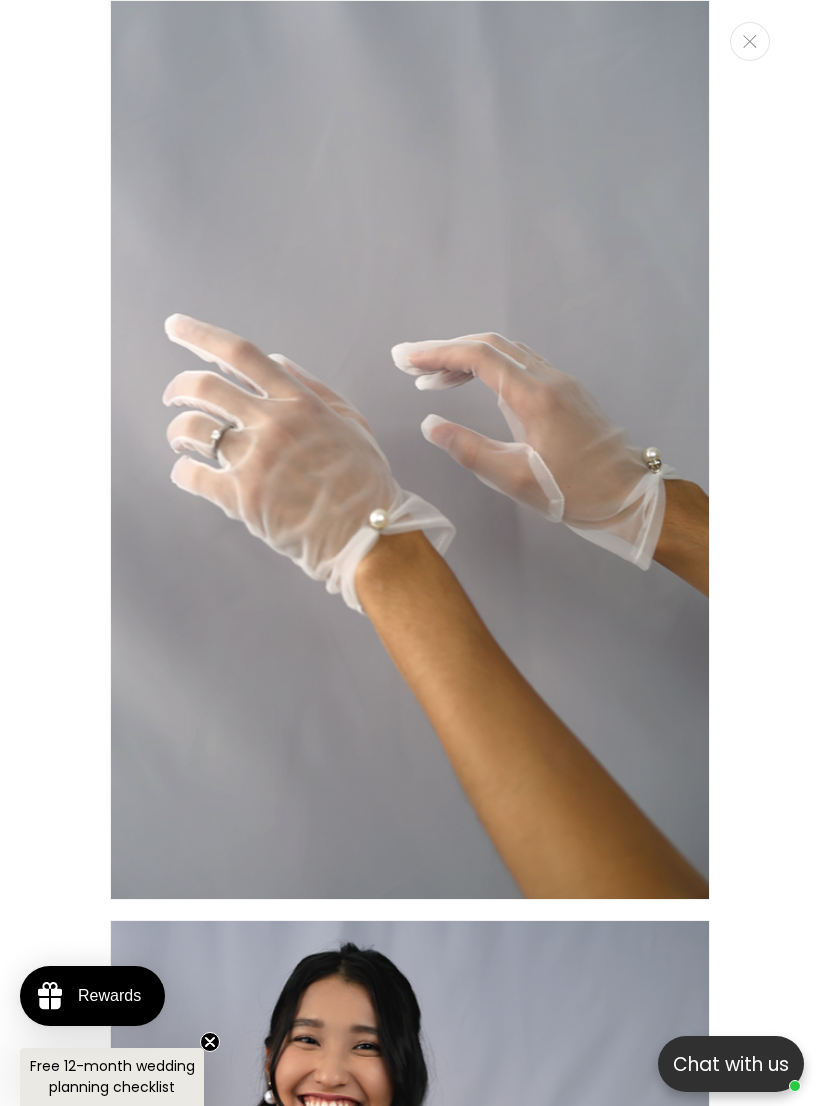 scroll, scrollTop: 0, scrollLeft: 706, axis: horizontal 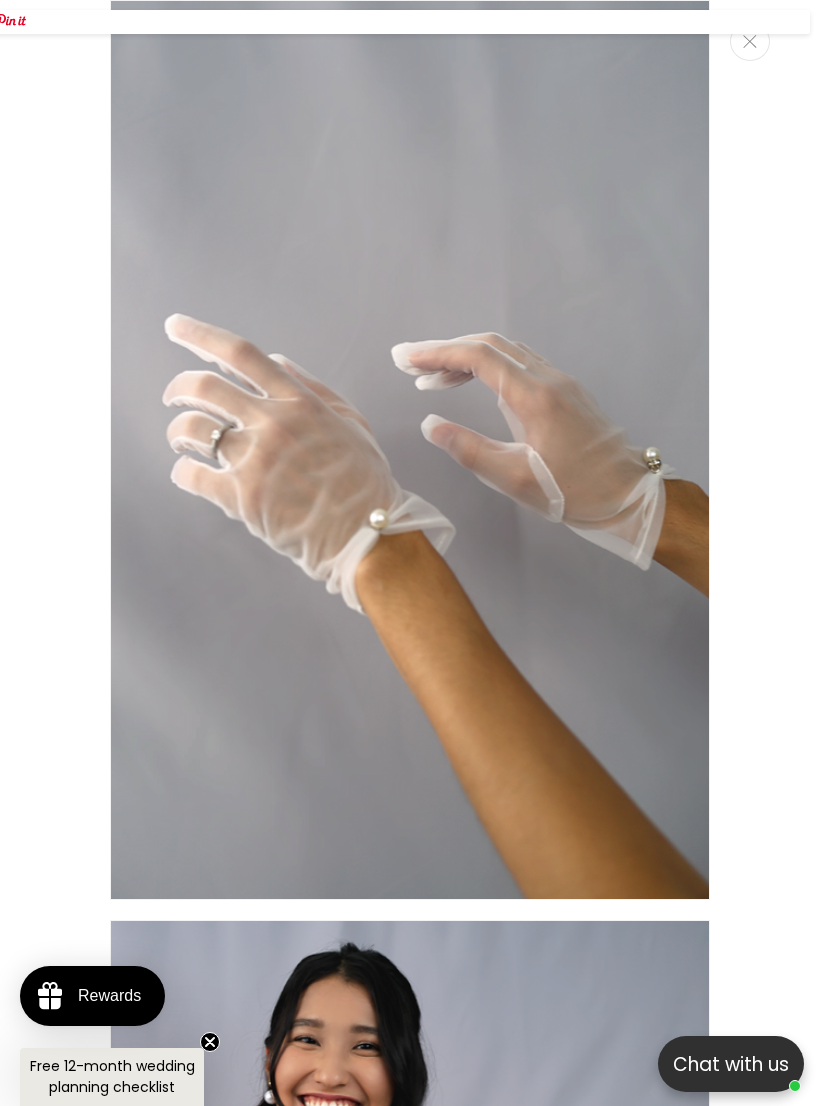 click at bounding box center [410, 553] 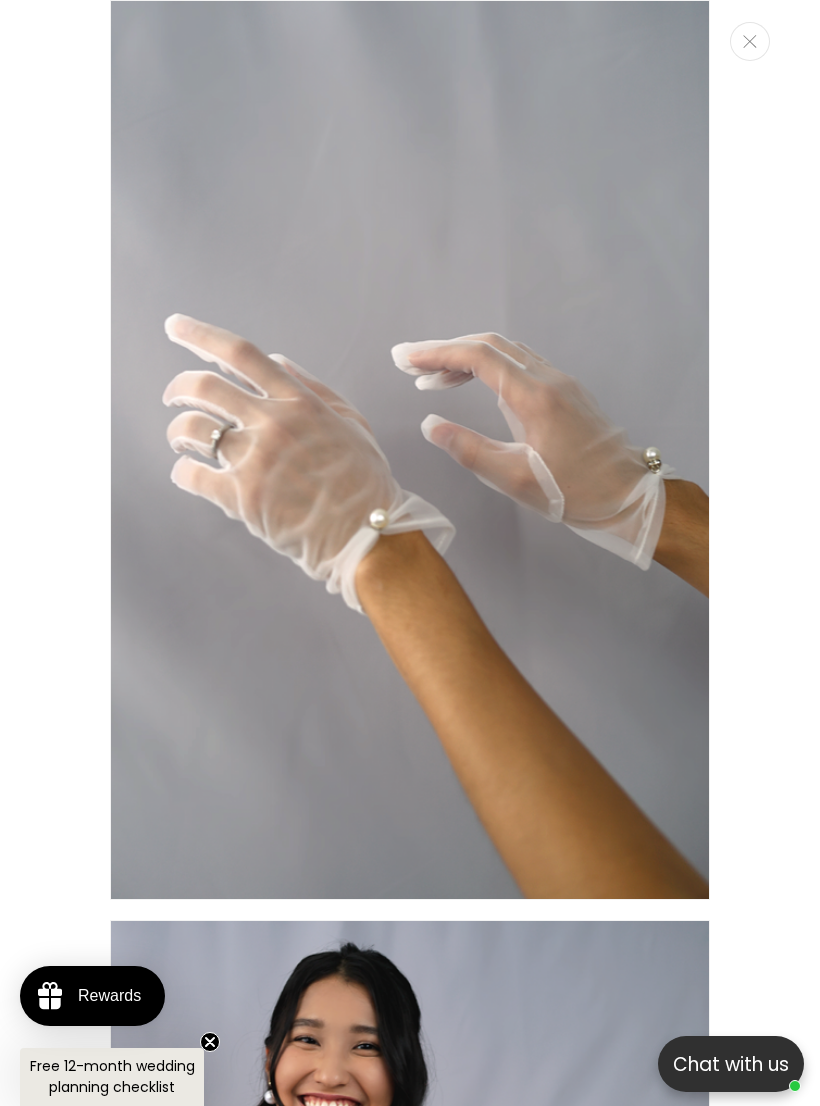 click at bounding box center (410, 553) 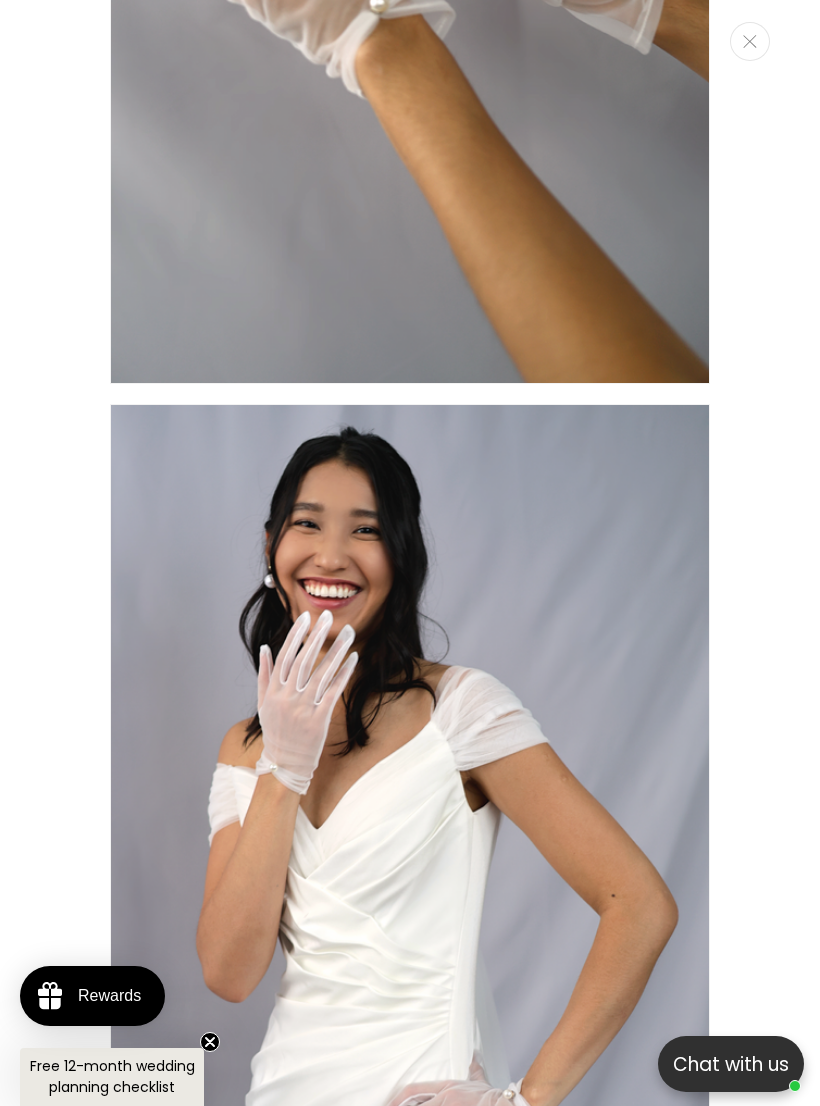 scroll, scrollTop: 615, scrollLeft: 0, axis: vertical 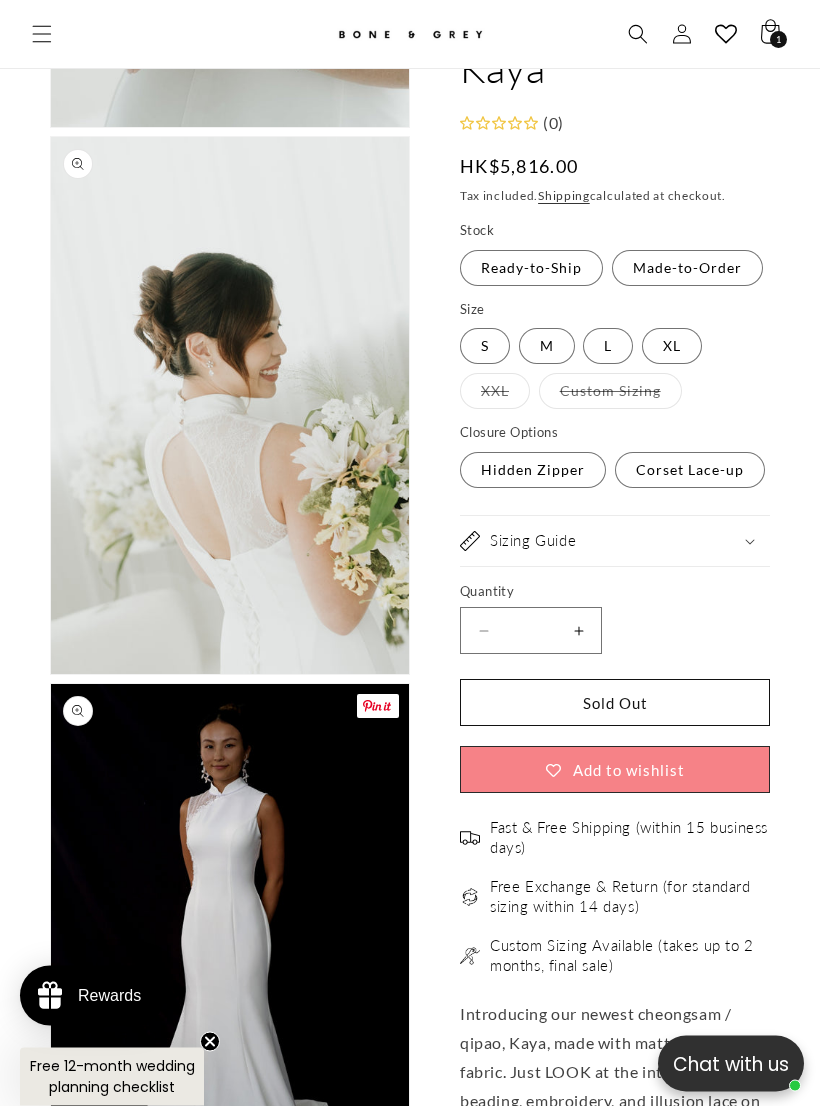 click on "Open media 6 in modal" at bounding box center (51, 1222) 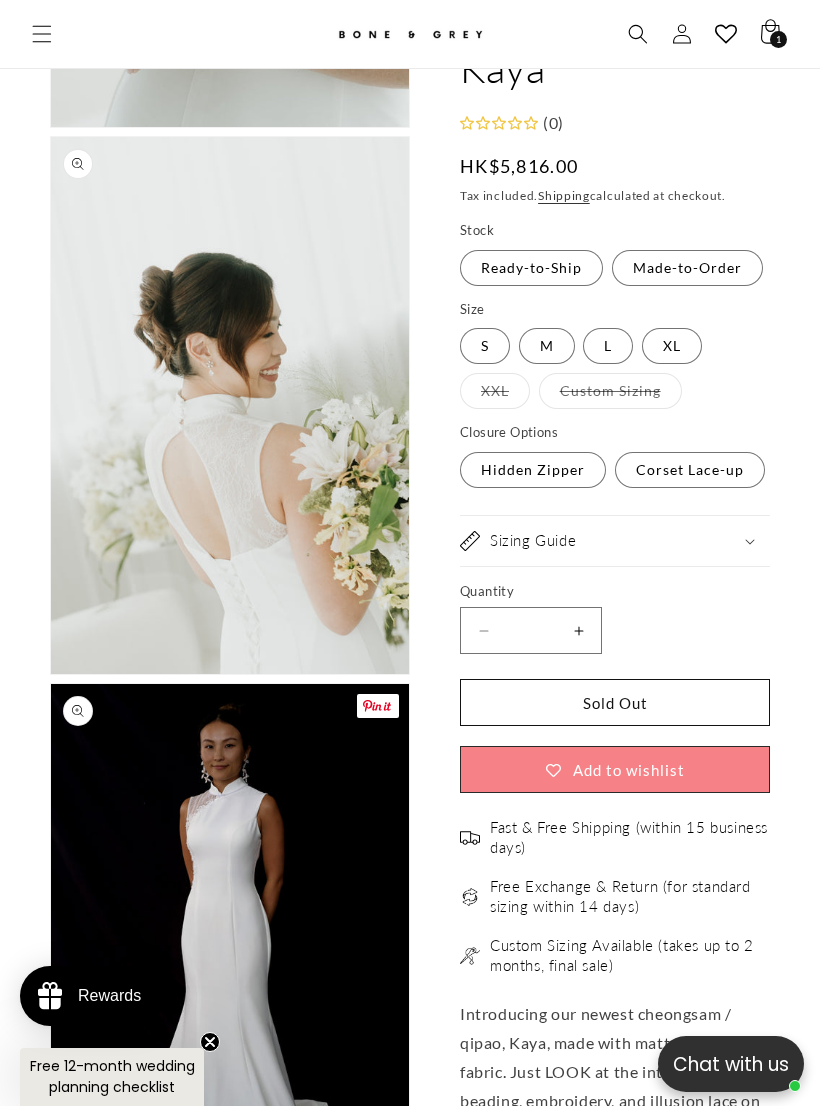 scroll, scrollTop: 4617, scrollLeft: 0, axis: vertical 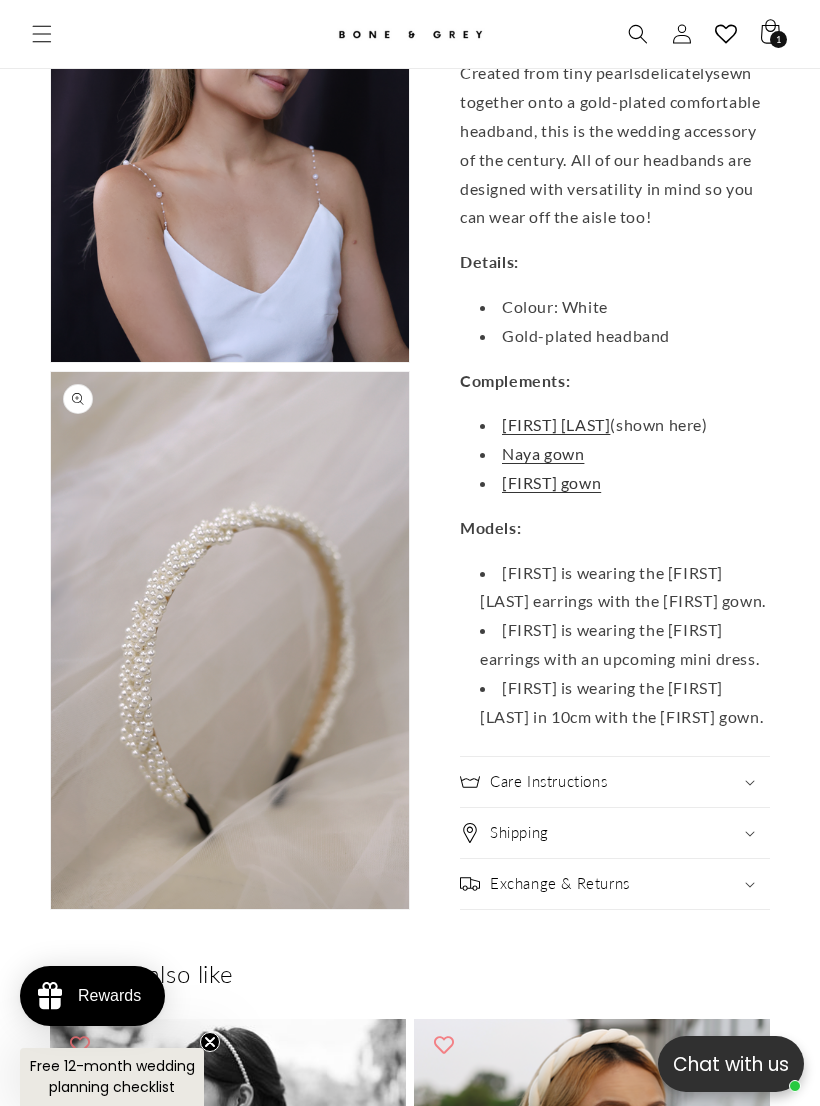 click on "Open media 7 in modal" at bounding box center [51, 909] 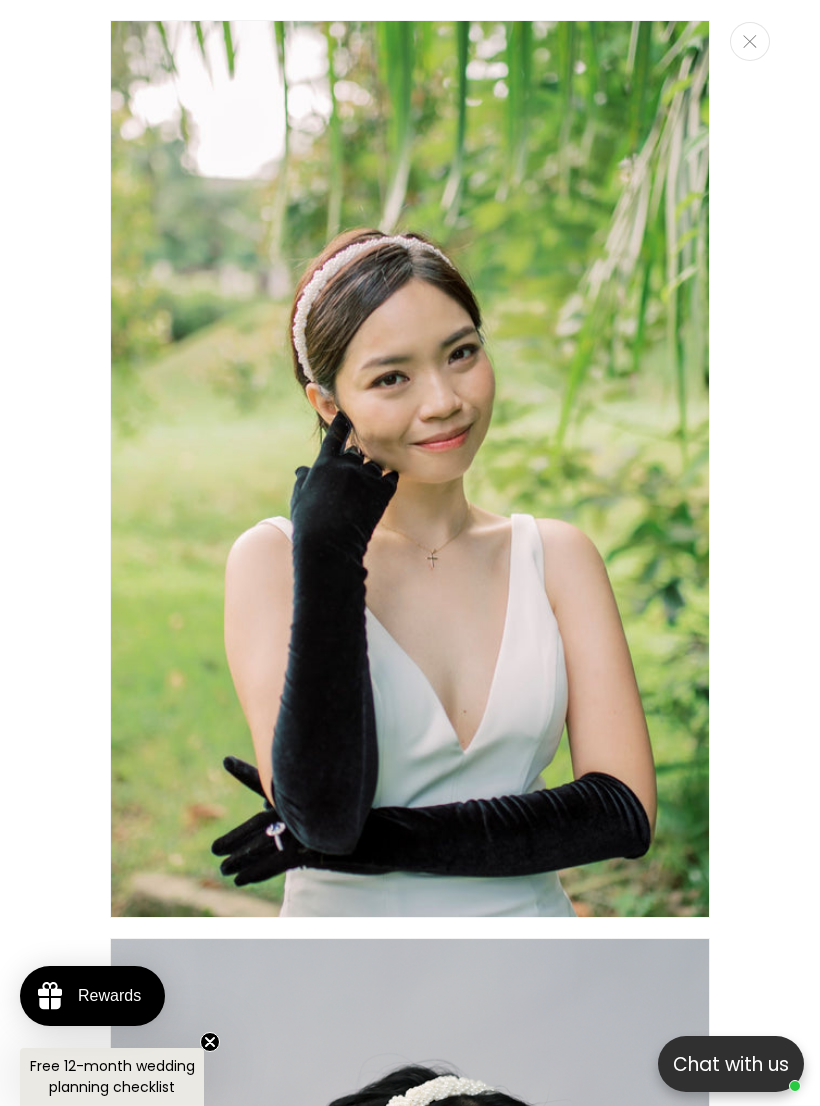 scroll, scrollTop: 5315, scrollLeft: 0, axis: vertical 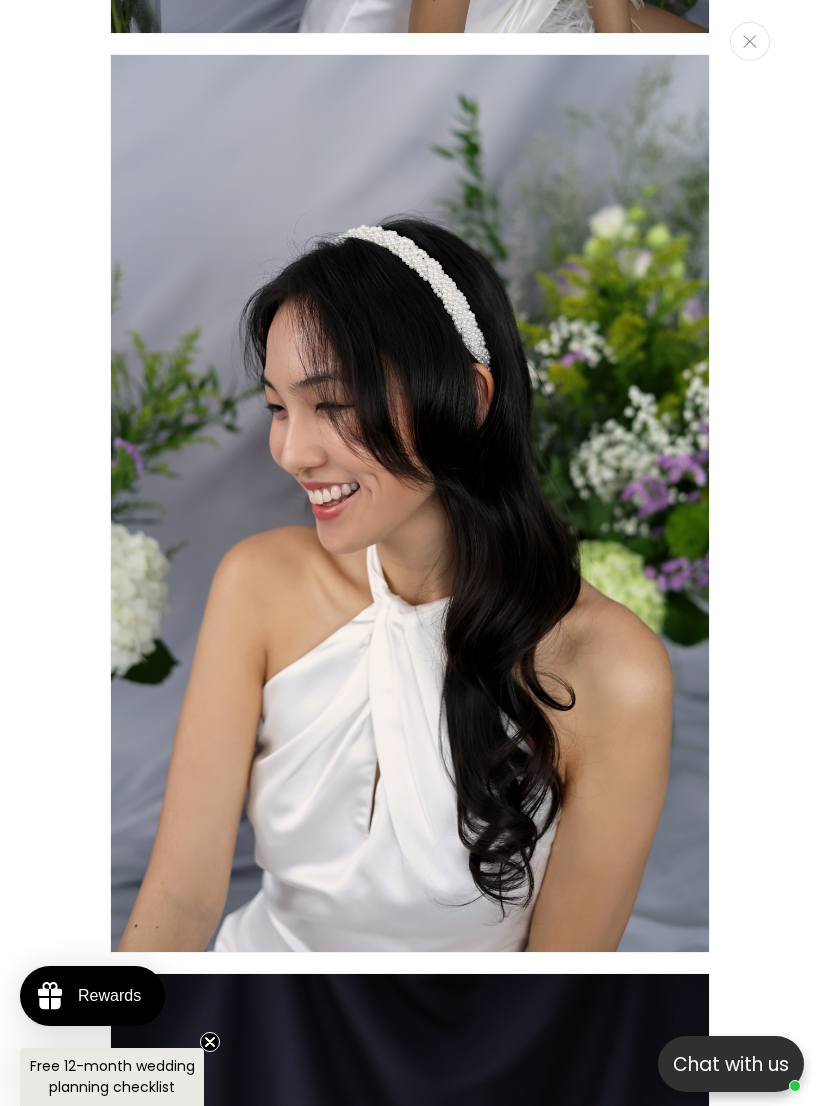 click at bounding box center [410, 503] 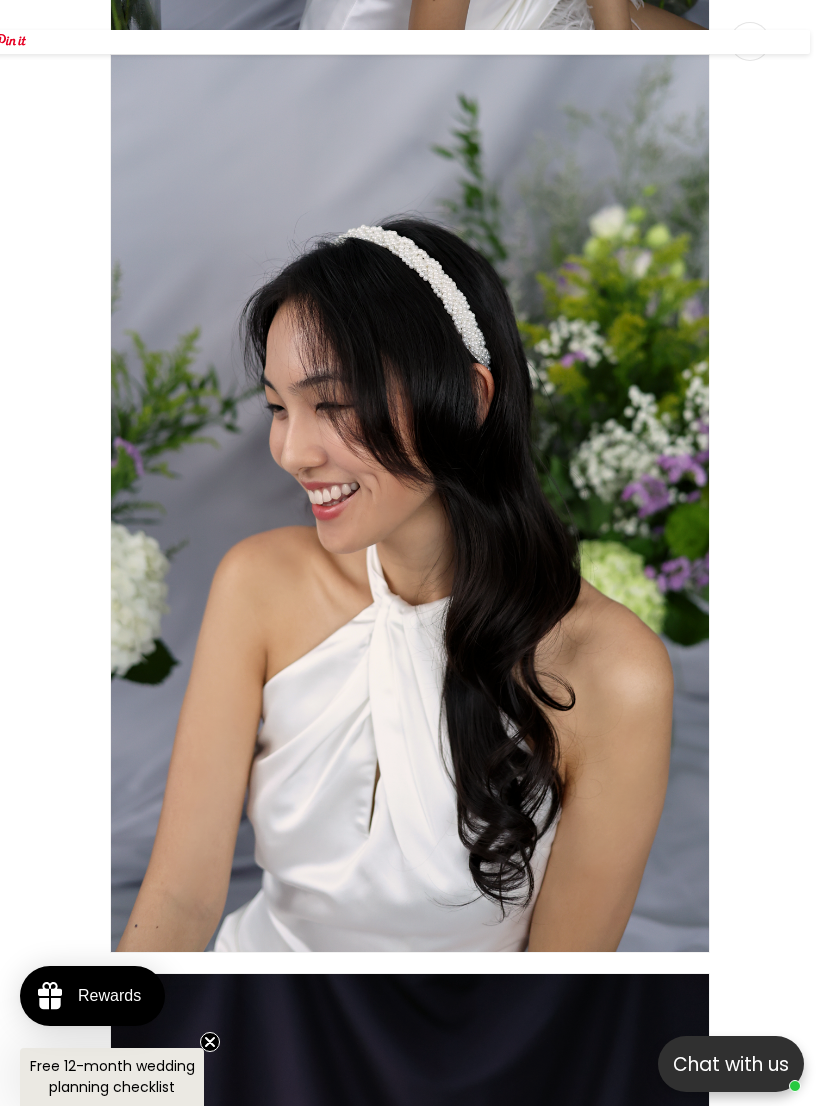 scroll, scrollTop: 0, scrollLeft: 0, axis: both 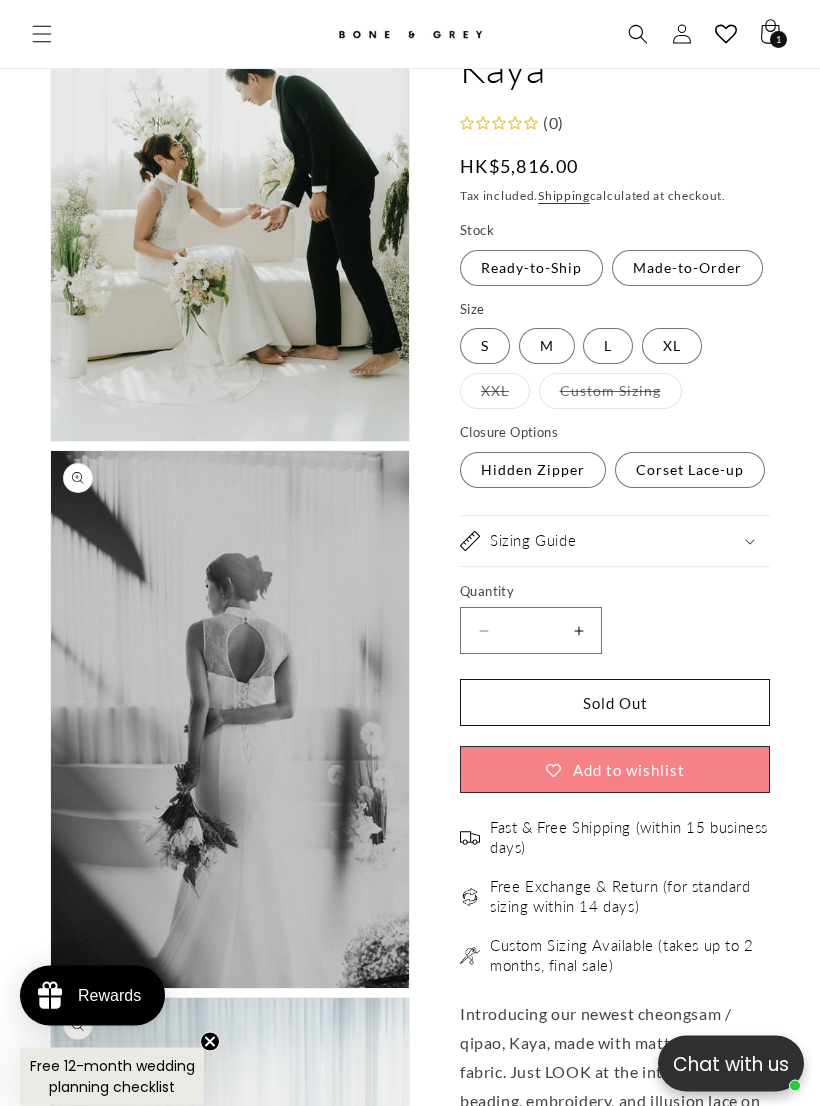 click on "Open media 1 in modal" at bounding box center [51, 442] 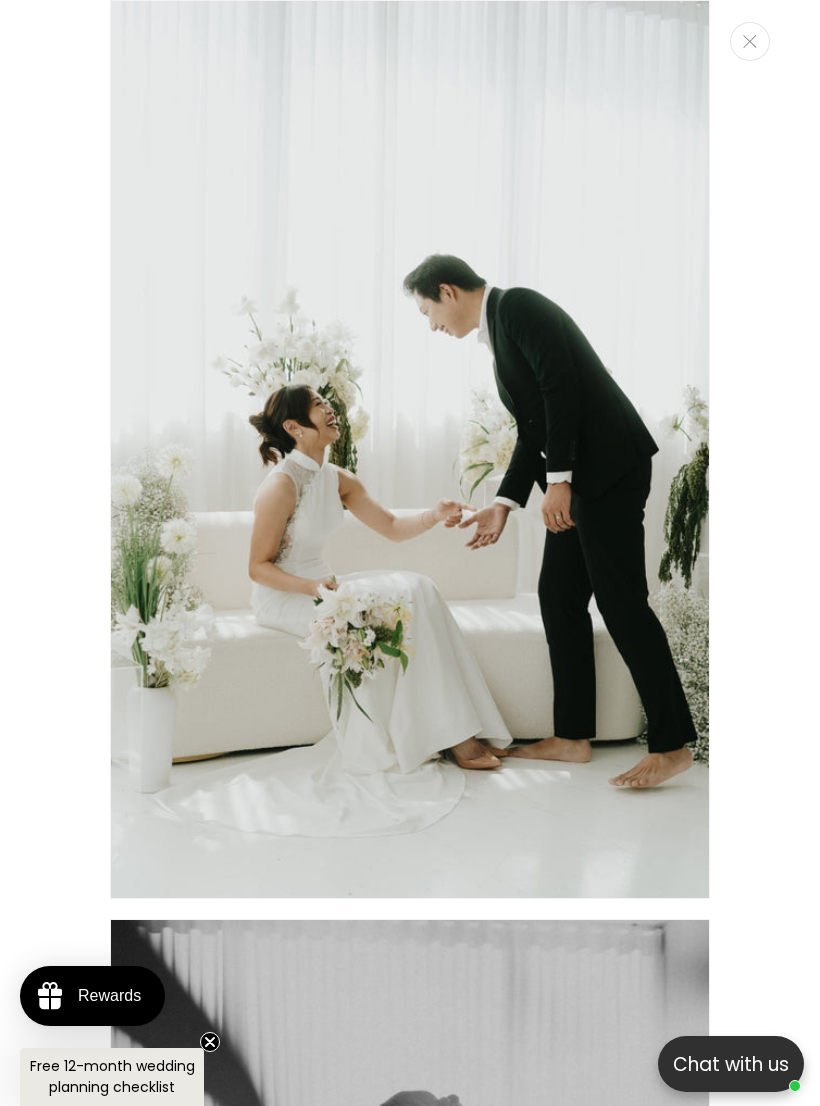 scroll, scrollTop: 0, scrollLeft: 1412, axis: horizontal 